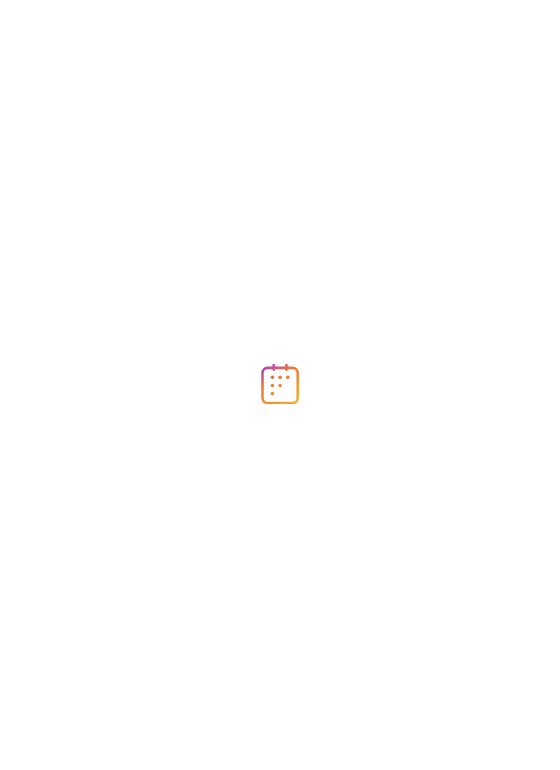 scroll, scrollTop: 0, scrollLeft: 0, axis: both 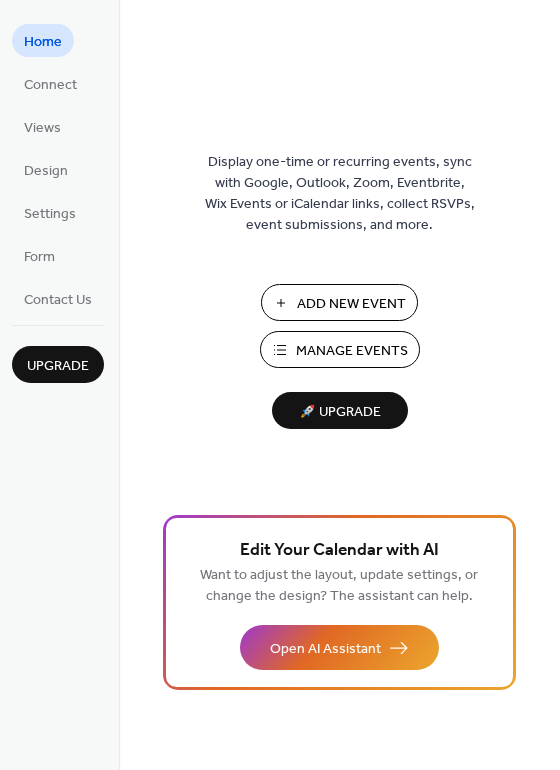 click on "Add New Event" at bounding box center (351, 304) 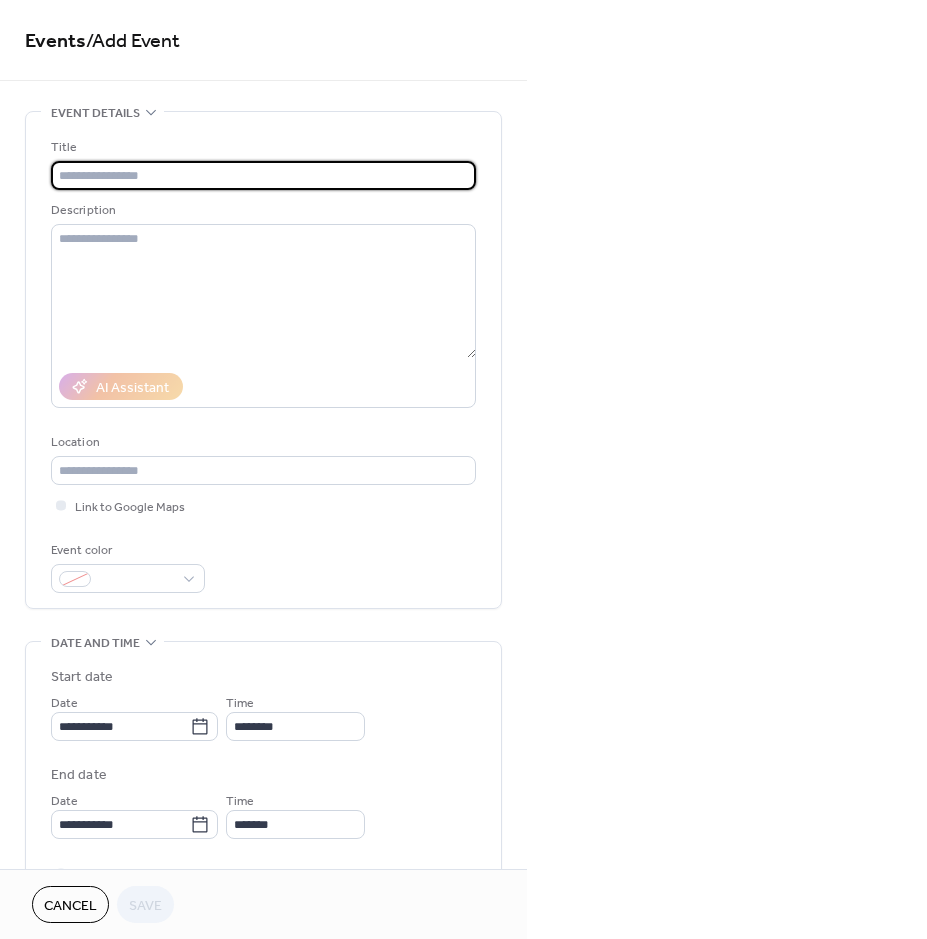 scroll, scrollTop: 0, scrollLeft: 0, axis: both 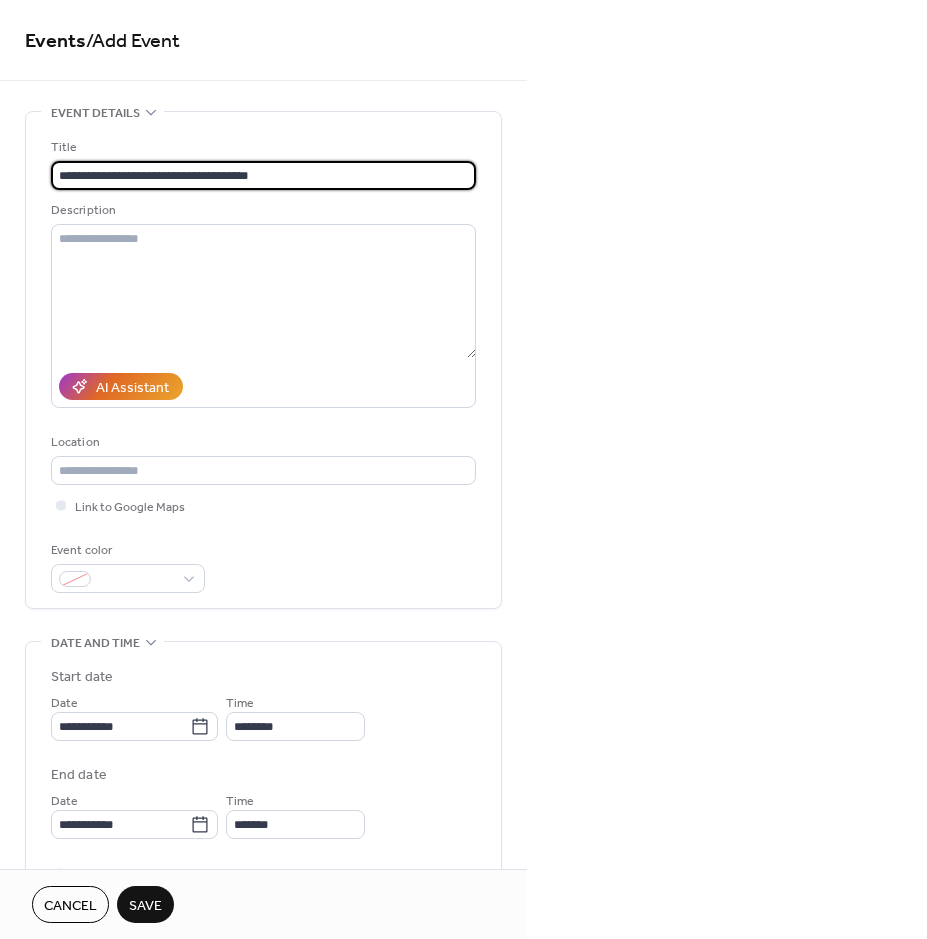 type on "**********" 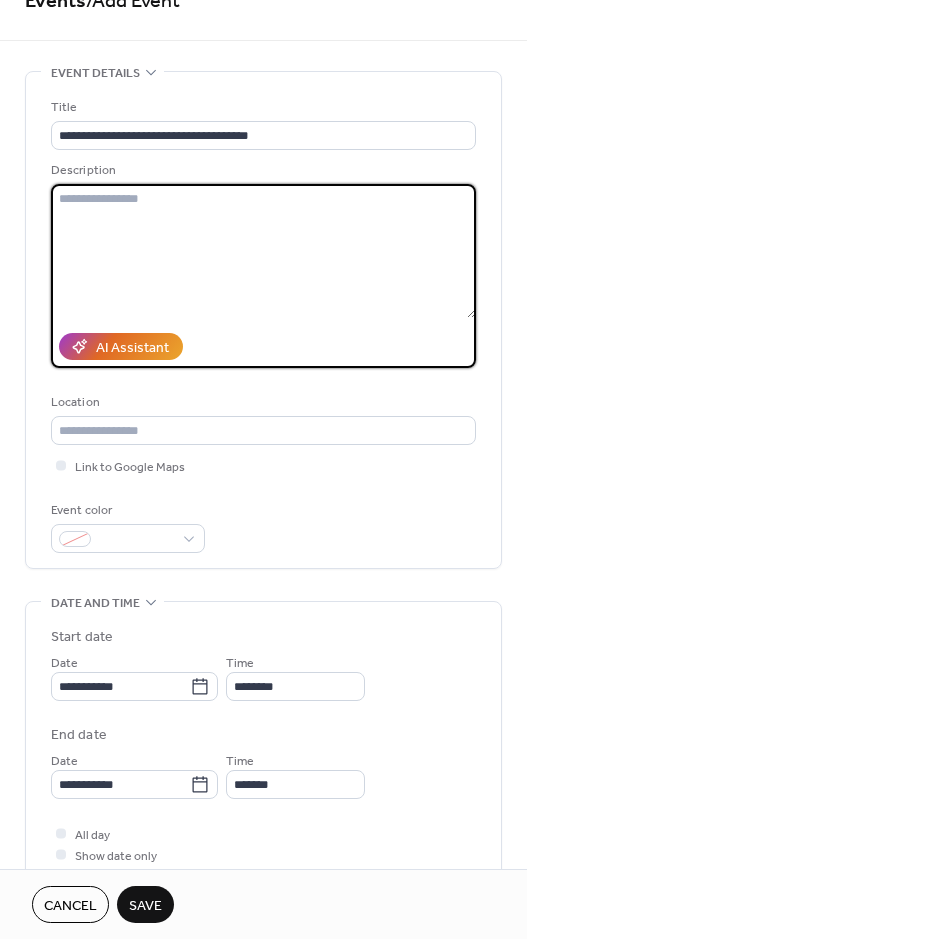 scroll, scrollTop: 0, scrollLeft: 0, axis: both 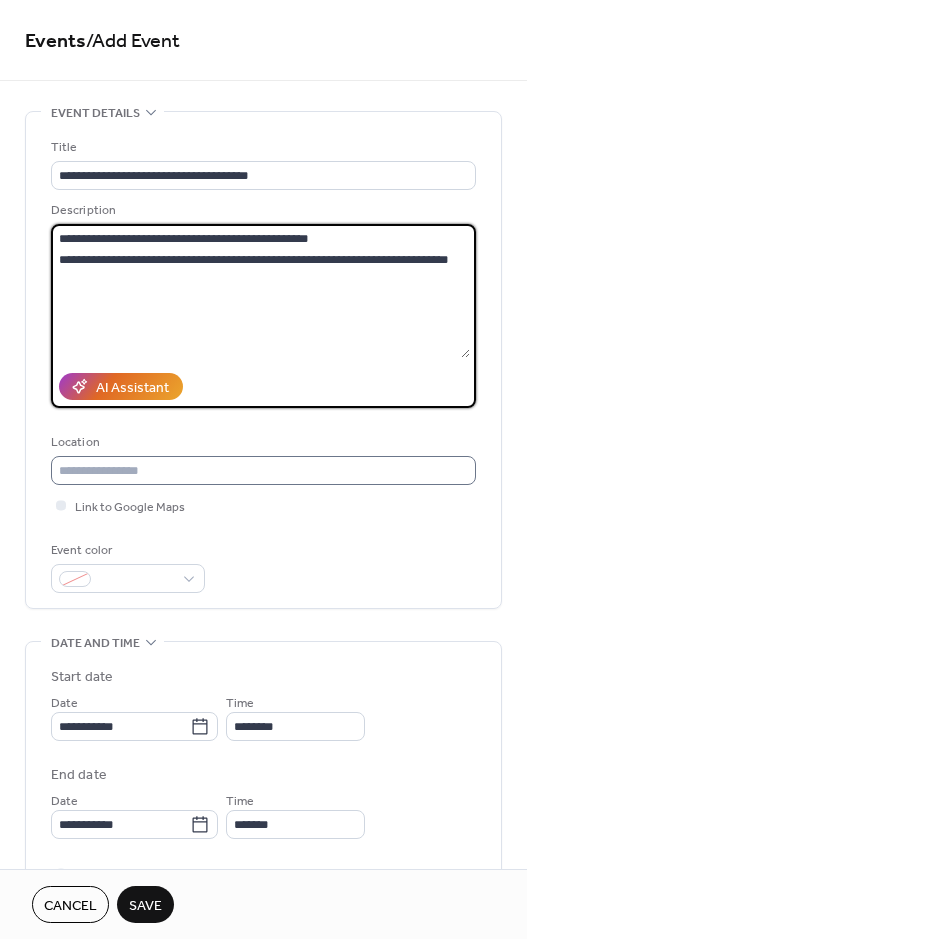 type on "**********" 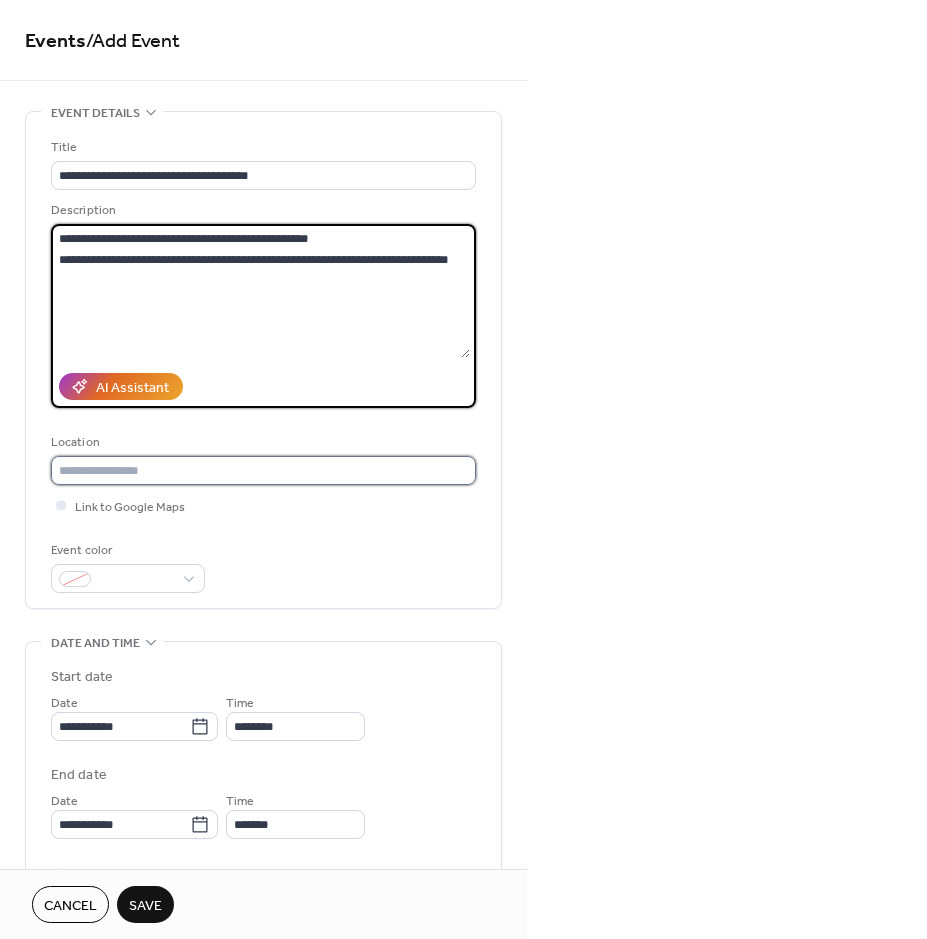 click at bounding box center [263, 470] 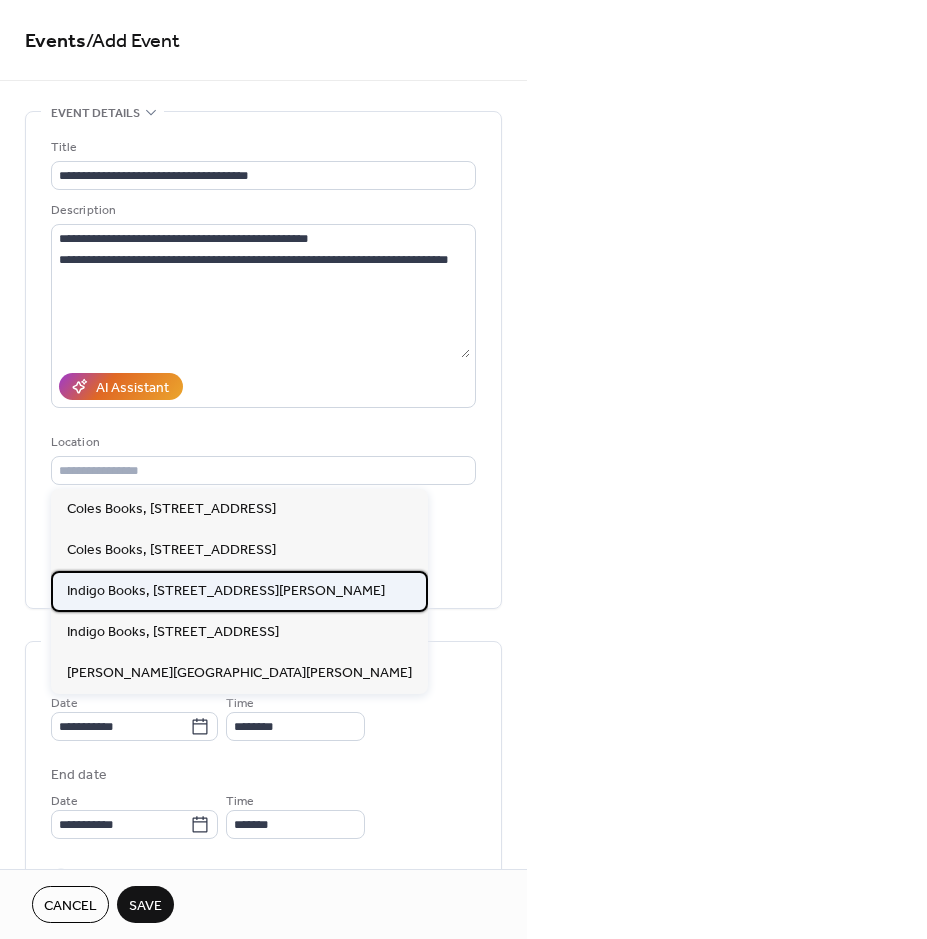 click on "Indigo Books, 2271 Harvey Ave, Kelowna BC, V1Y6H2" at bounding box center (226, 591) 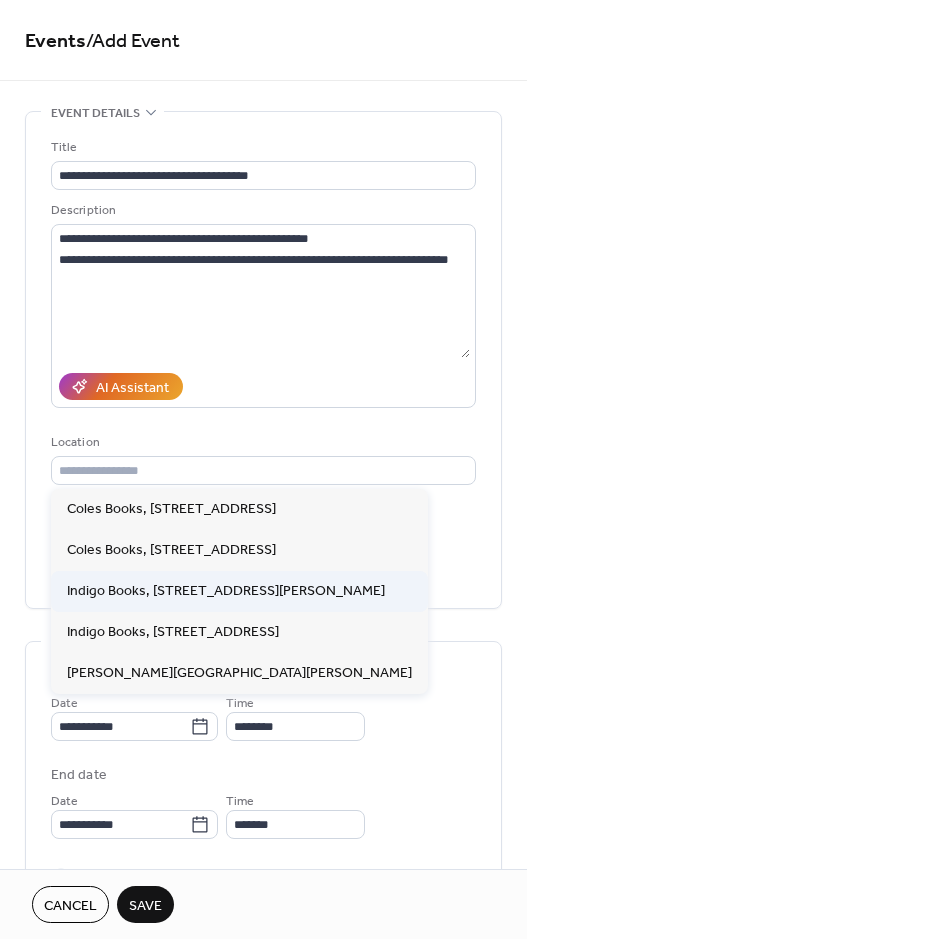 type on "**********" 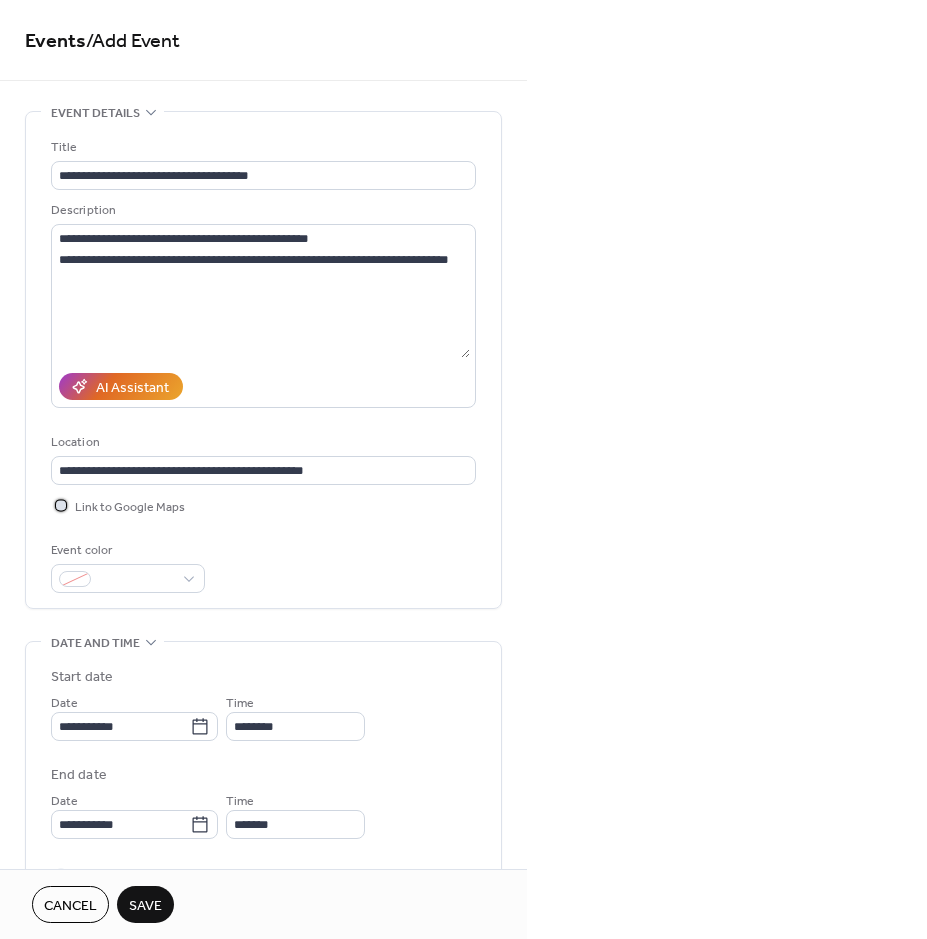 click at bounding box center (61, 505) 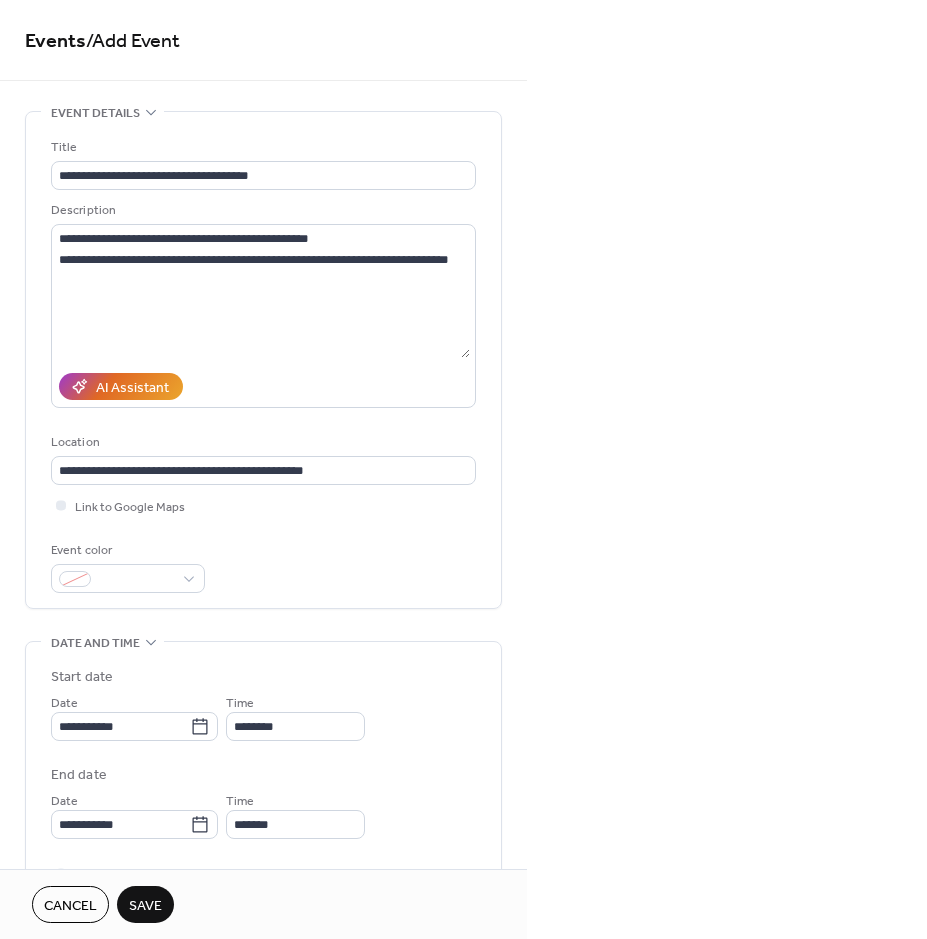 click on "**********" at bounding box center (463, 469) 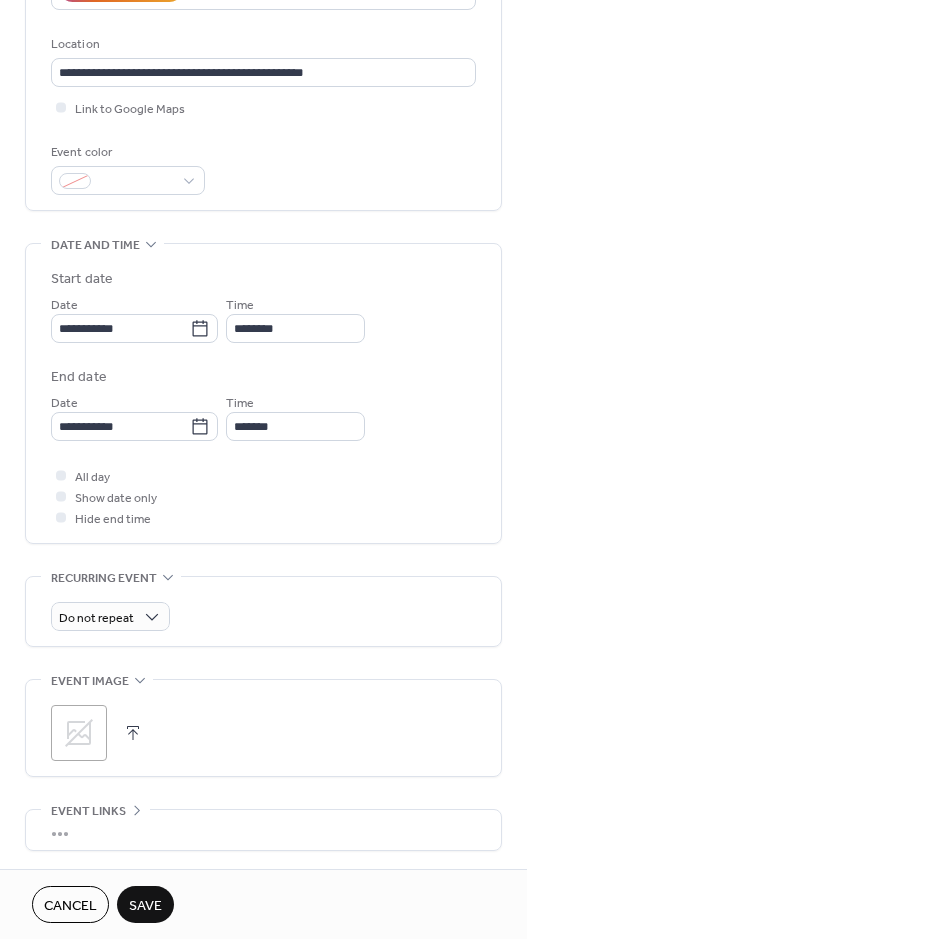 scroll, scrollTop: 400, scrollLeft: 0, axis: vertical 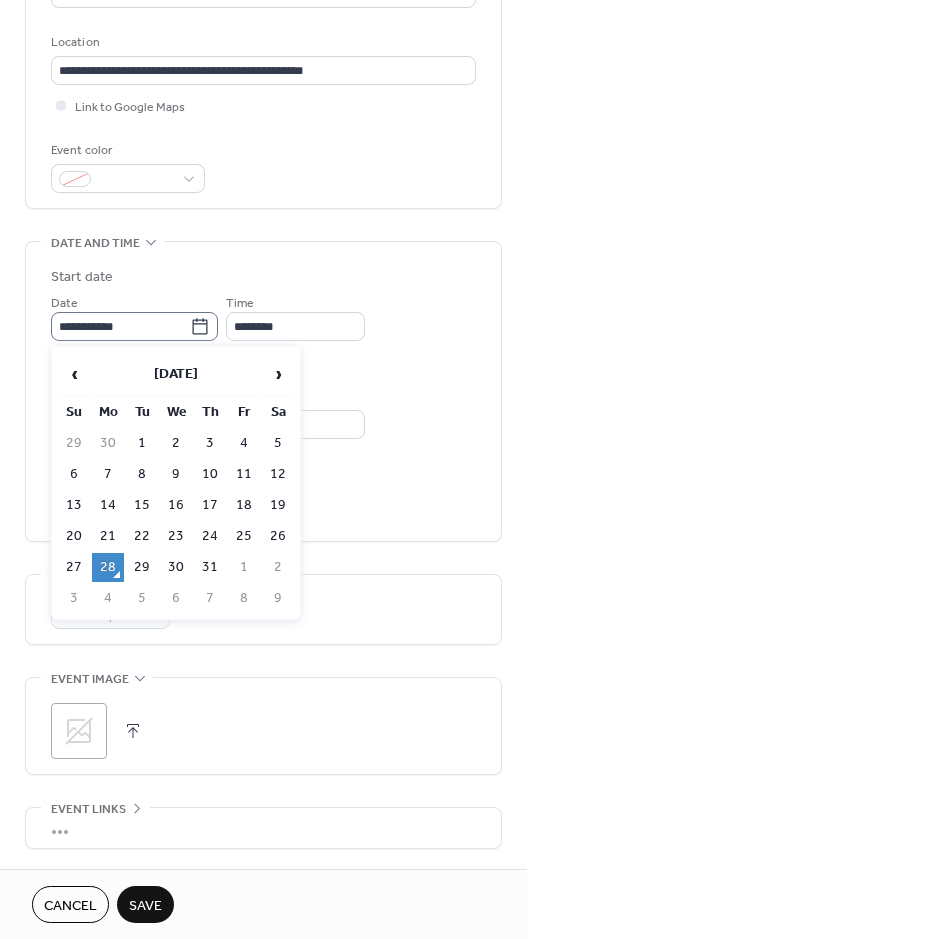 click 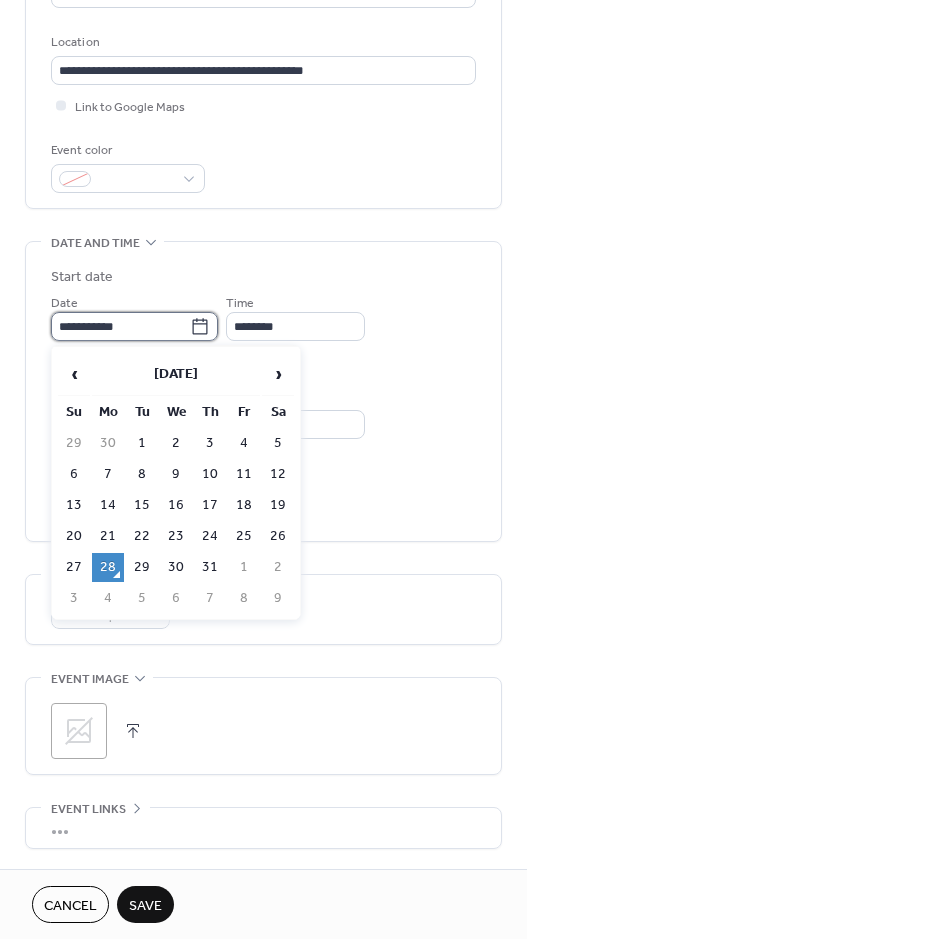 click on "**********" at bounding box center [120, 326] 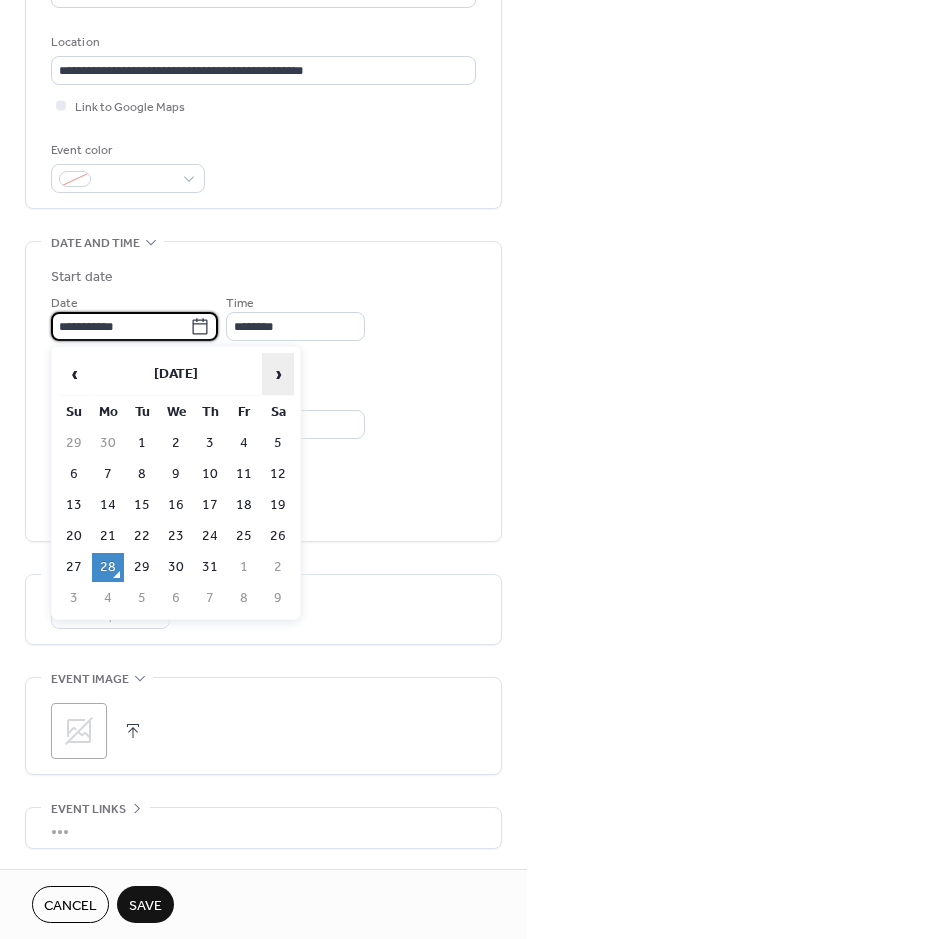 click on "›" at bounding box center (278, 374) 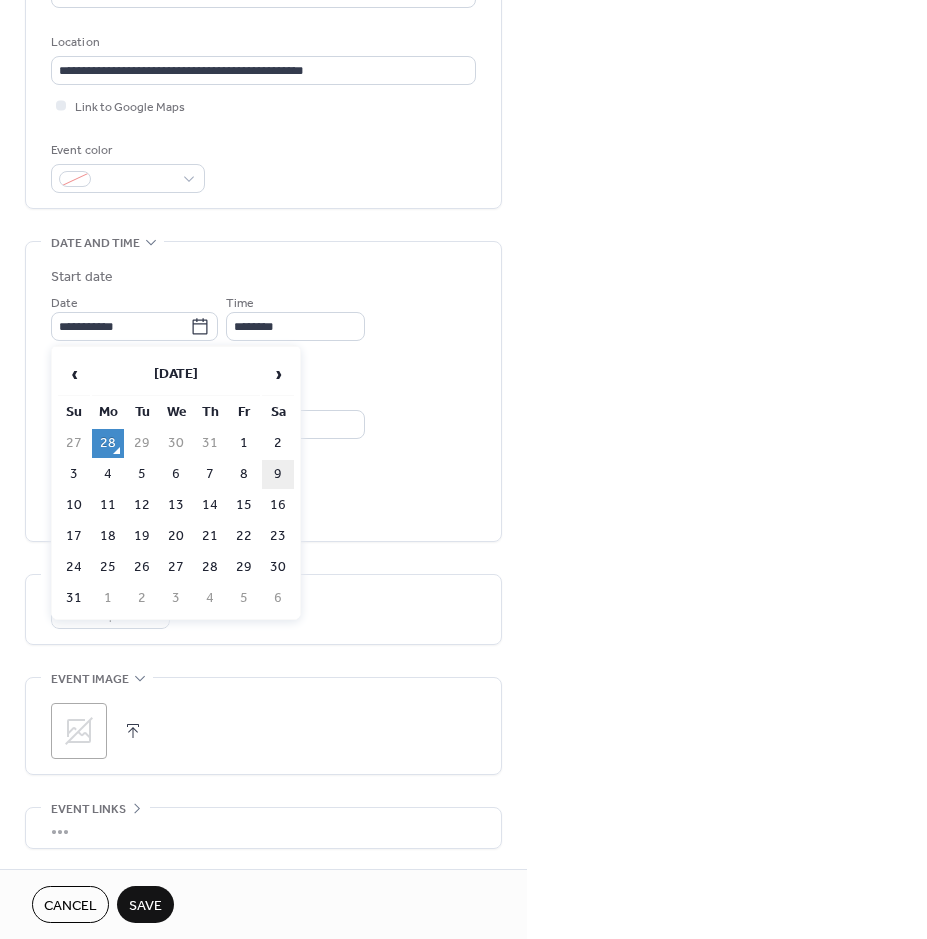 click on "9" at bounding box center (278, 474) 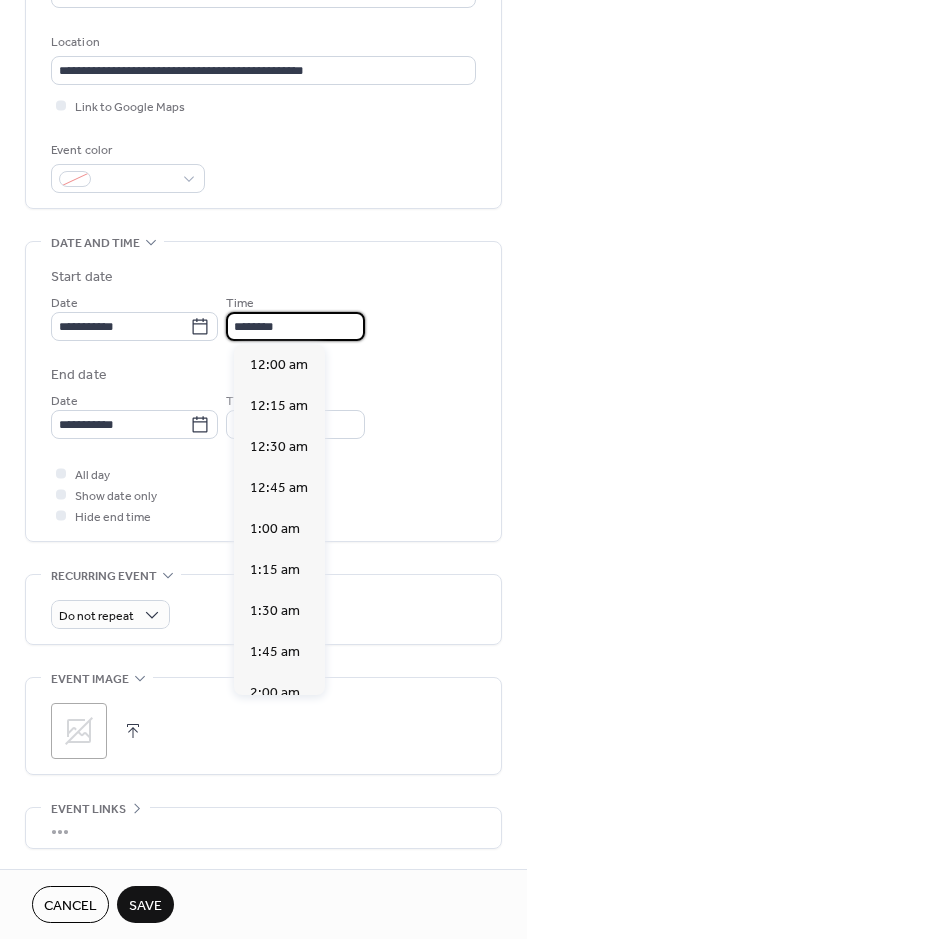 click on "********" at bounding box center (295, 326) 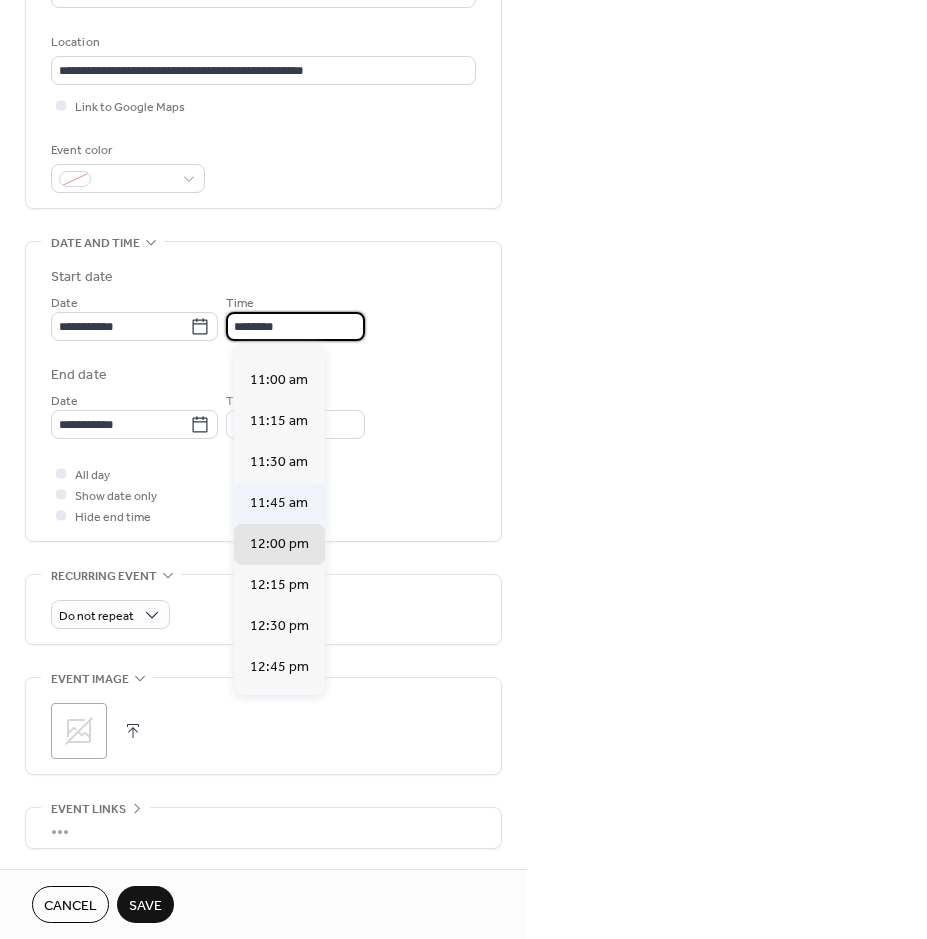 scroll, scrollTop: 1768, scrollLeft: 0, axis: vertical 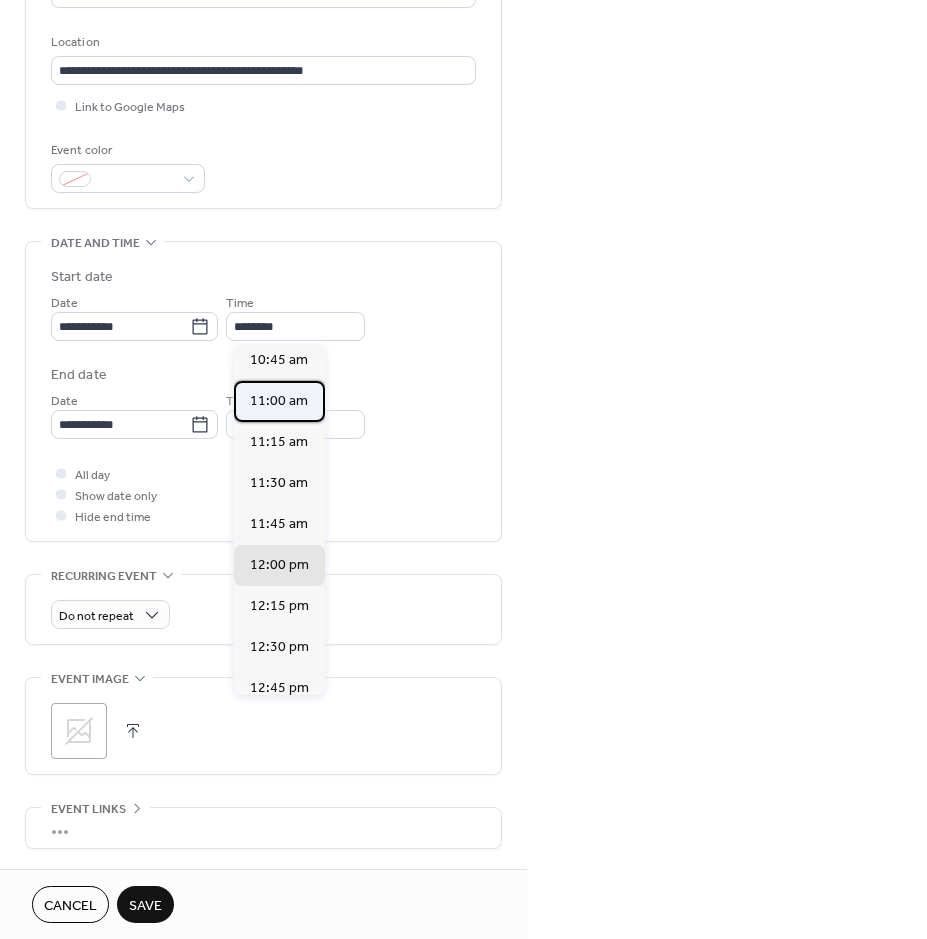 click on "11:00 am" at bounding box center (279, 401) 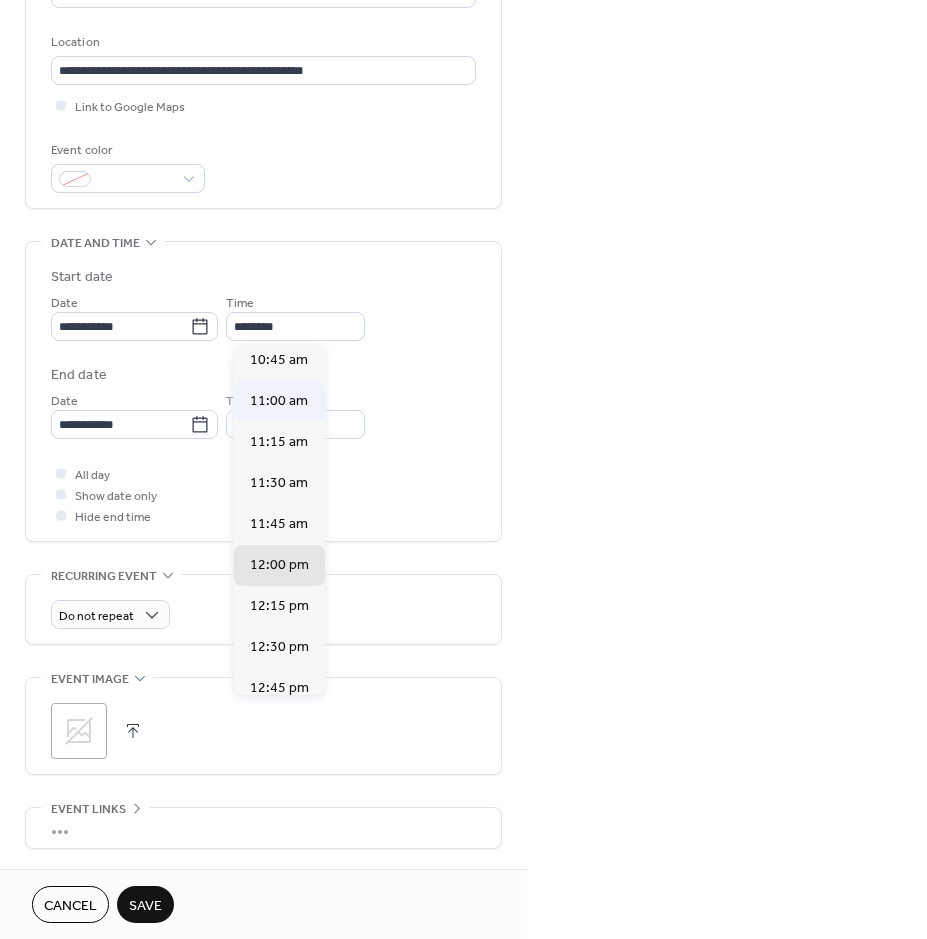 type on "********" 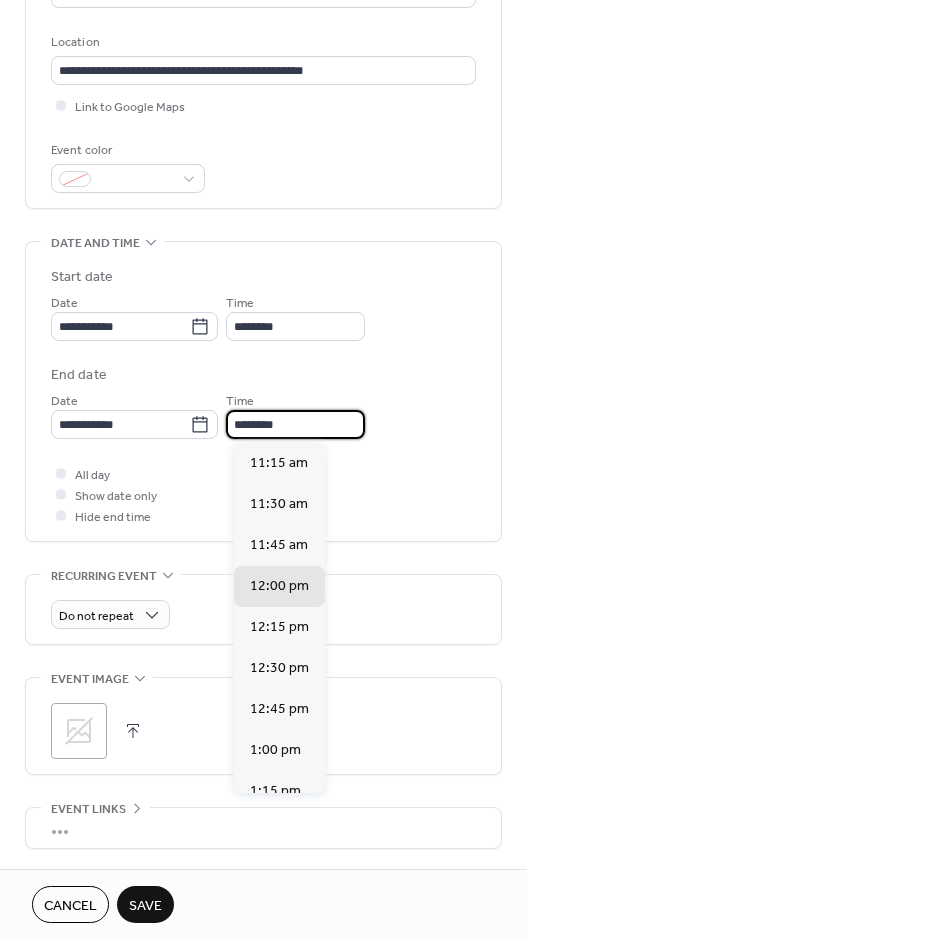 click on "********" at bounding box center (295, 424) 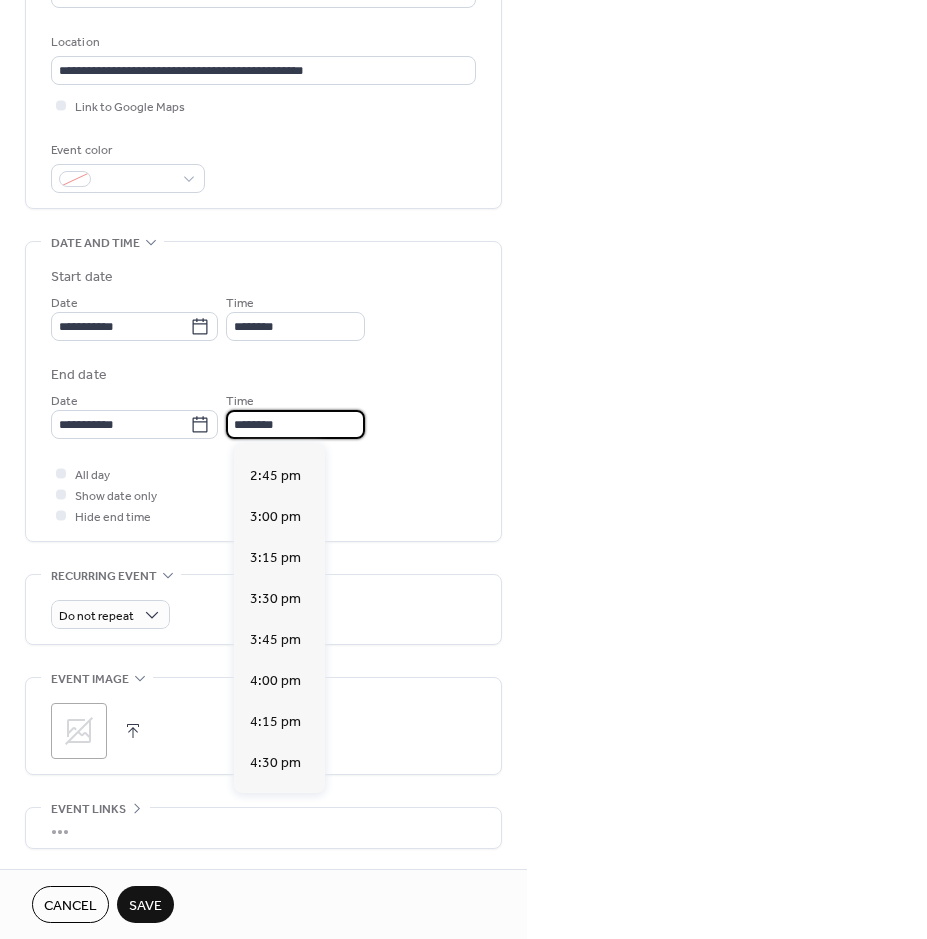 scroll, scrollTop: 600, scrollLeft: 0, axis: vertical 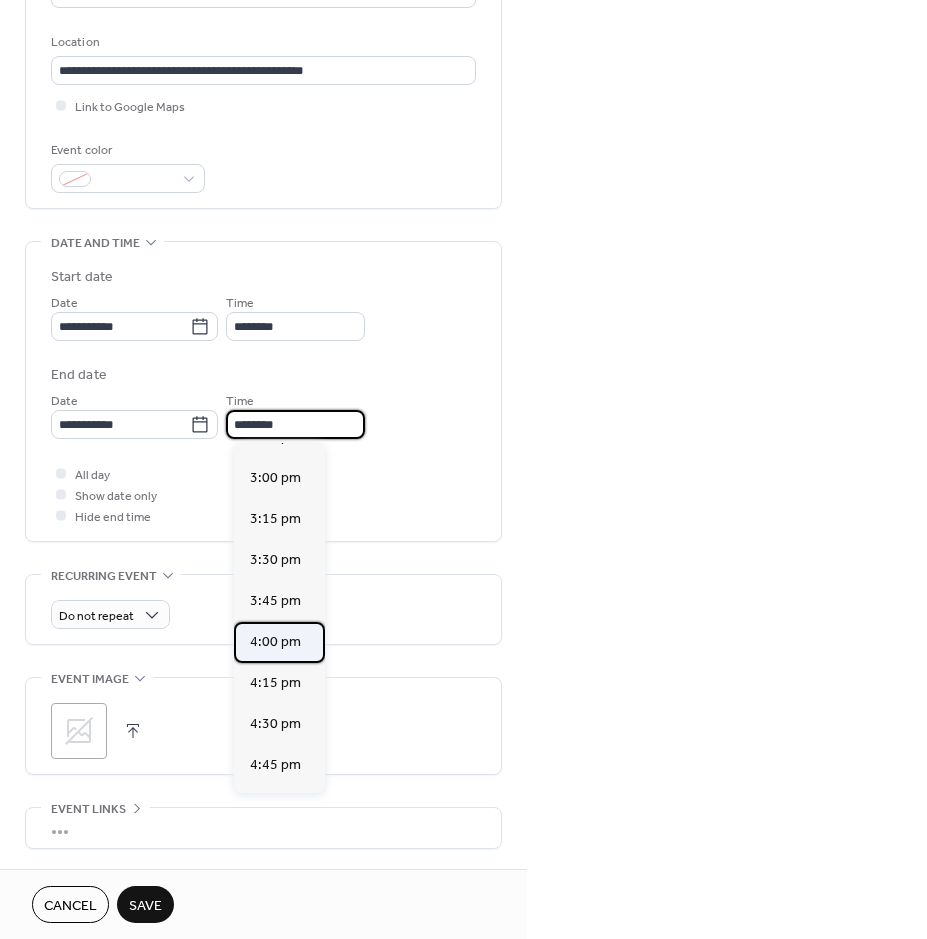 click on "4:00 pm" at bounding box center (275, 642) 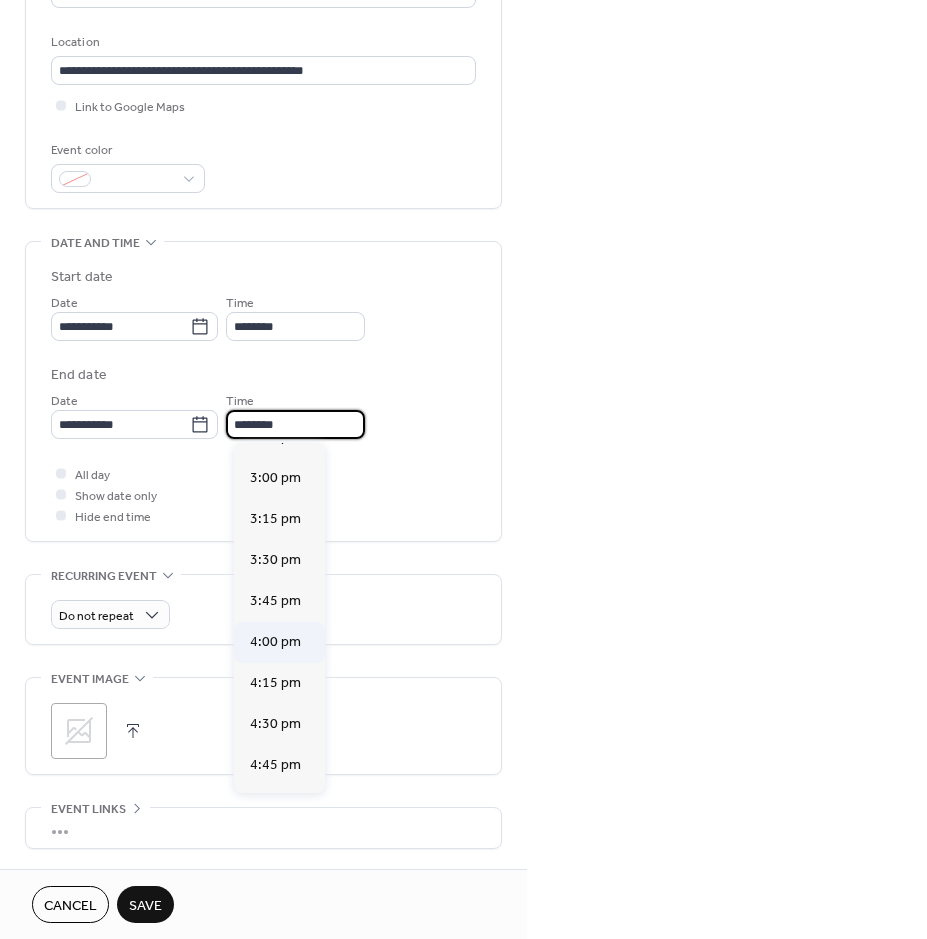 type on "*******" 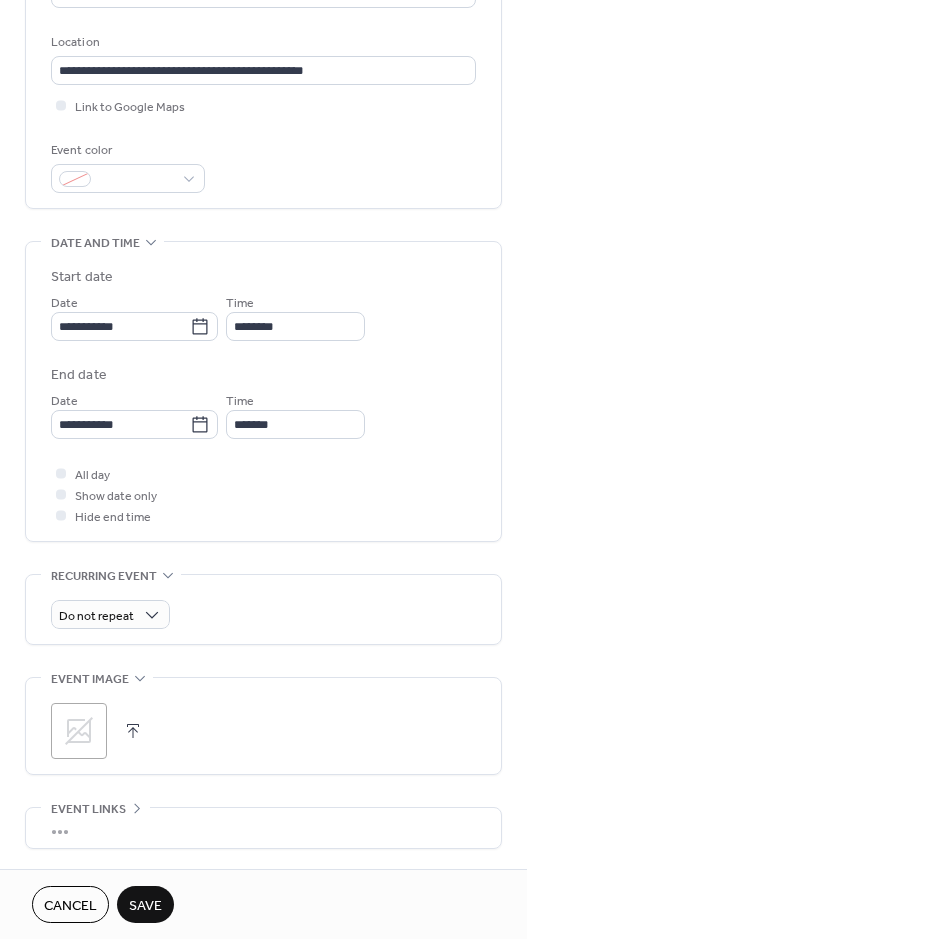 click on "**********" at bounding box center (463, 469) 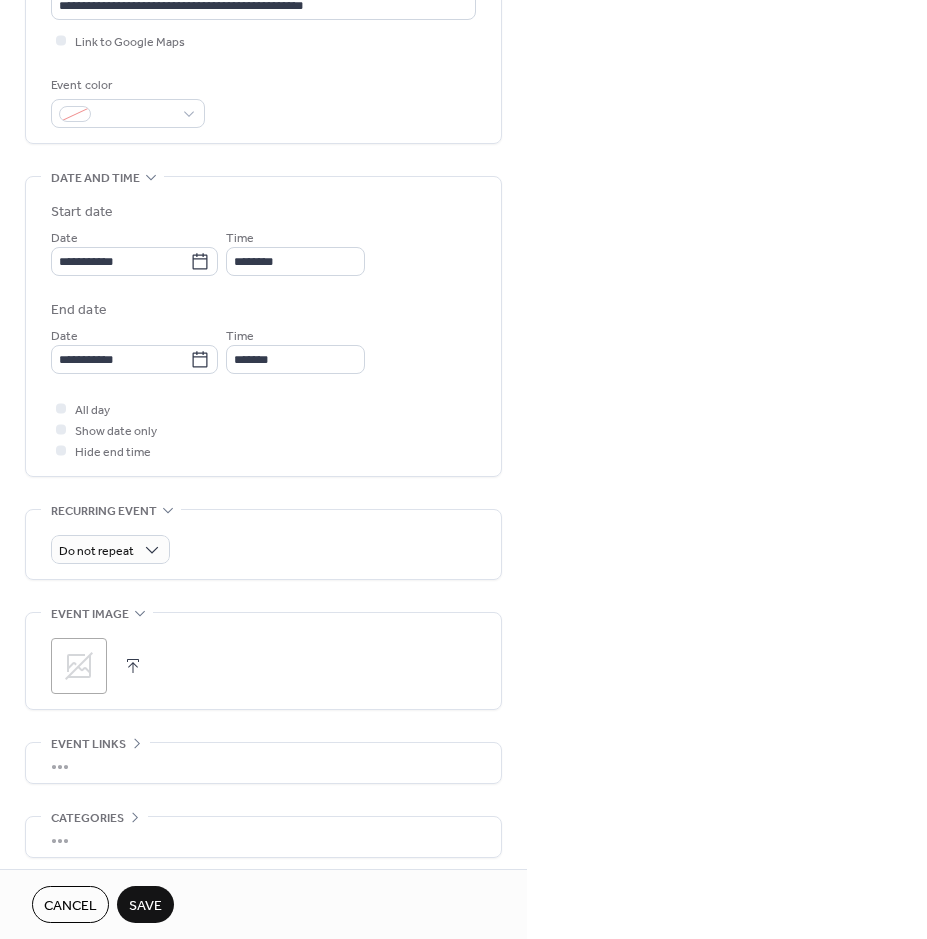 scroll, scrollTop: 548, scrollLeft: 0, axis: vertical 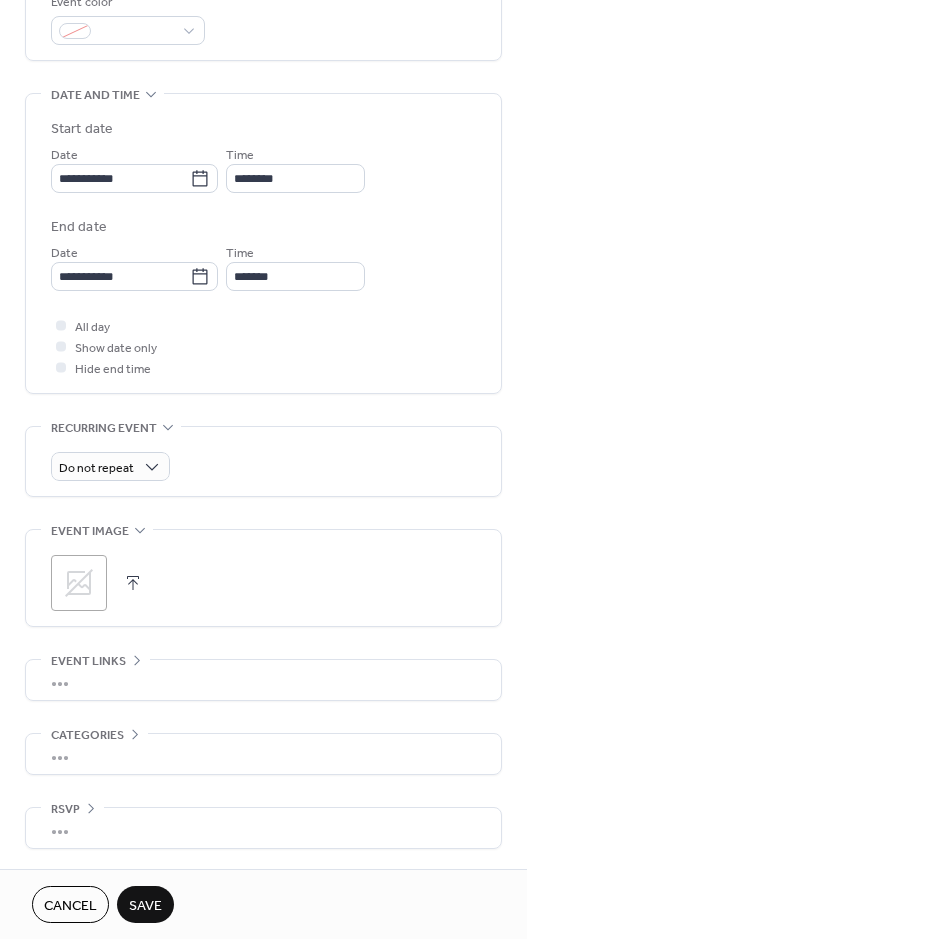 click 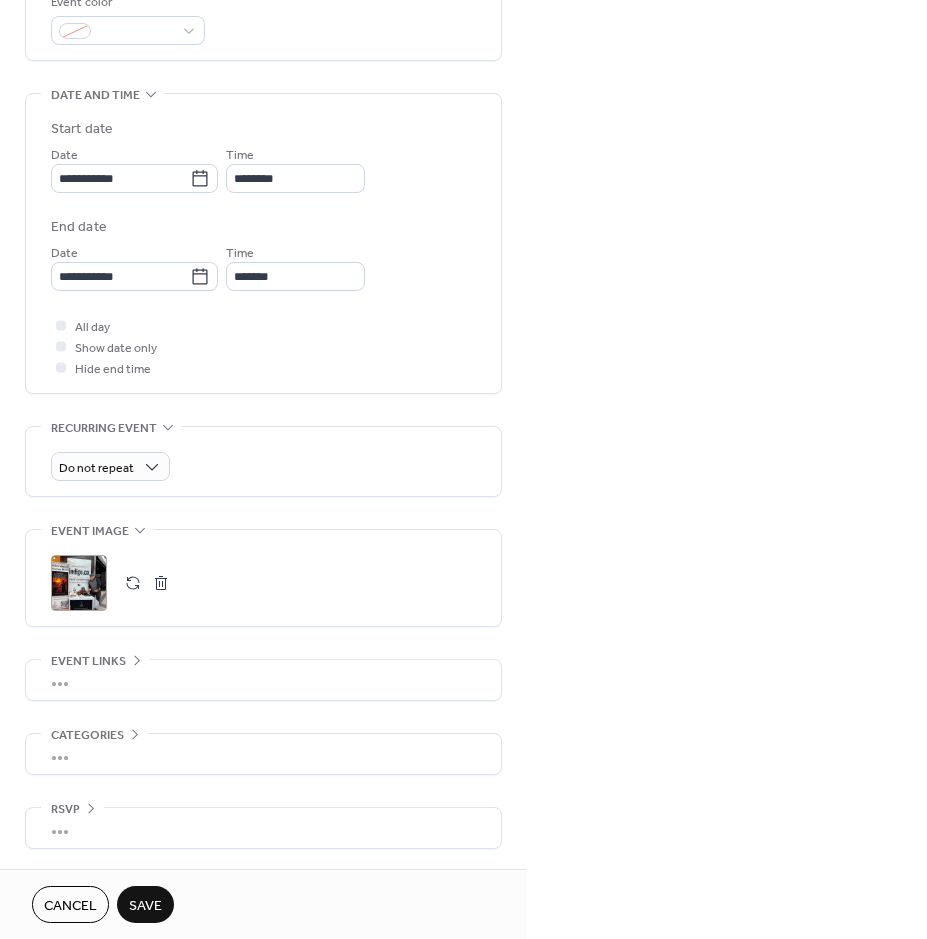 click on "Save" at bounding box center [145, 906] 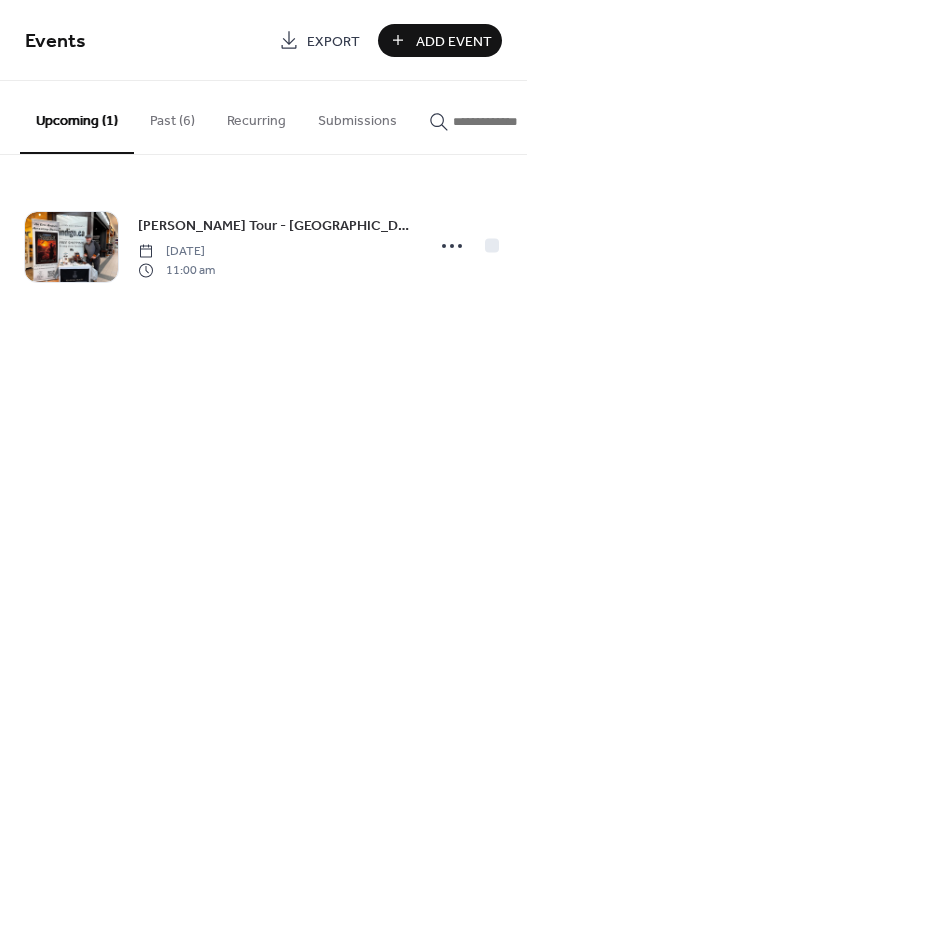 click on "Add Event" at bounding box center [454, 41] 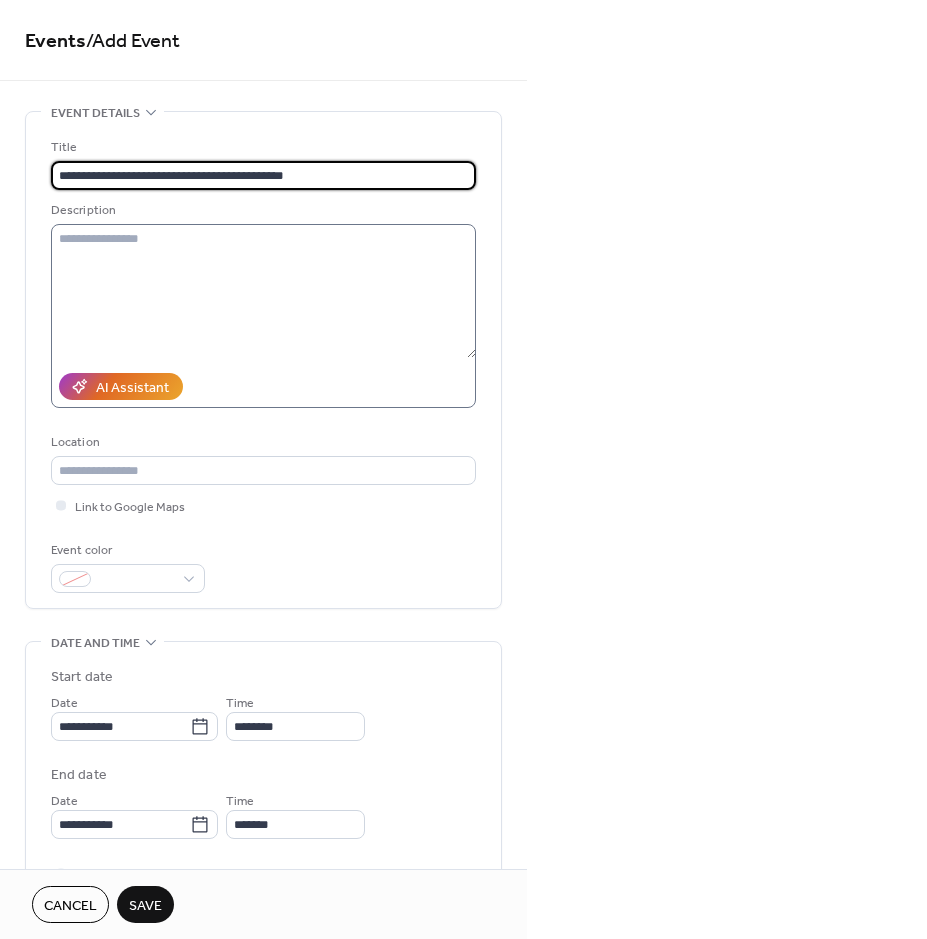 type on "**********" 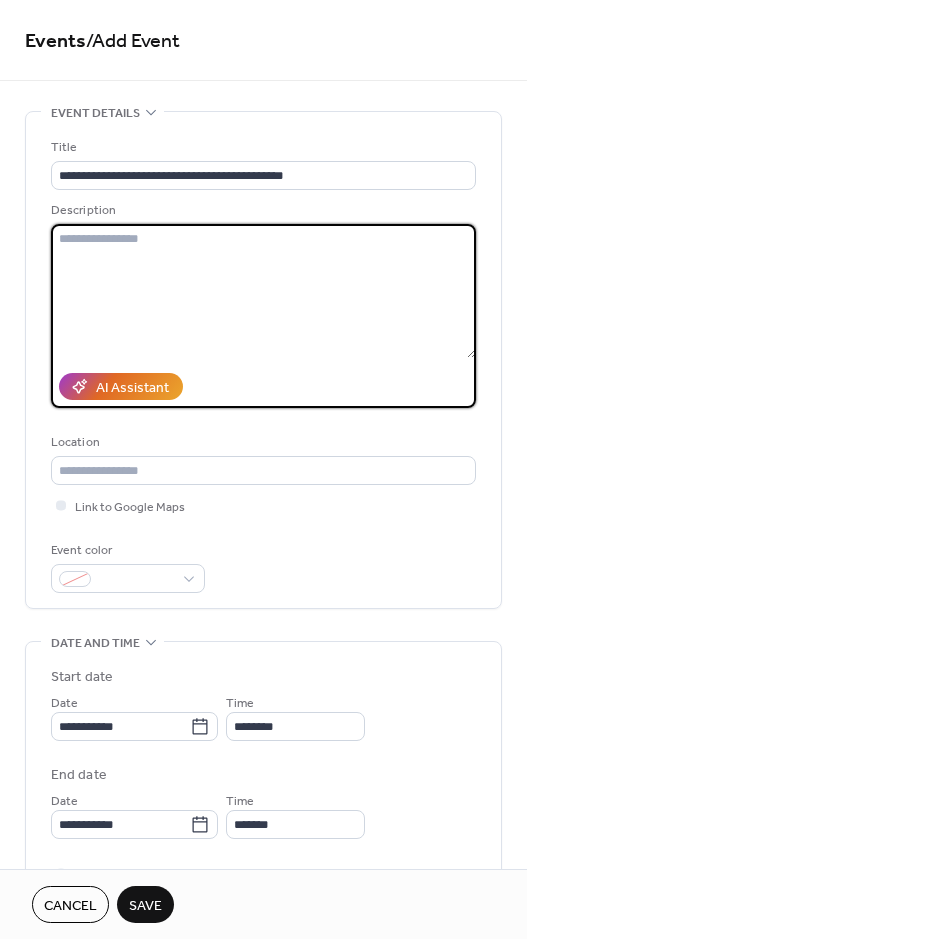 click at bounding box center [263, 291] 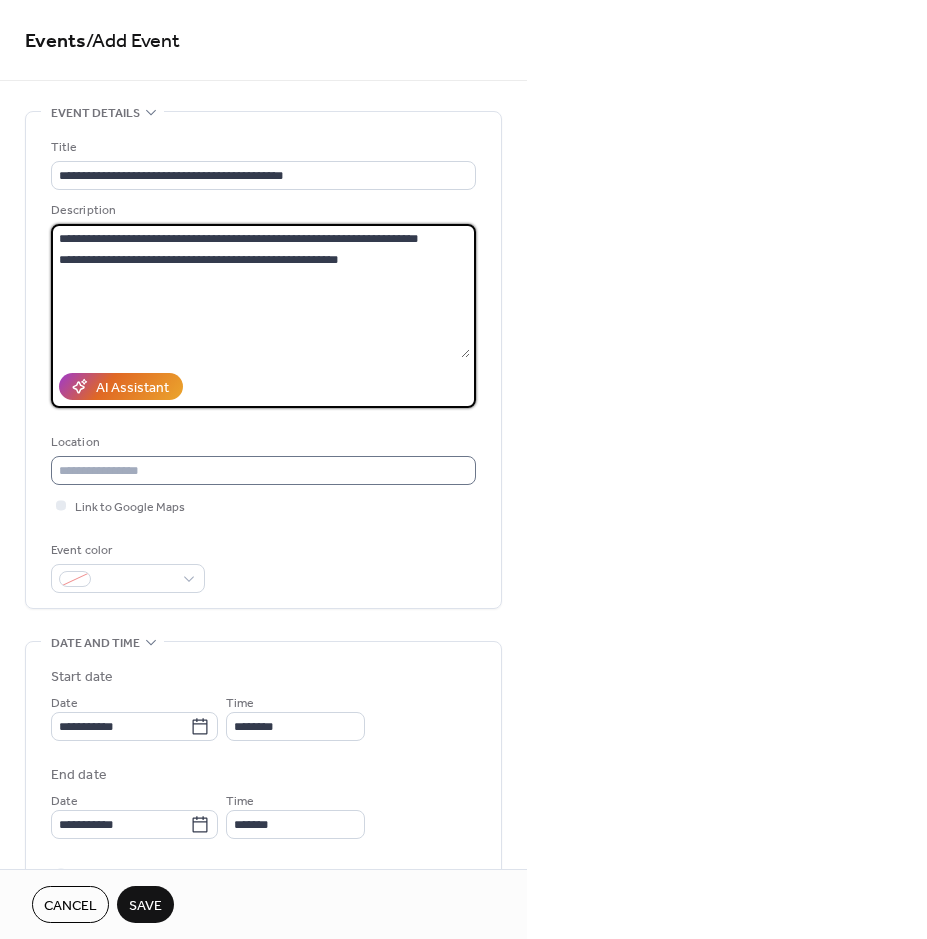 type on "**********" 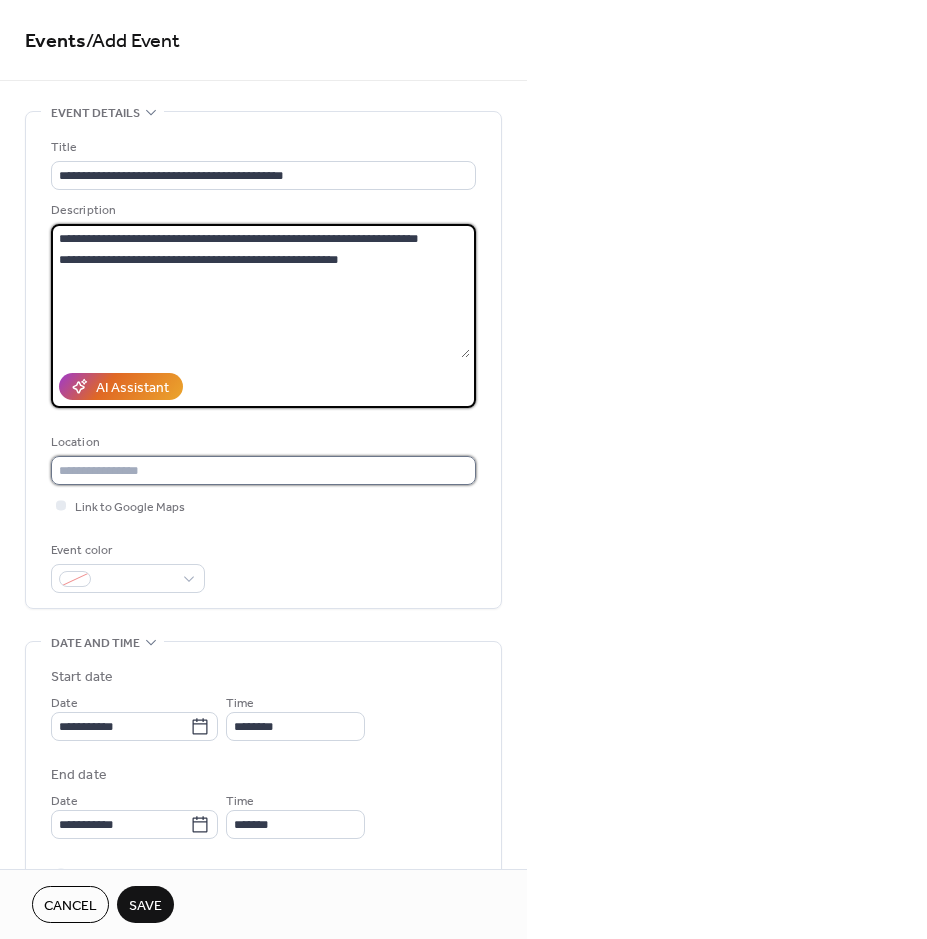 click at bounding box center (263, 470) 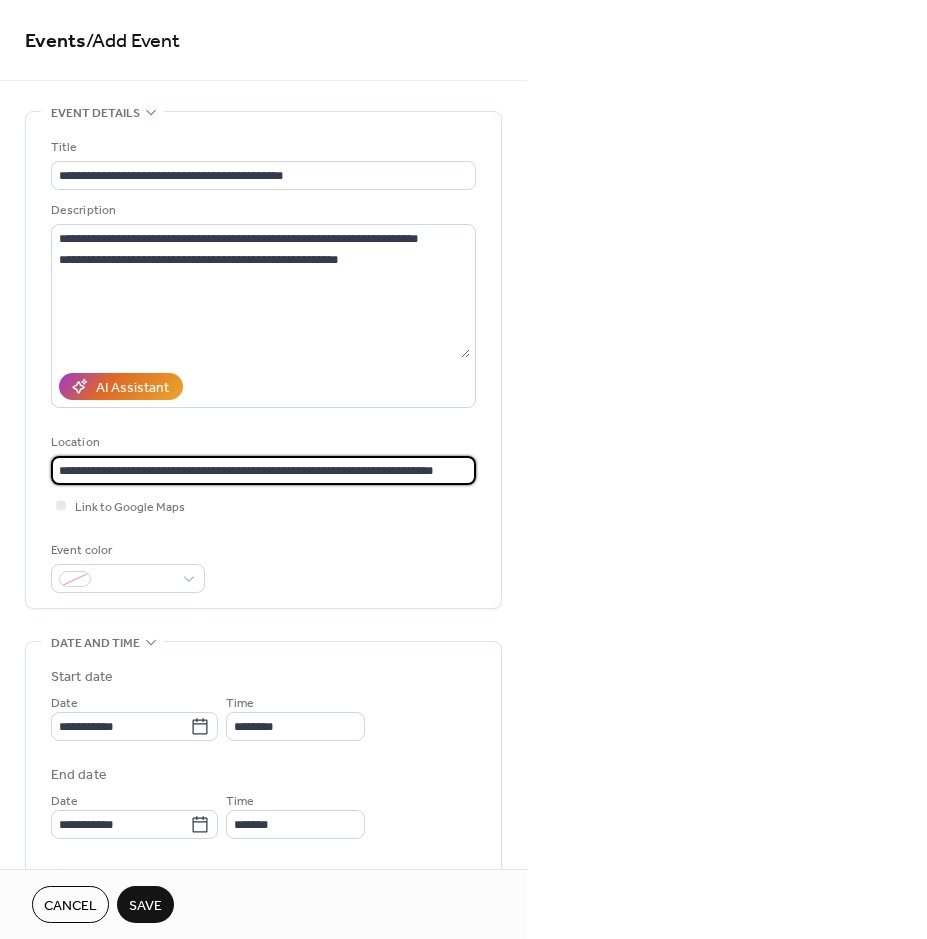 scroll, scrollTop: 0, scrollLeft: 16, axis: horizontal 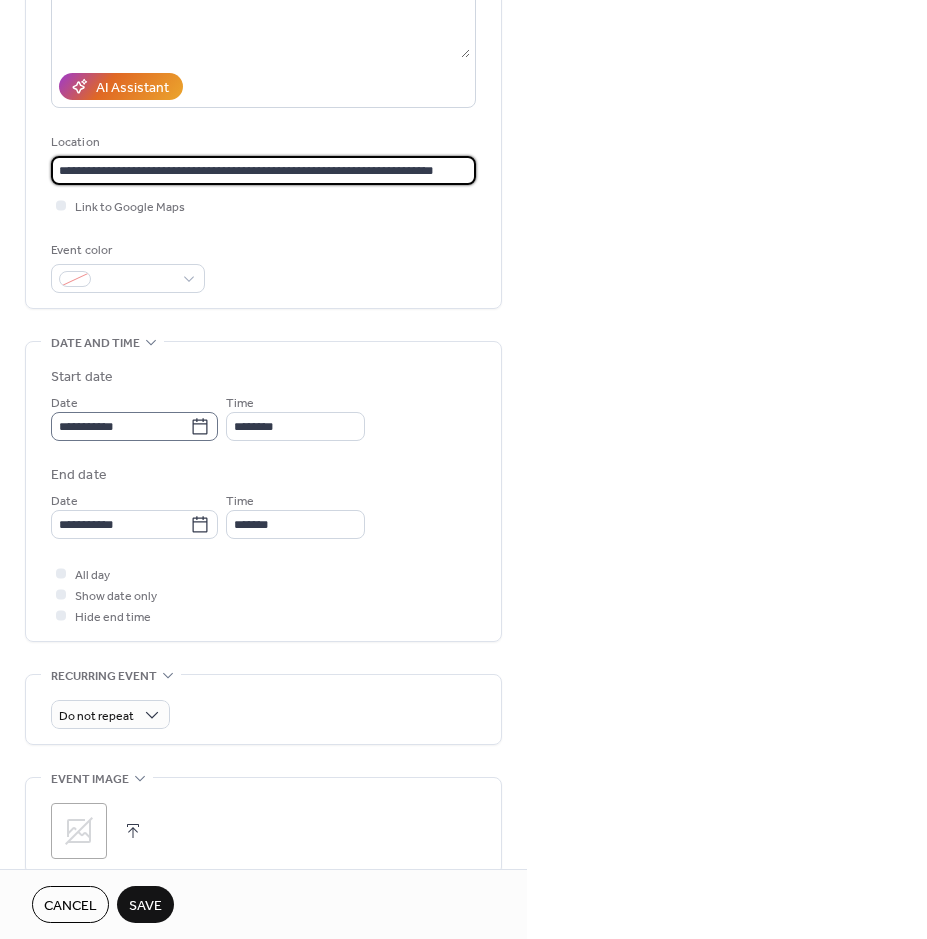 type on "**********" 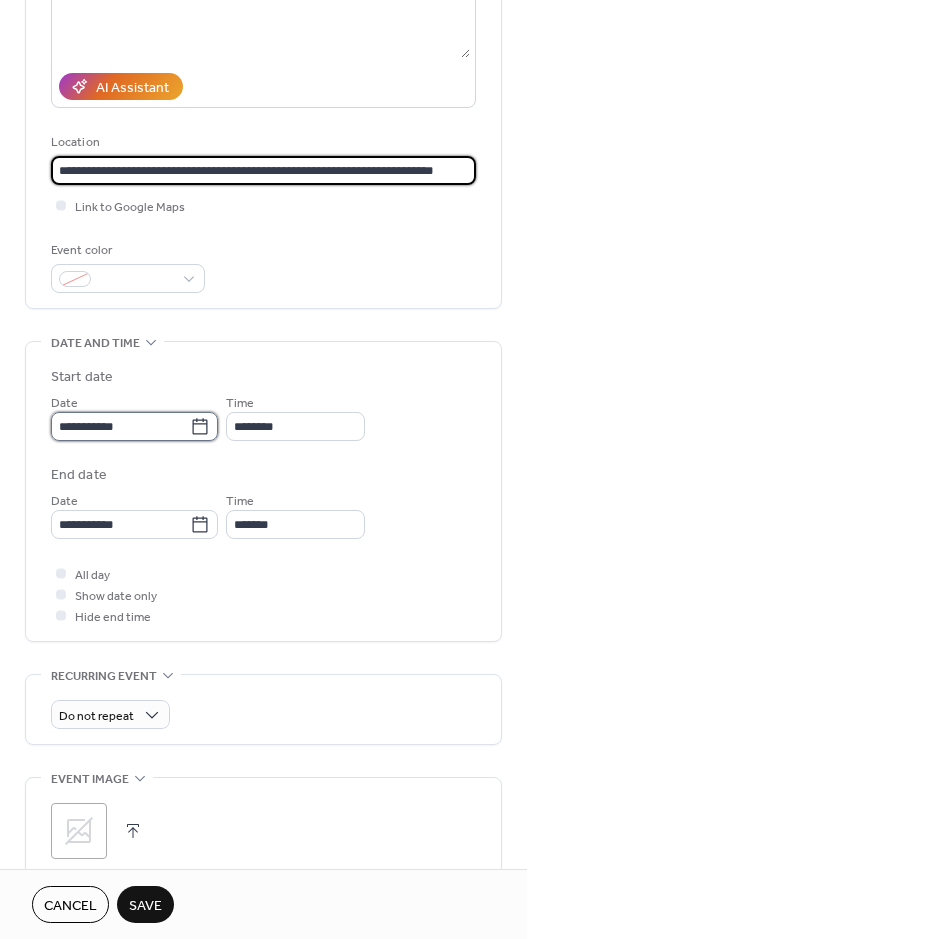 click on "**********" at bounding box center [120, 426] 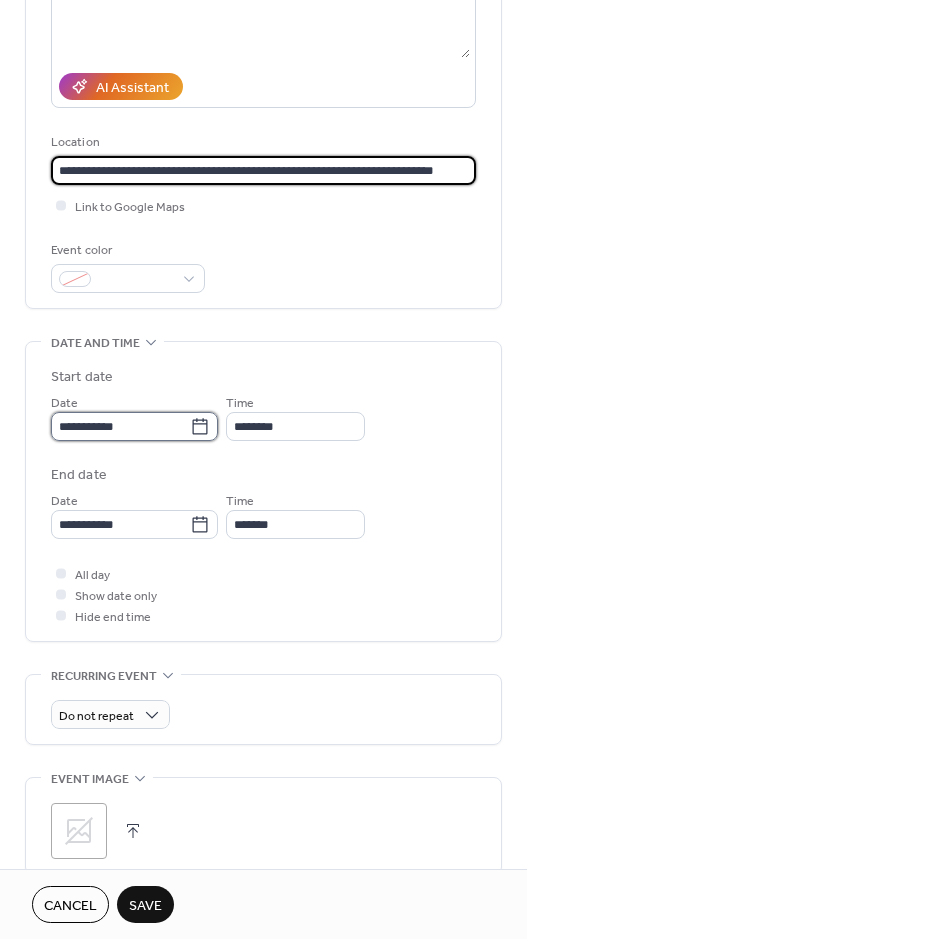 scroll, scrollTop: 0, scrollLeft: 0, axis: both 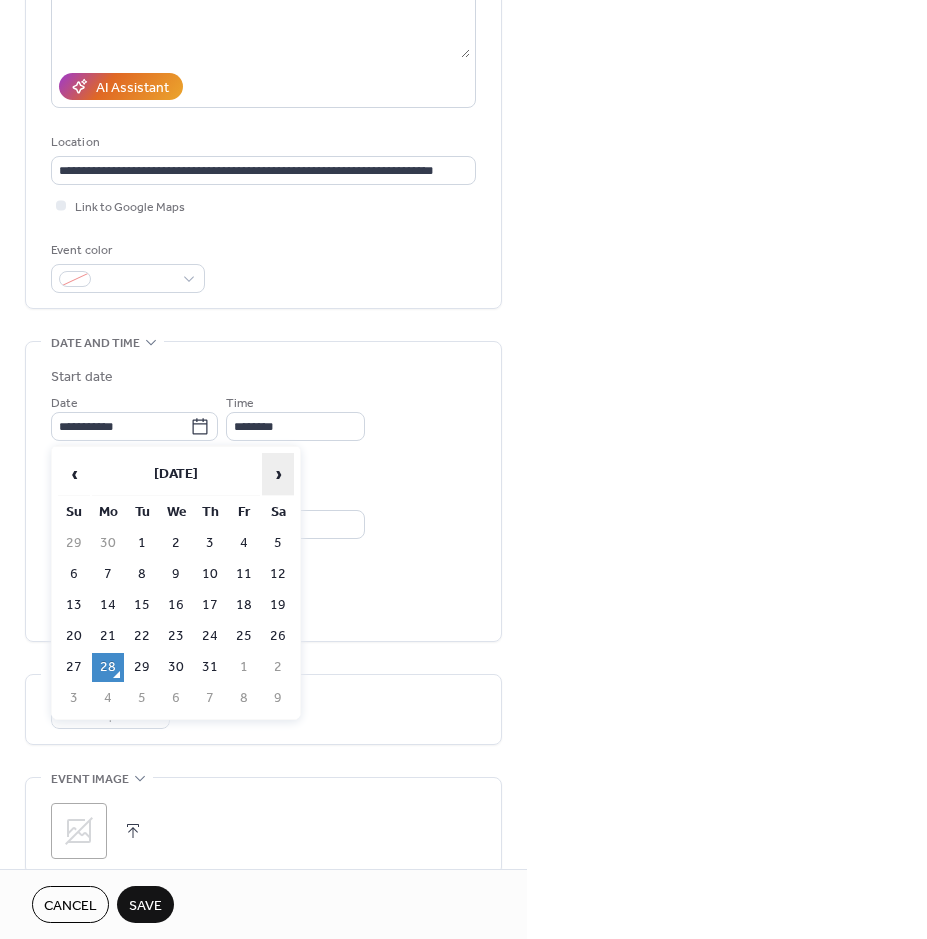 click on "›" at bounding box center [278, 474] 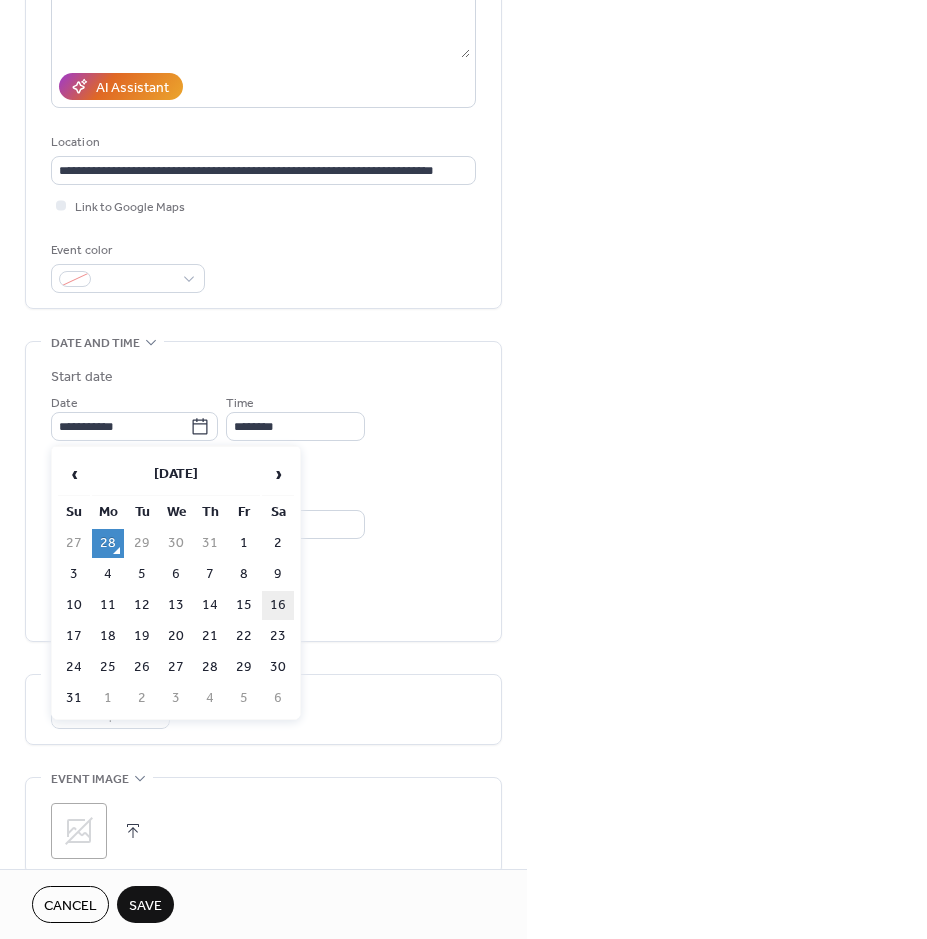 click on "16" at bounding box center (278, 605) 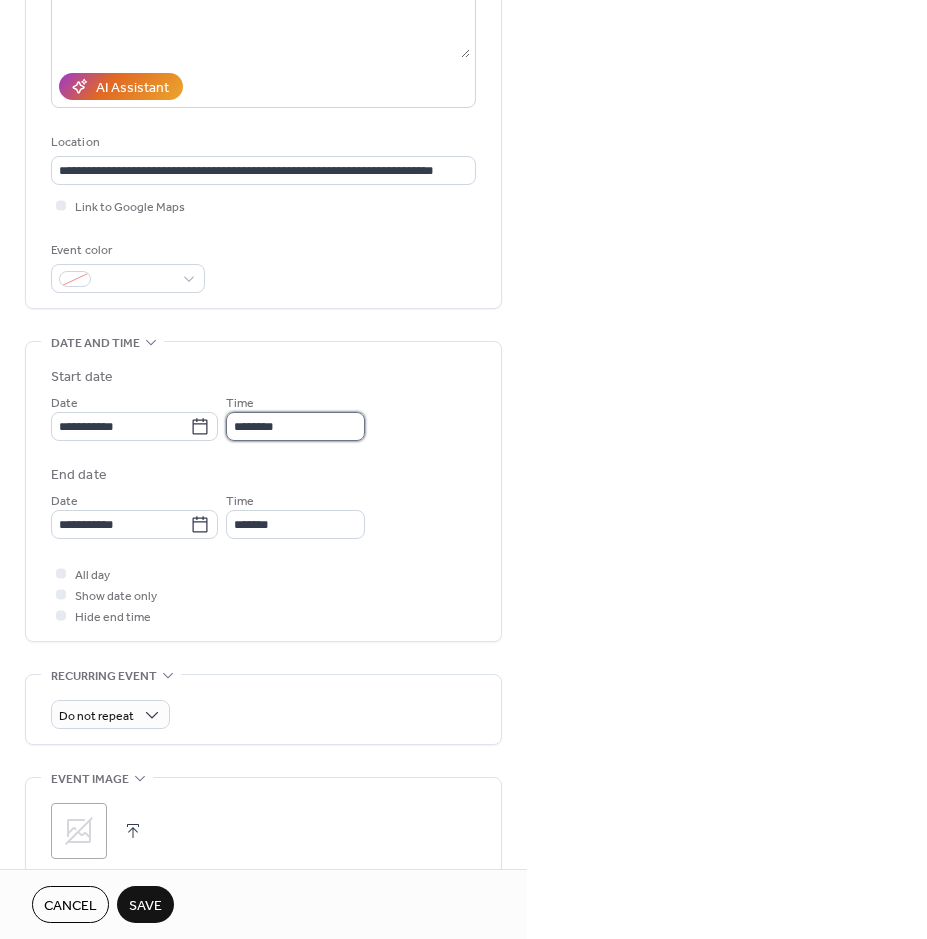 click on "********" at bounding box center [295, 426] 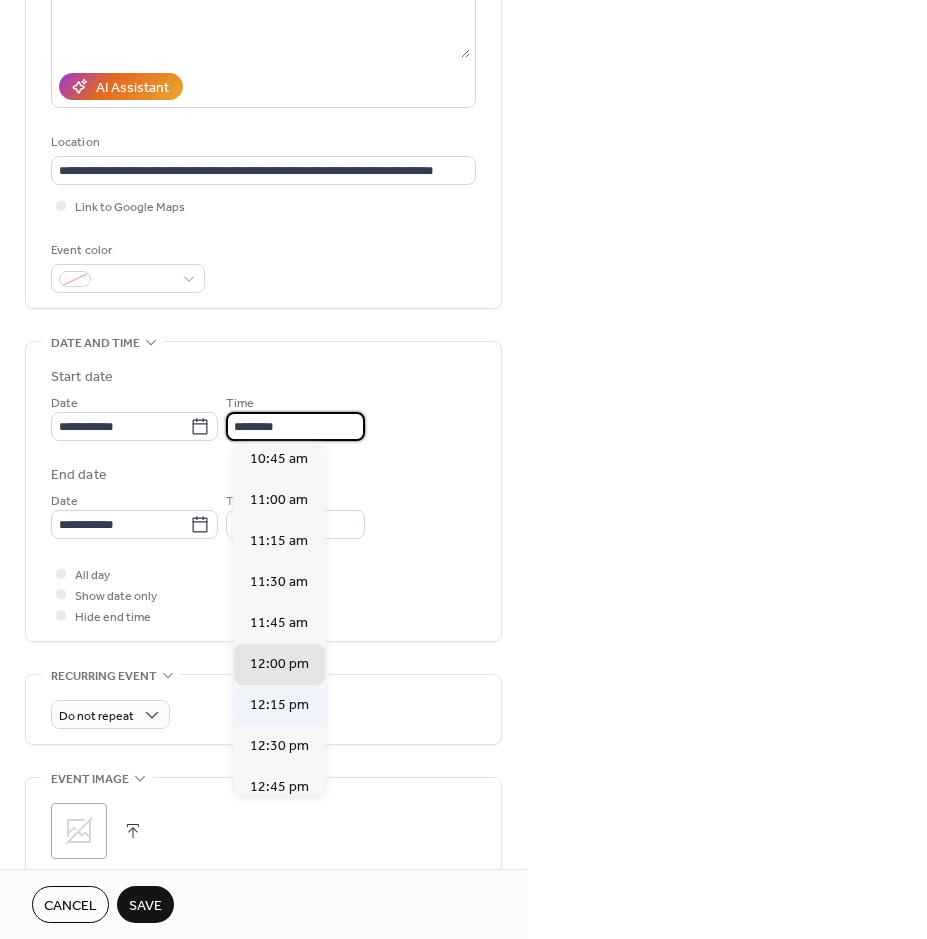 scroll, scrollTop: 1768, scrollLeft: 0, axis: vertical 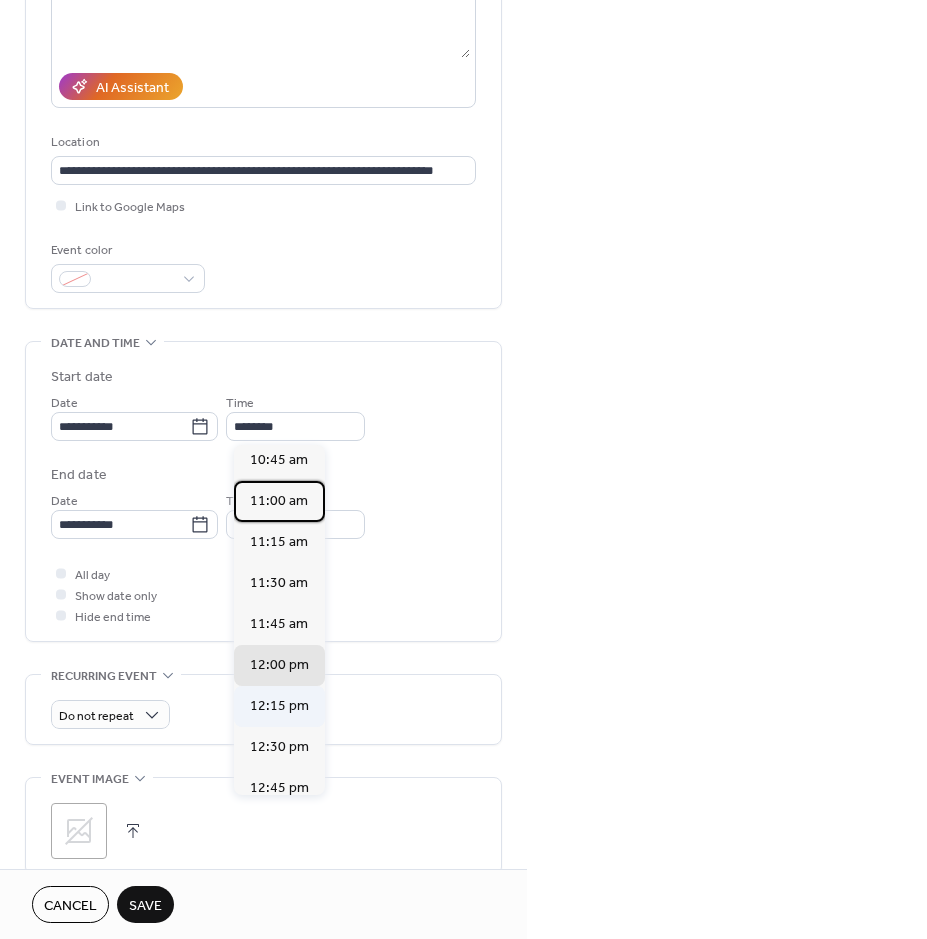 click on "11:00 am" at bounding box center [279, 501] 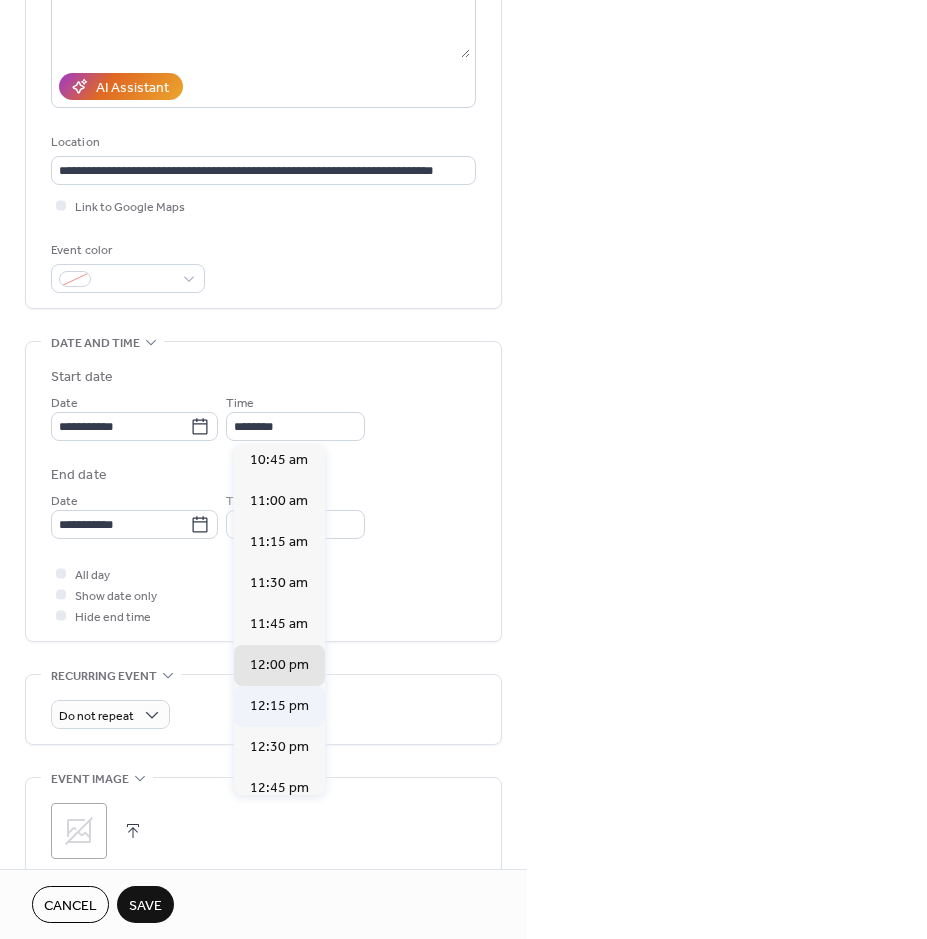 type on "********" 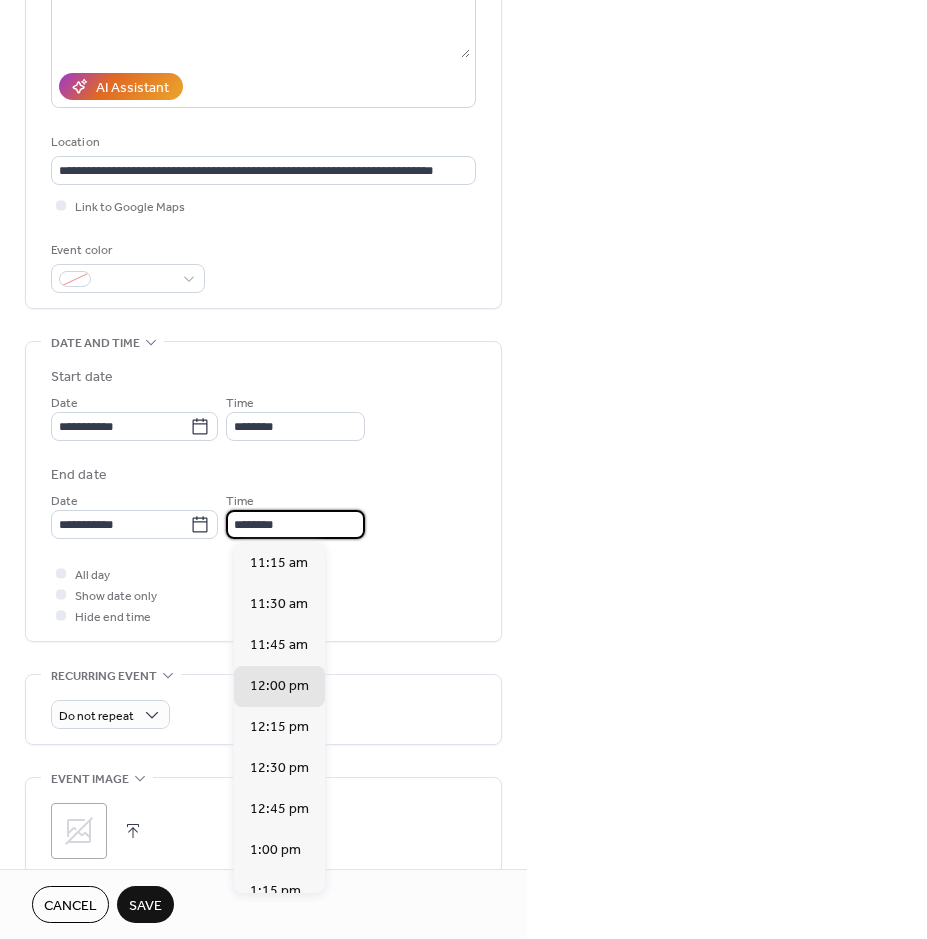 click on "********" at bounding box center [295, 524] 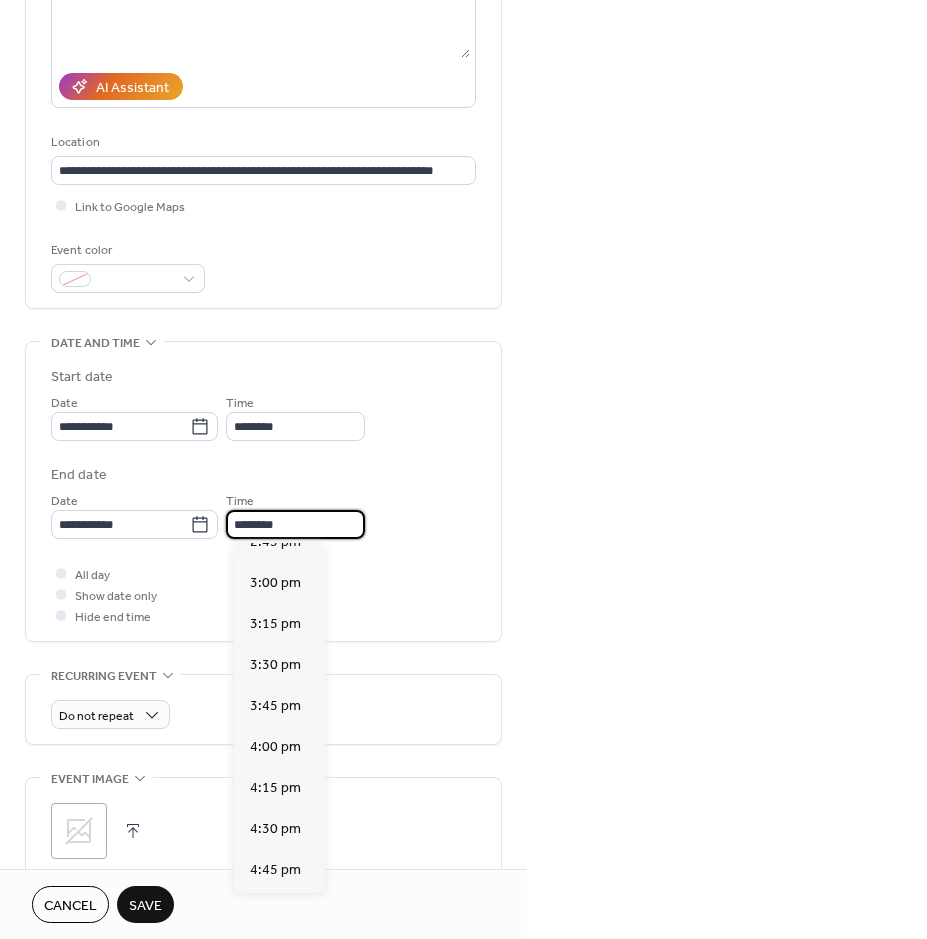 scroll, scrollTop: 600, scrollLeft: 0, axis: vertical 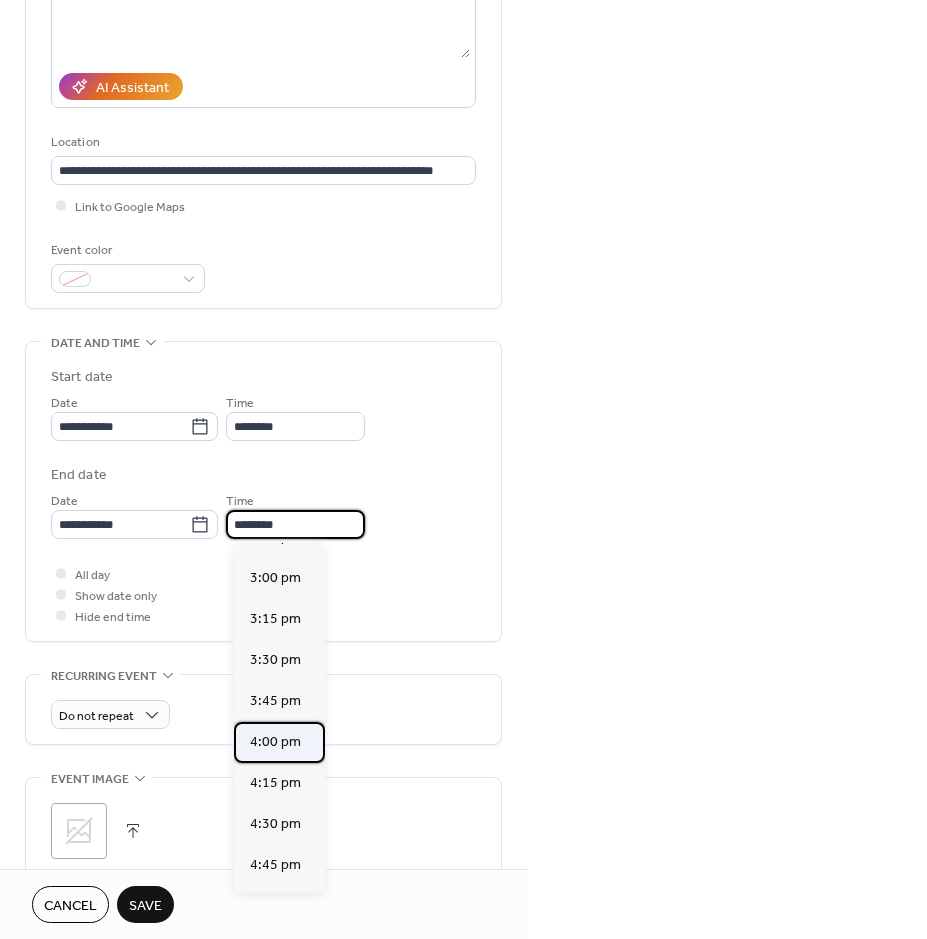 click on "4:00 pm" at bounding box center (275, 742) 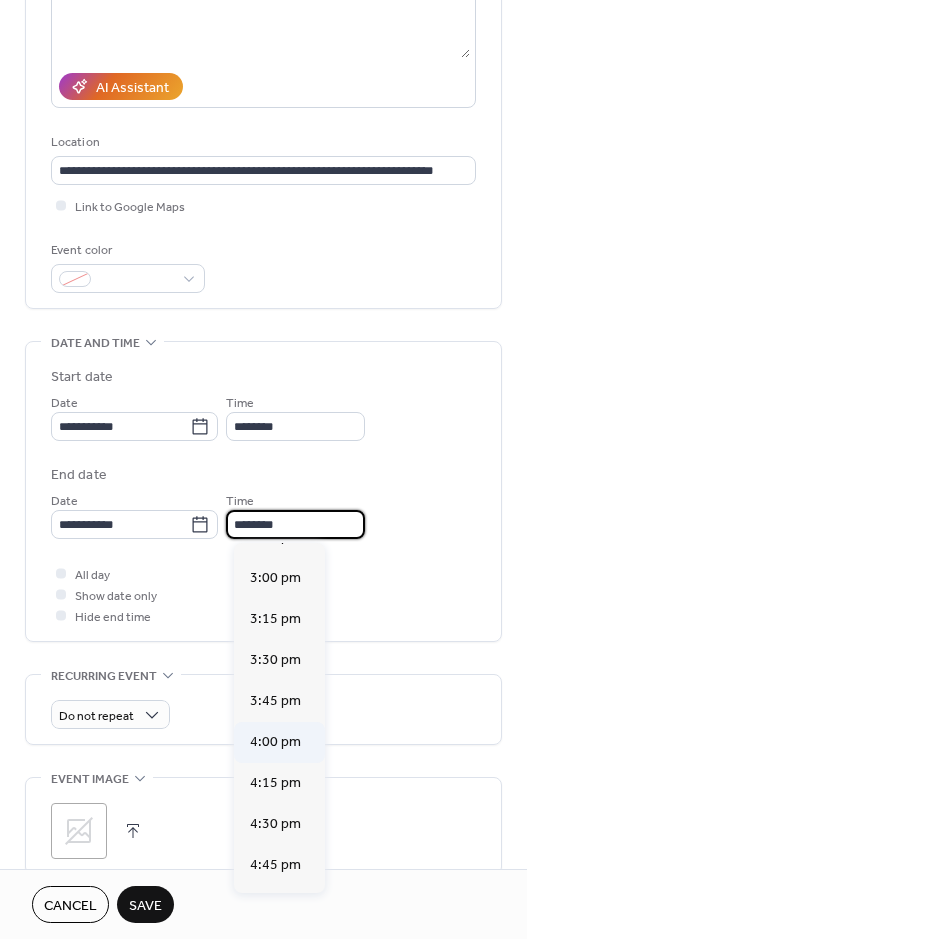 type on "*******" 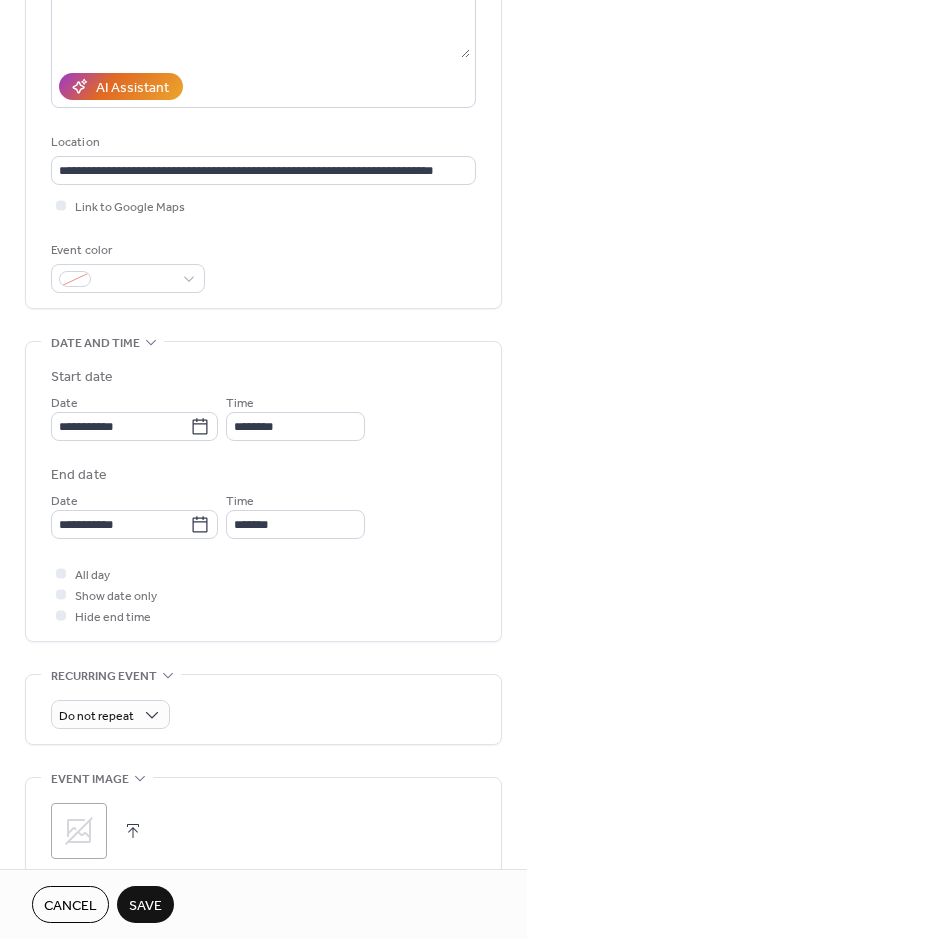 click on "**********" at bounding box center [463, 469] 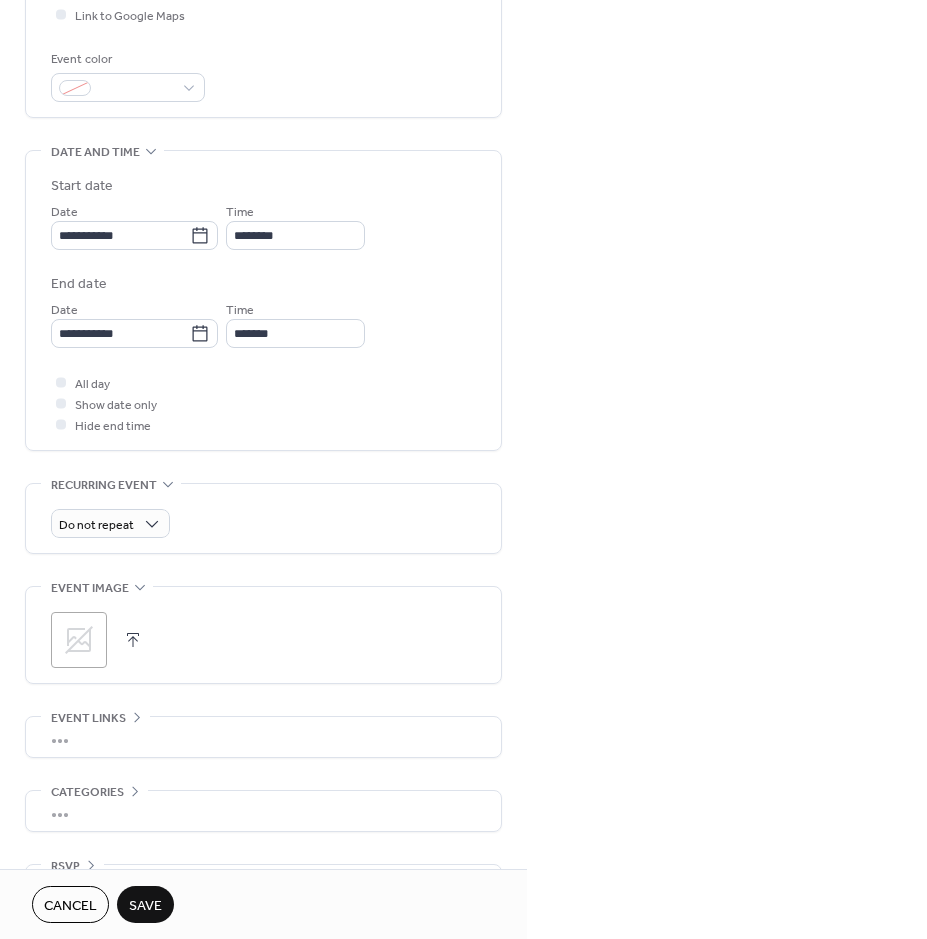 scroll, scrollTop: 548, scrollLeft: 0, axis: vertical 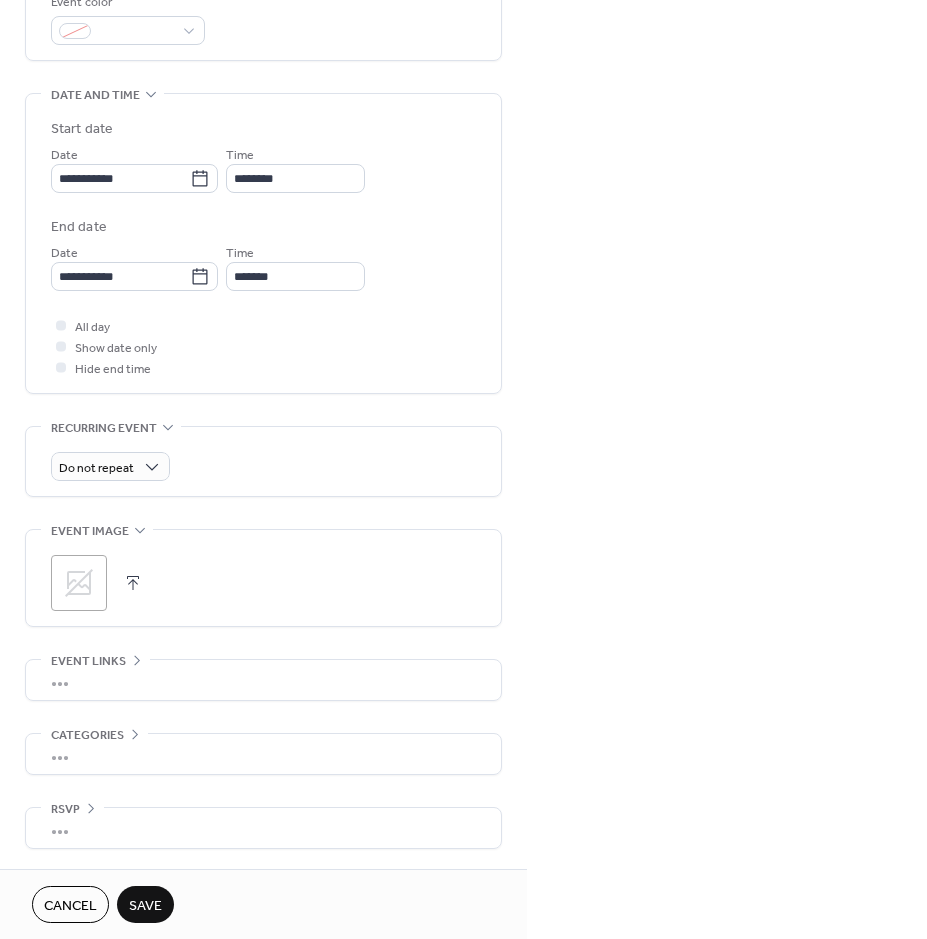 click 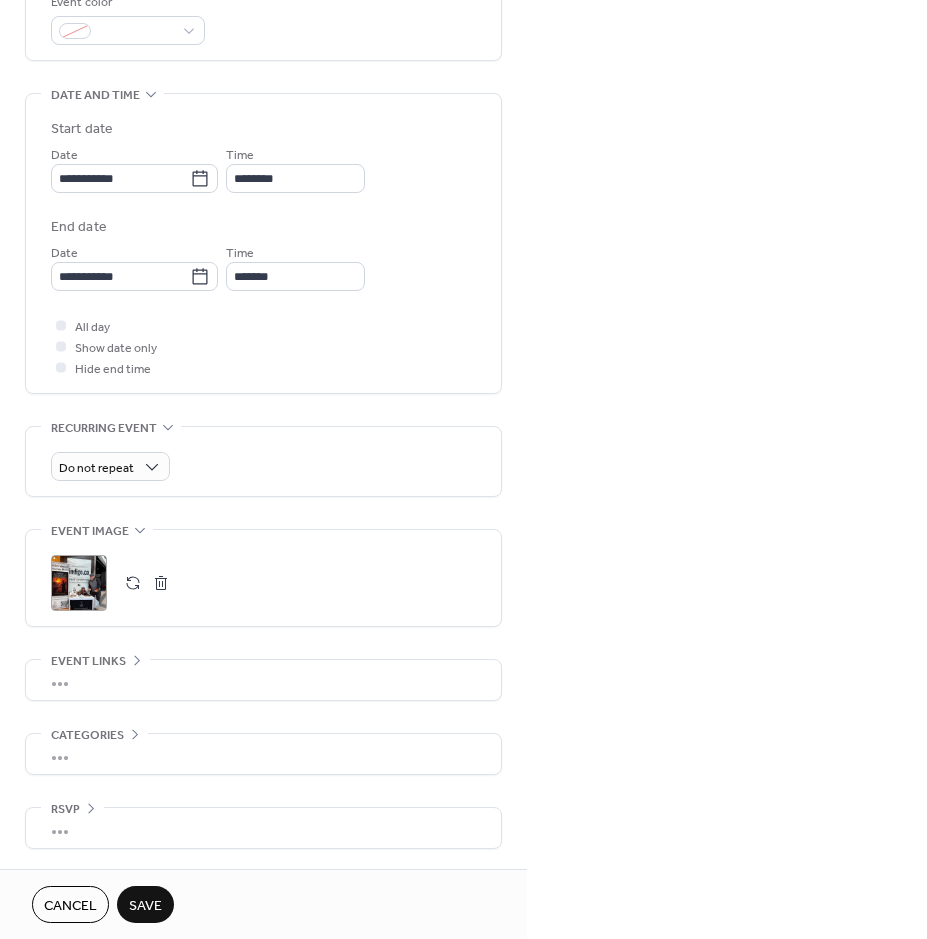 click on "Save" at bounding box center (145, 906) 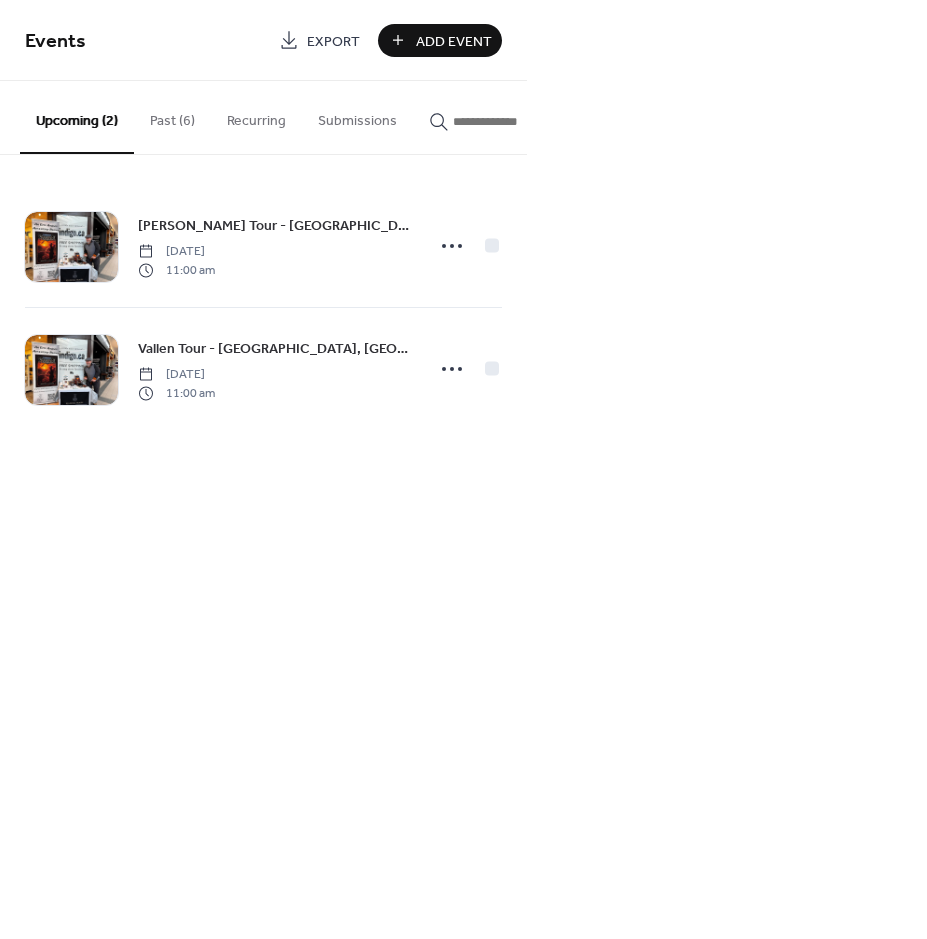 click on "Add Event" at bounding box center [454, 41] 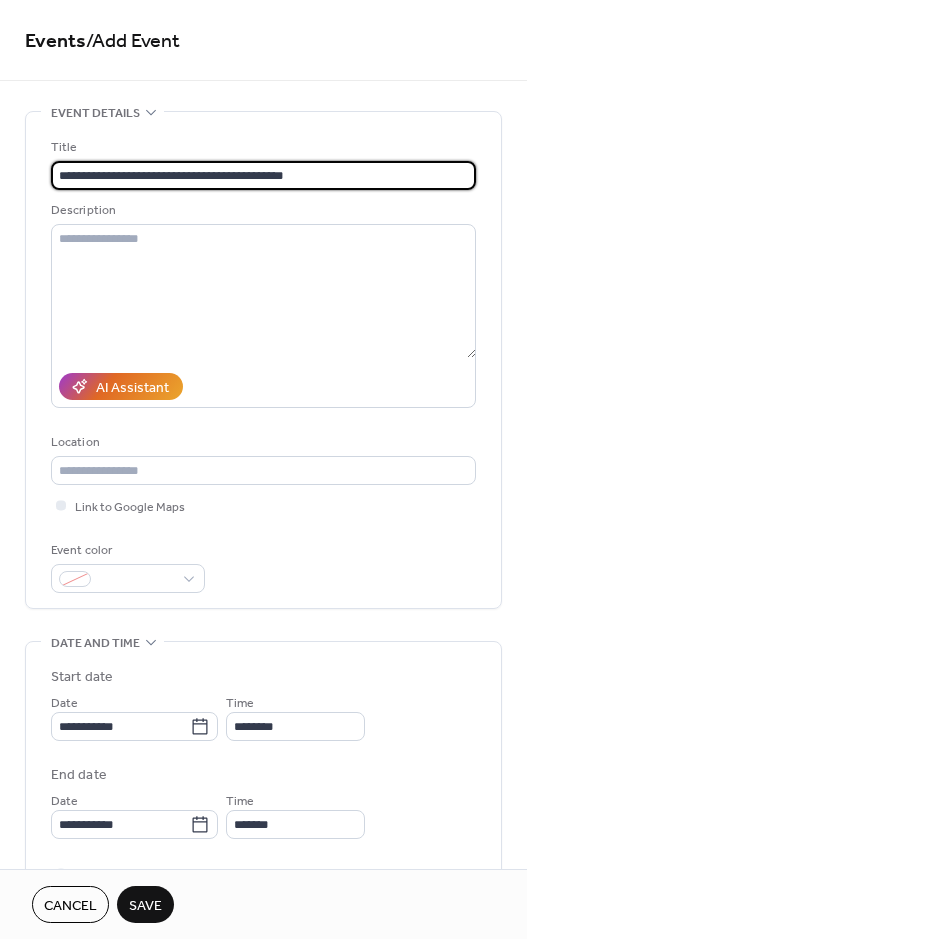 type on "**********" 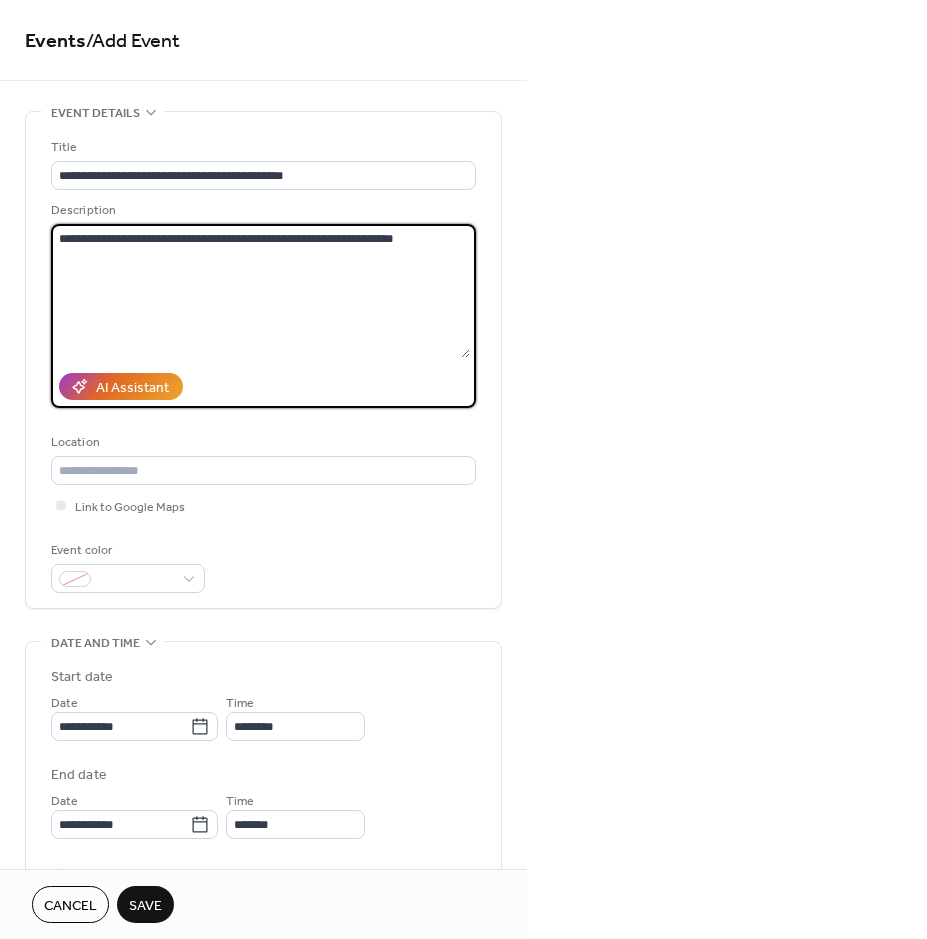 type on "**********" 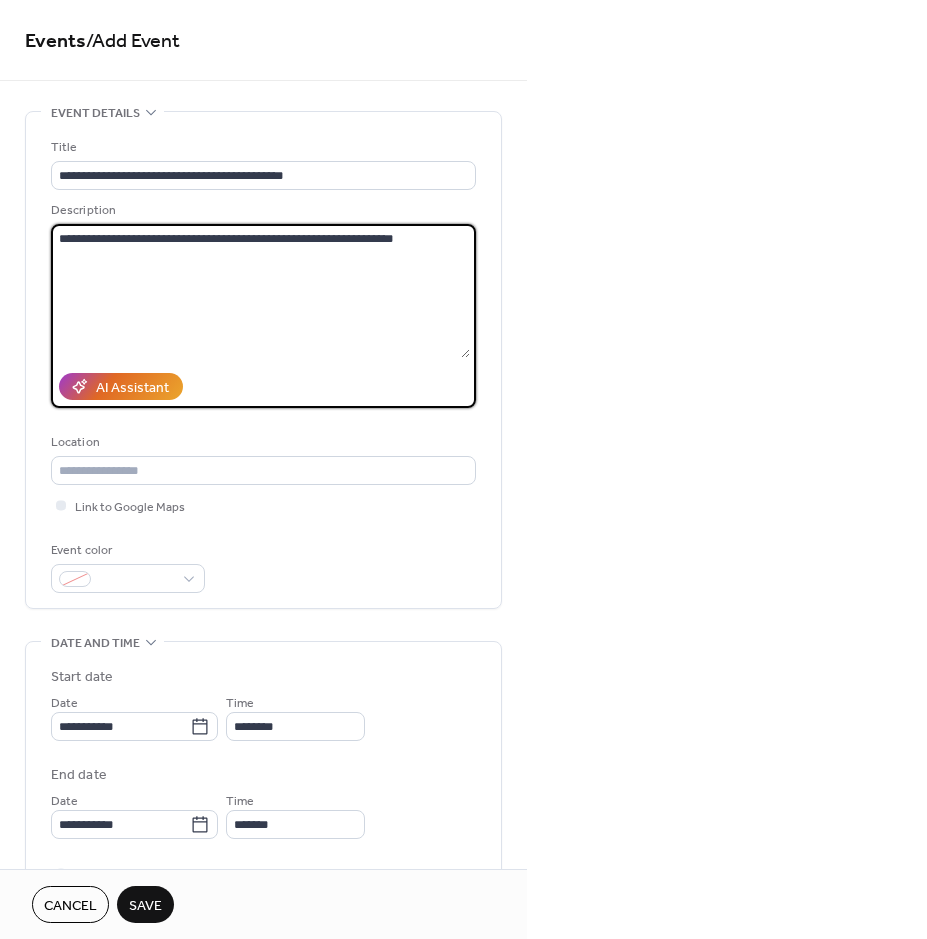 type 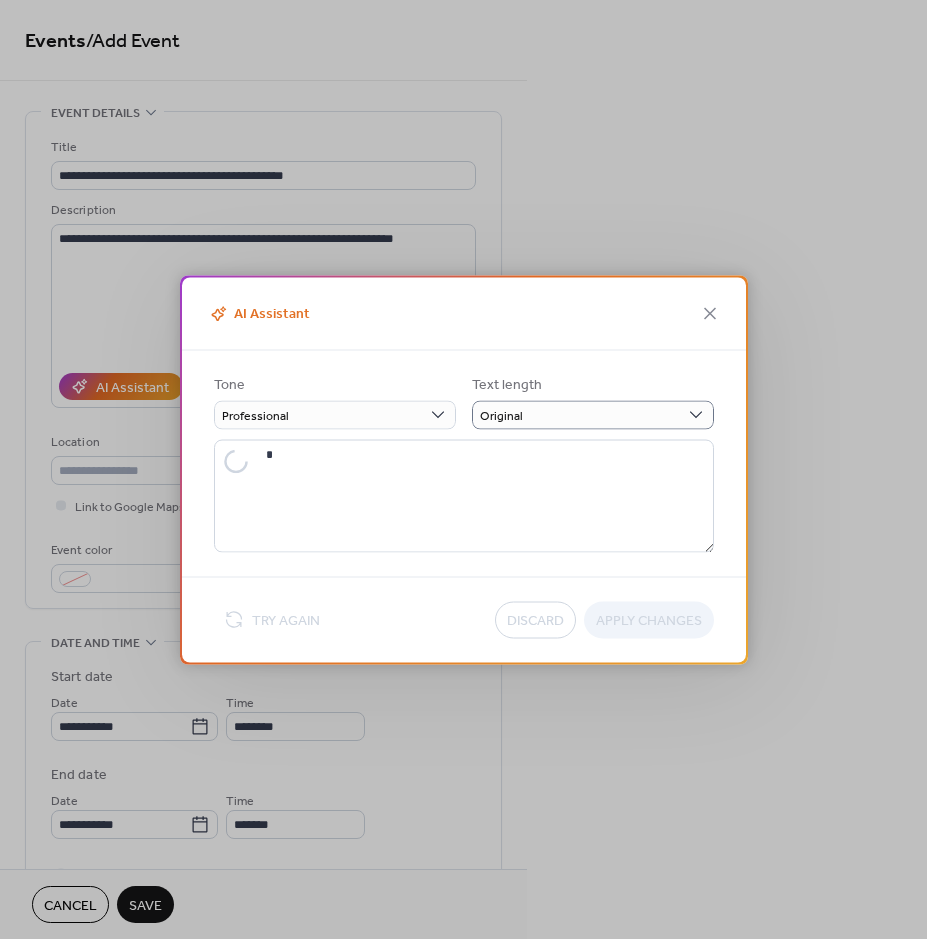 type on "**********" 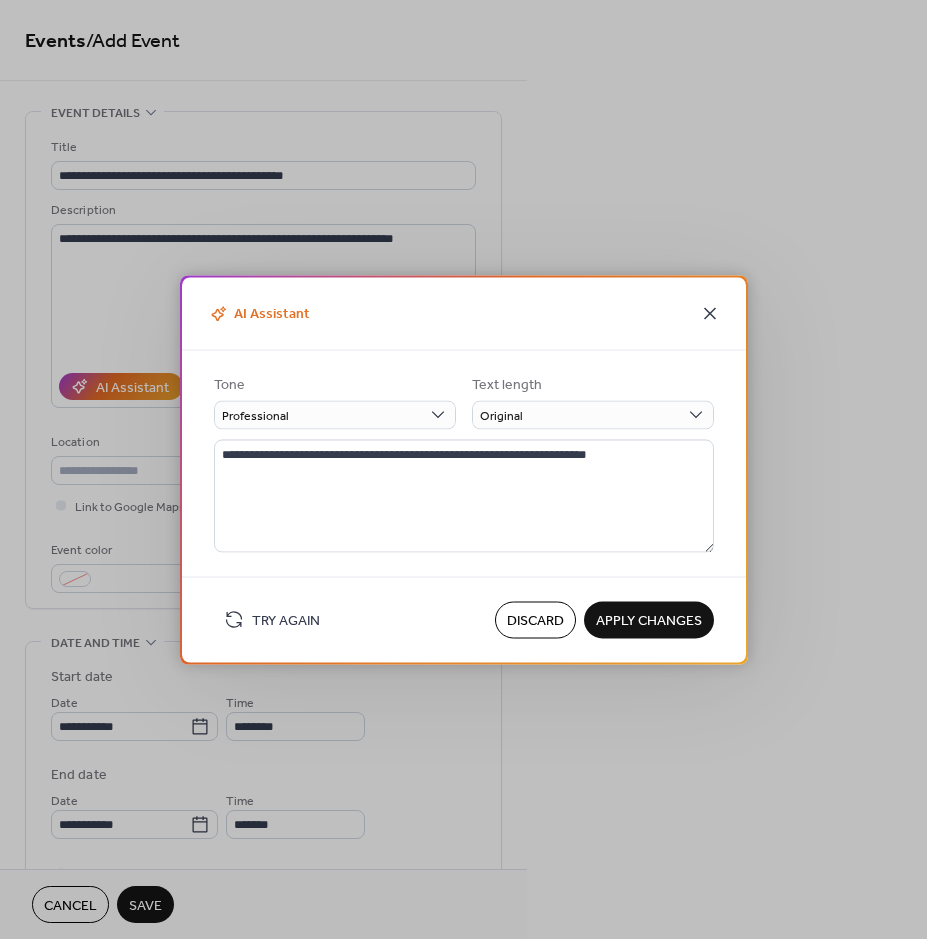 click 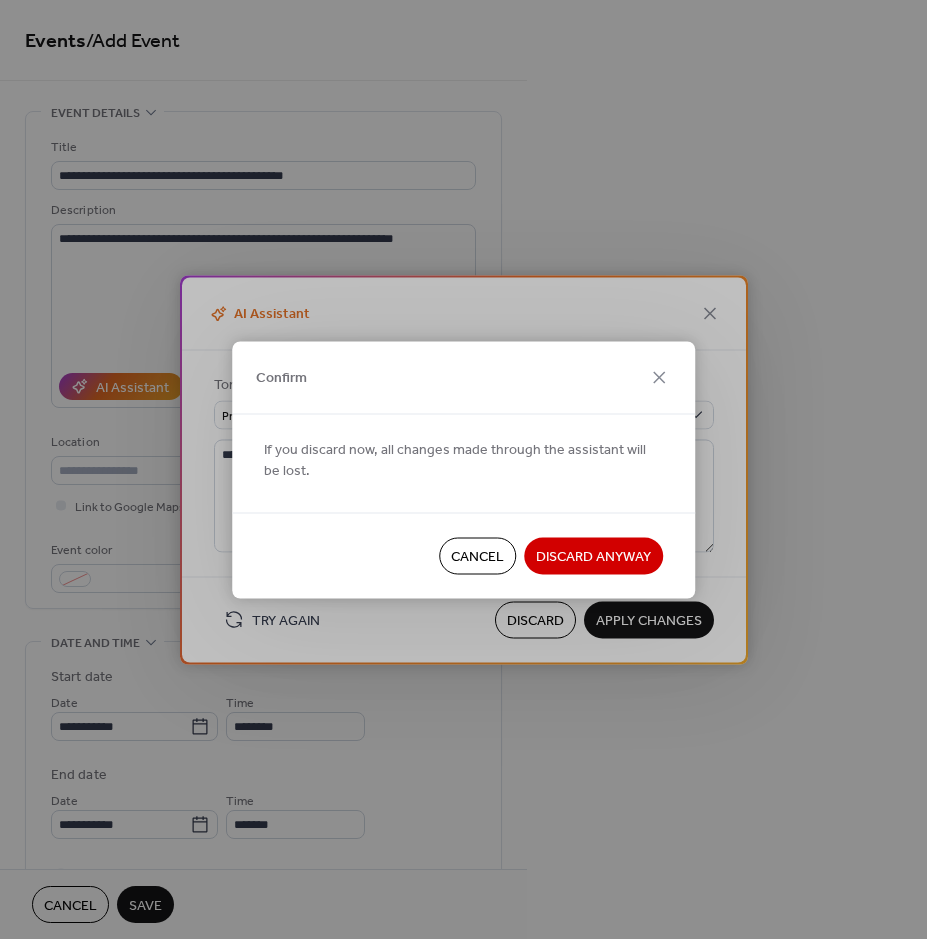 click on "Discard Anyway" at bounding box center (593, 557) 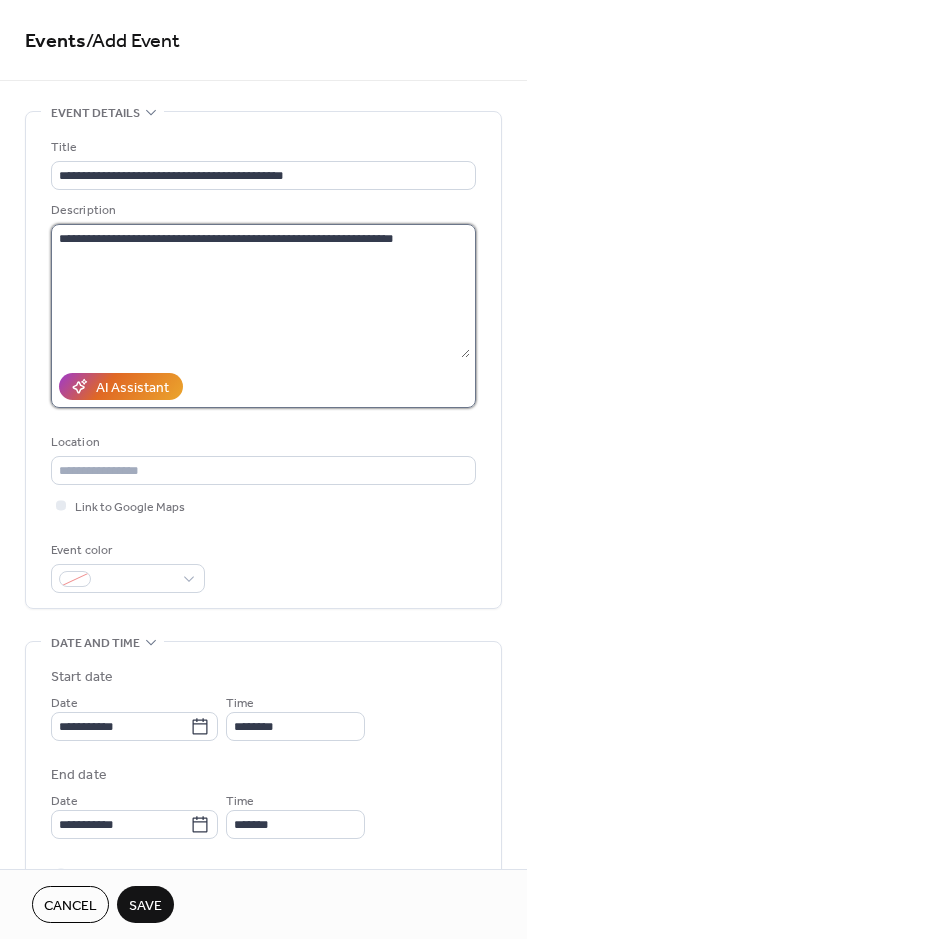 click on "**********" at bounding box center (260, 291) 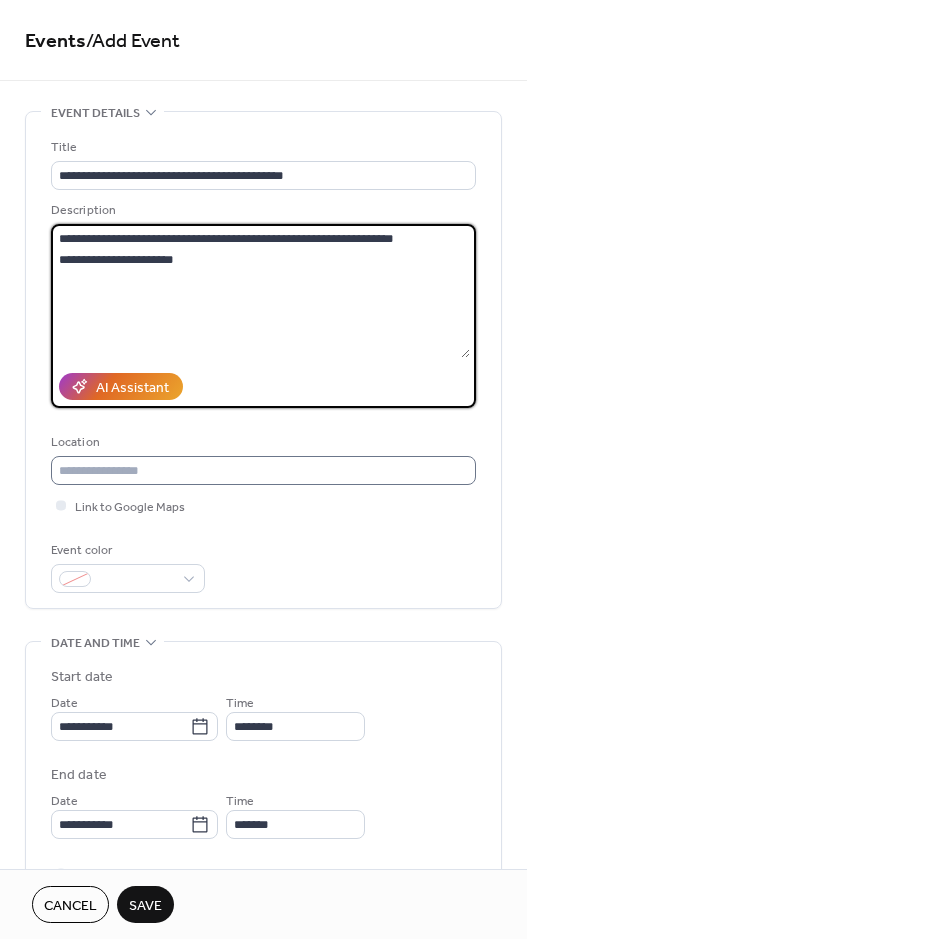 type on "**********" 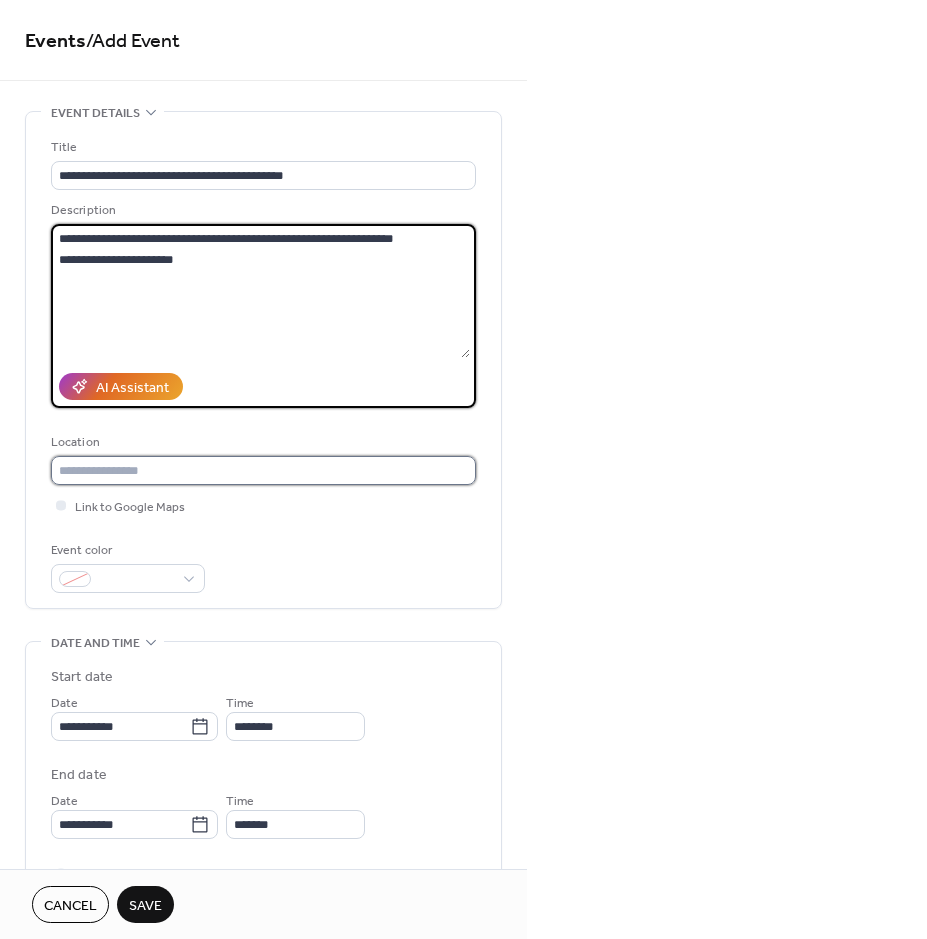 click at bounding box center [263, 470] 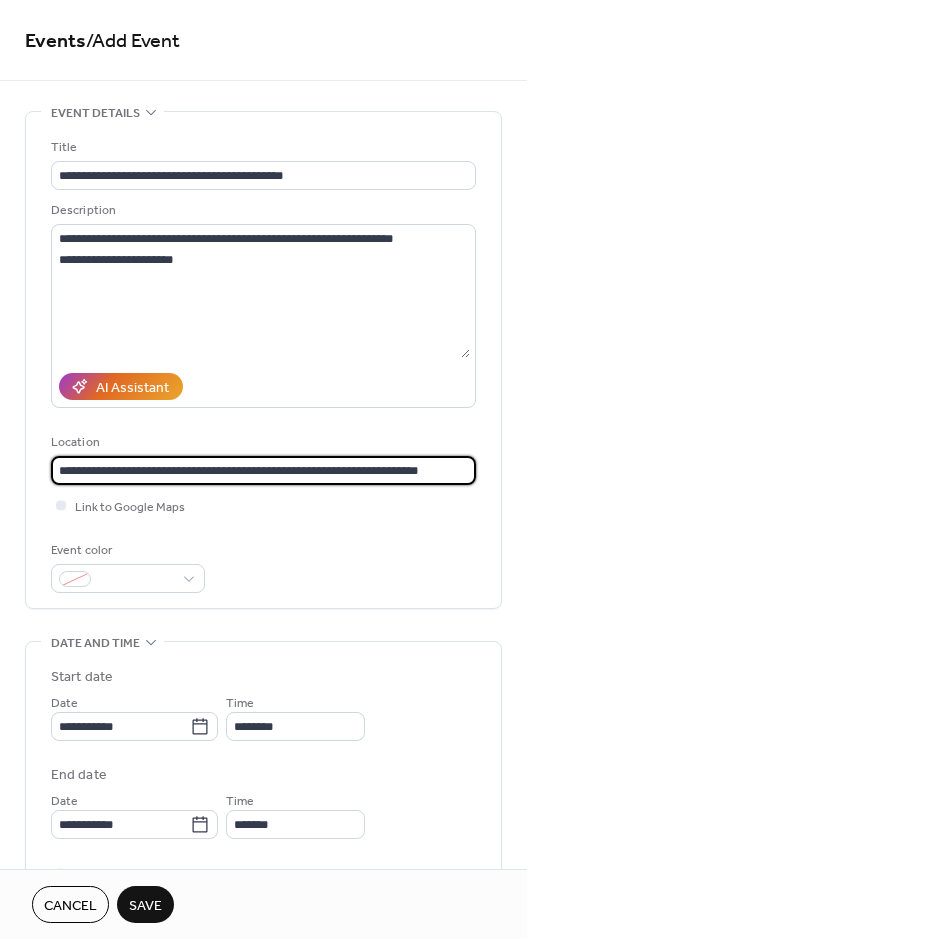 scroll, scrollTop: 0, scrollLeft: 6, axis: horizontal 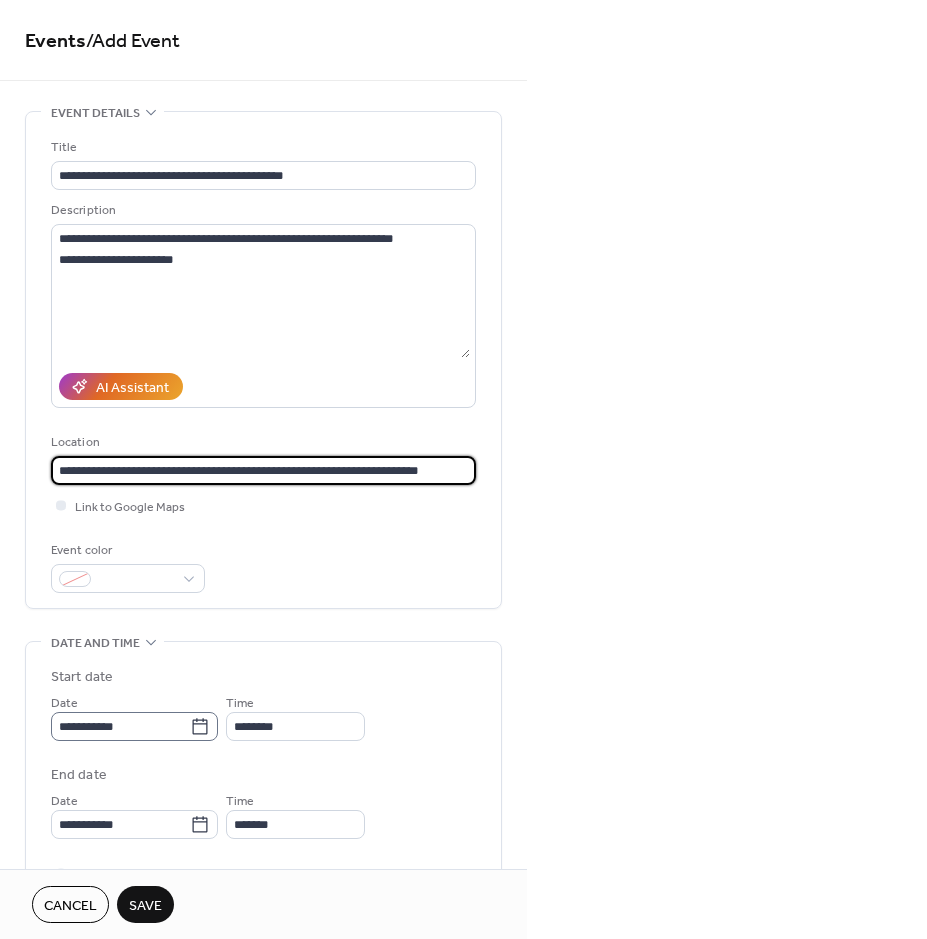 type on "**********" 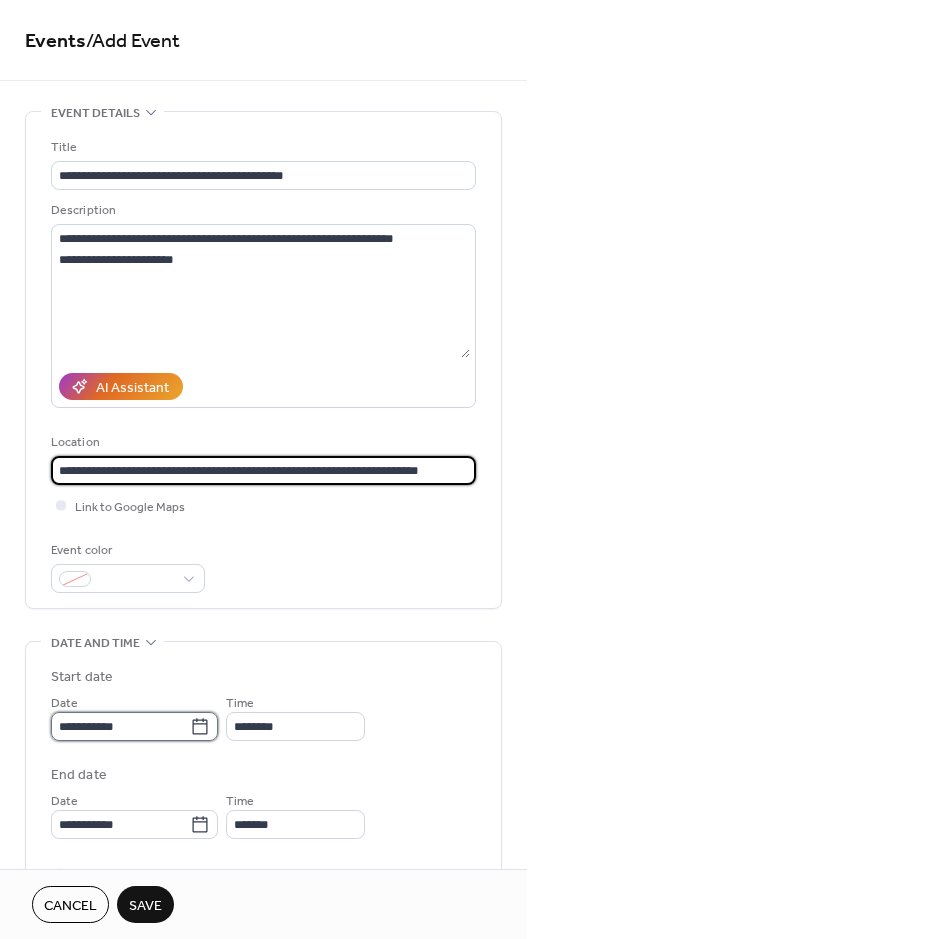 scroll, scrollTop: 0, scrollLeft: 0, axis: both 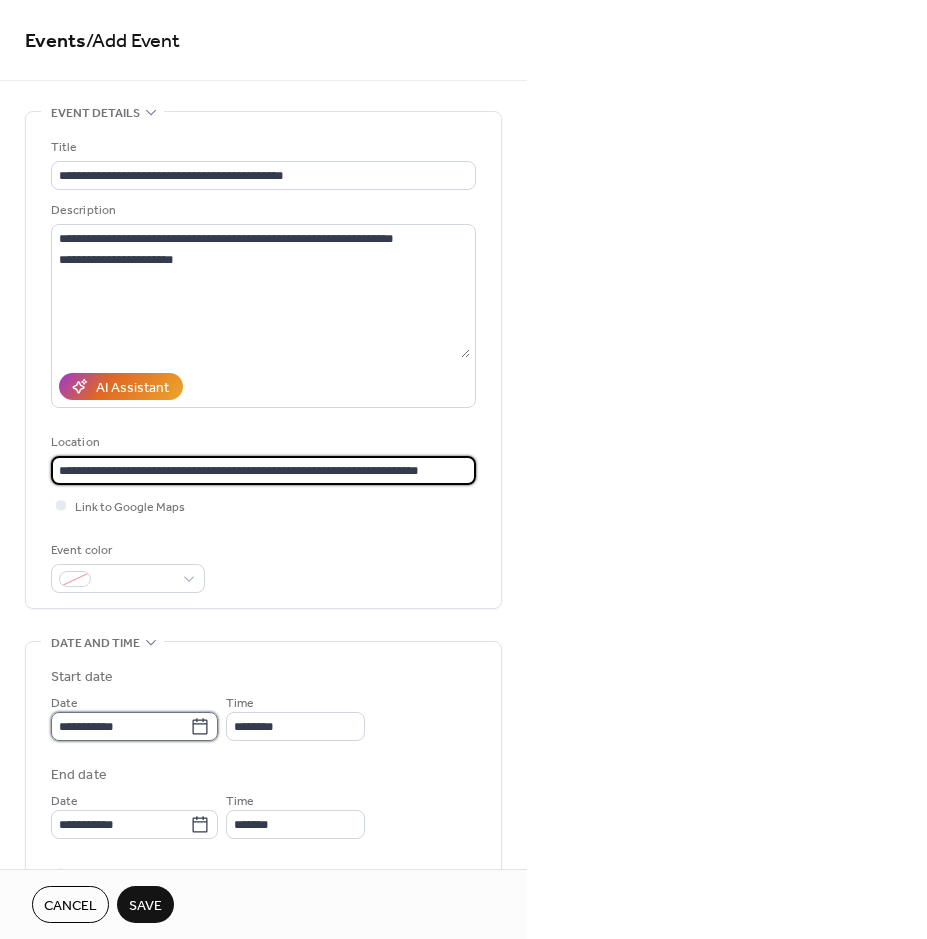 click on "**********" at bounding box center [120, 726] 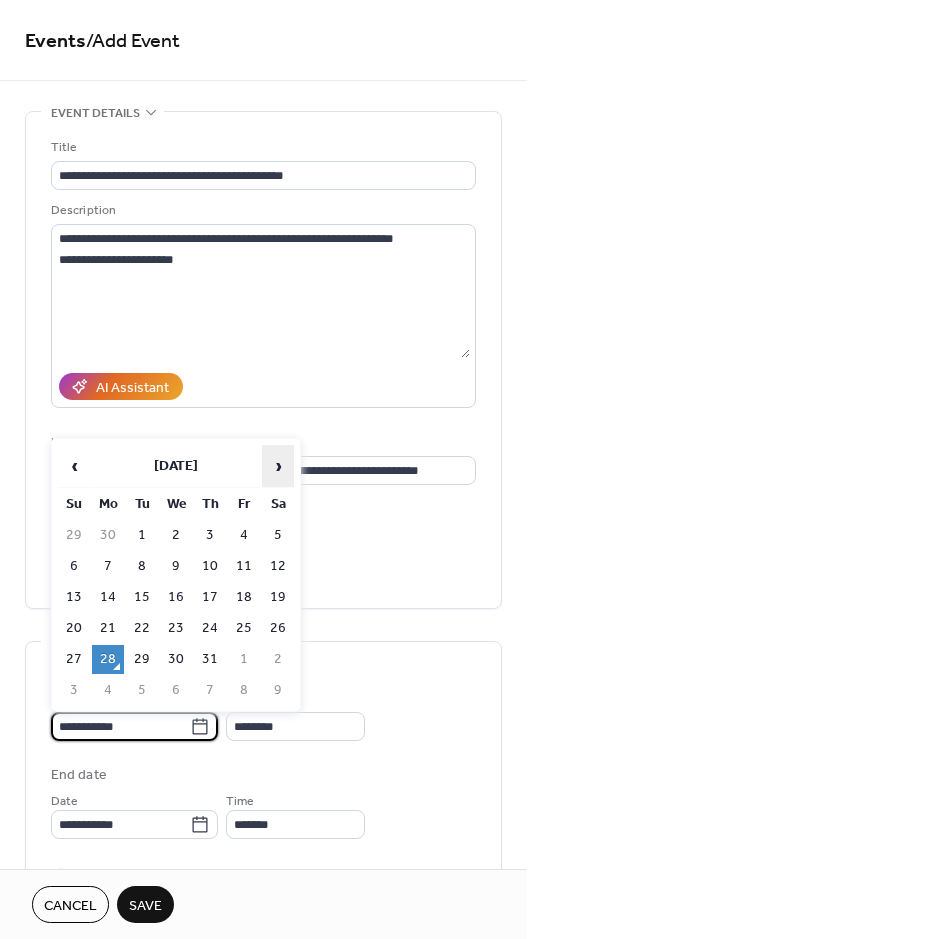 click on "›" at bounding box center (278, 466) 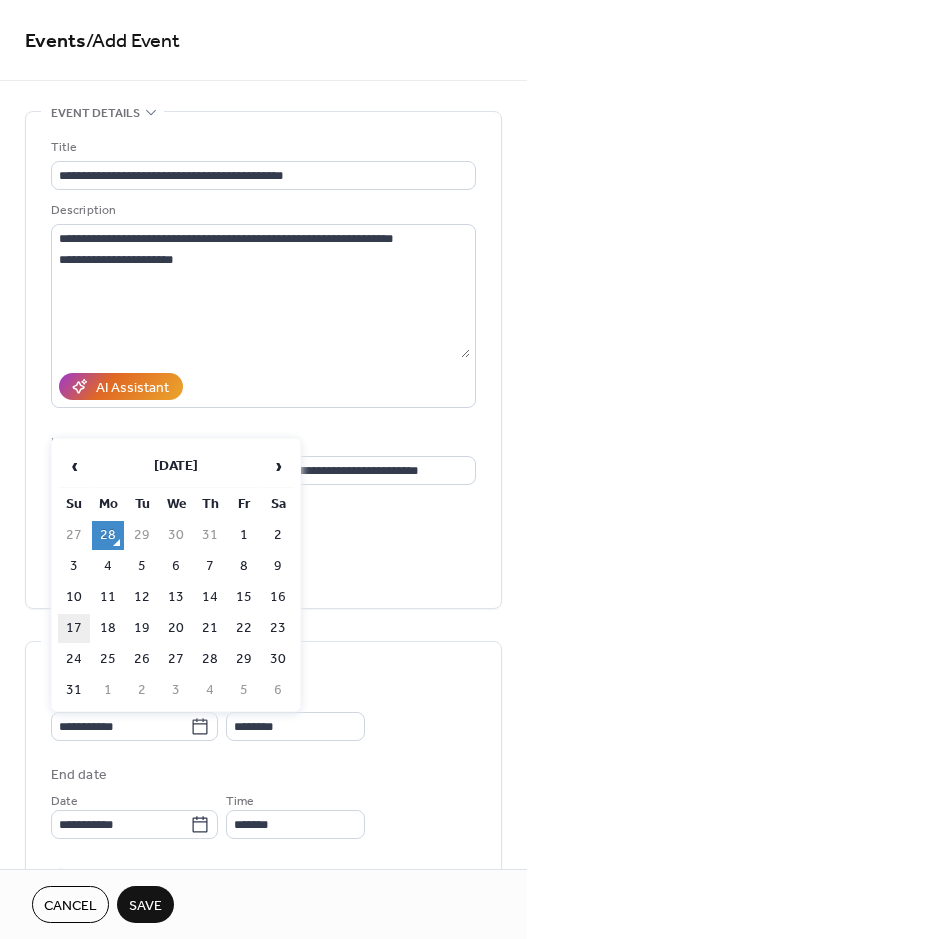 click on "17" at bounding box center (74, 628) 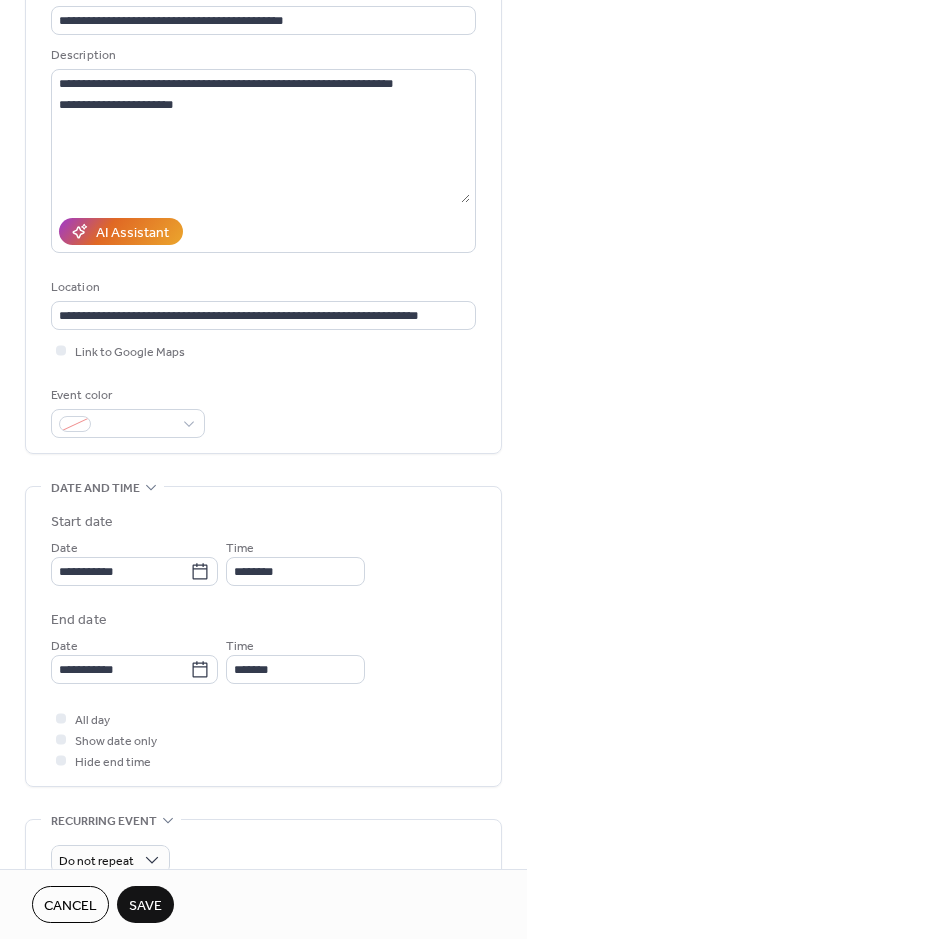 scroll, scrollTop: 200, scrollLeft: 0, axis: vertical 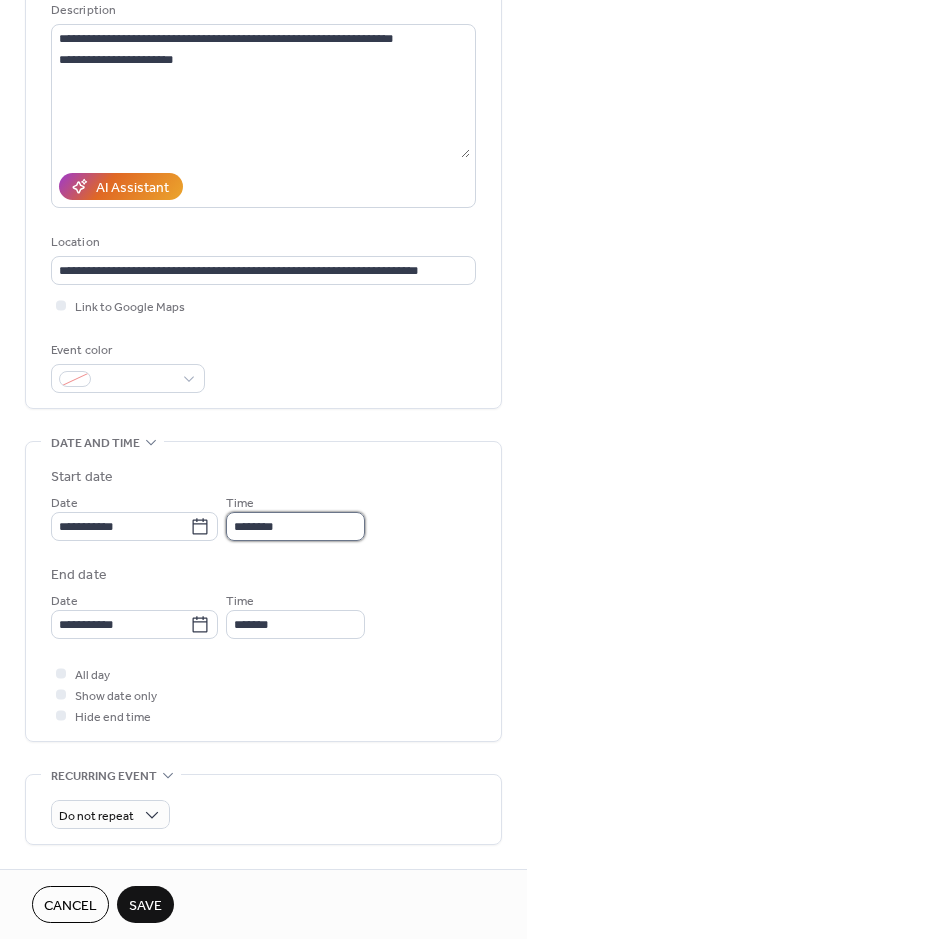click on "********" at bounding box center (295, 526) 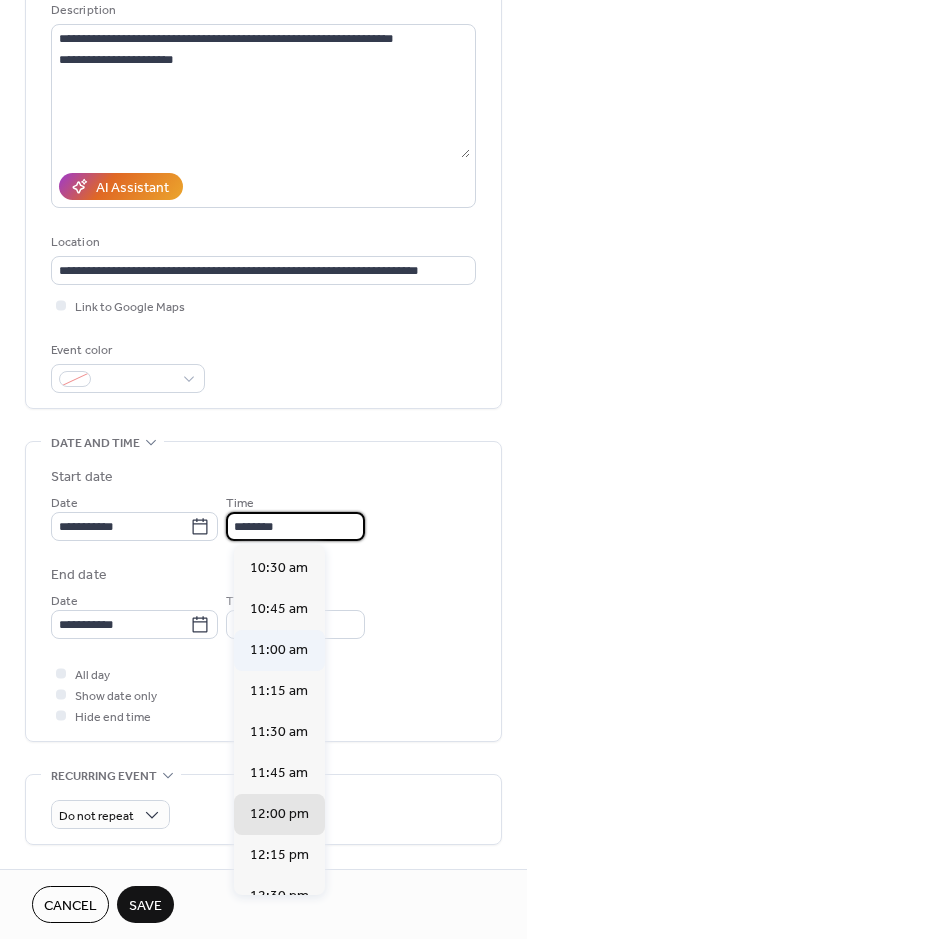 scroll, scrollTop: 1668, scrollLeft: 0, axis: vertical 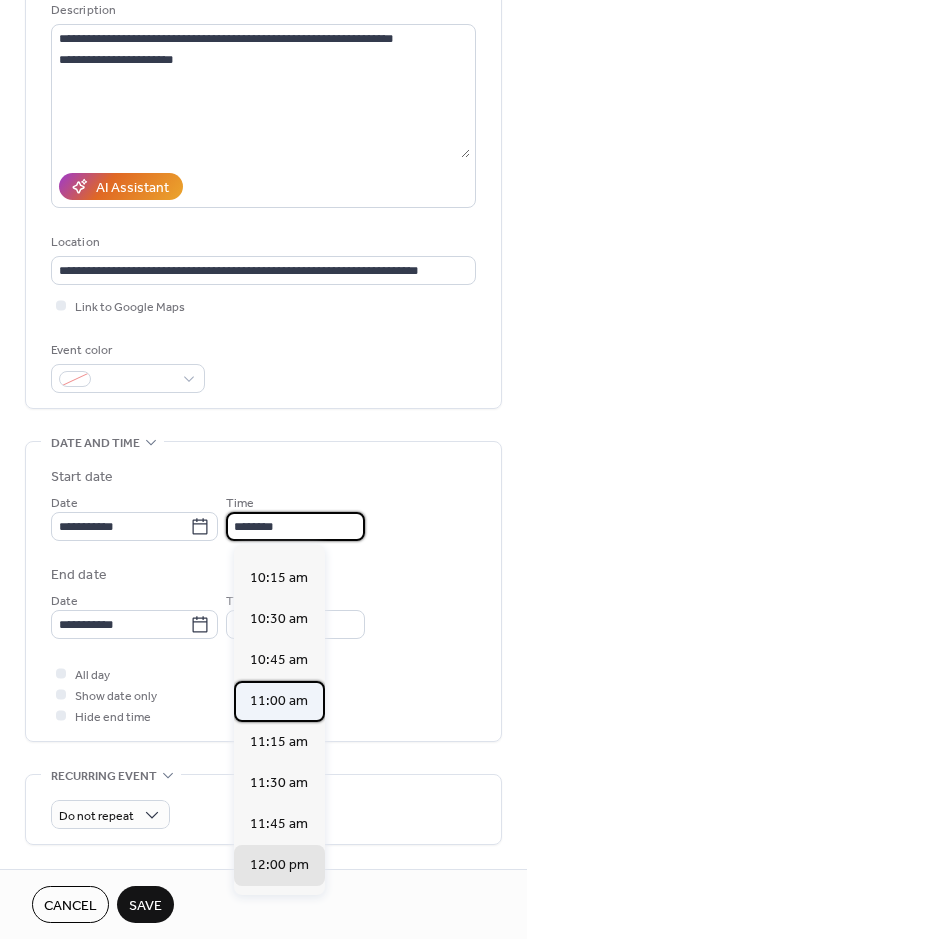 click on "11:00 am" at bounding box center [279, 701] 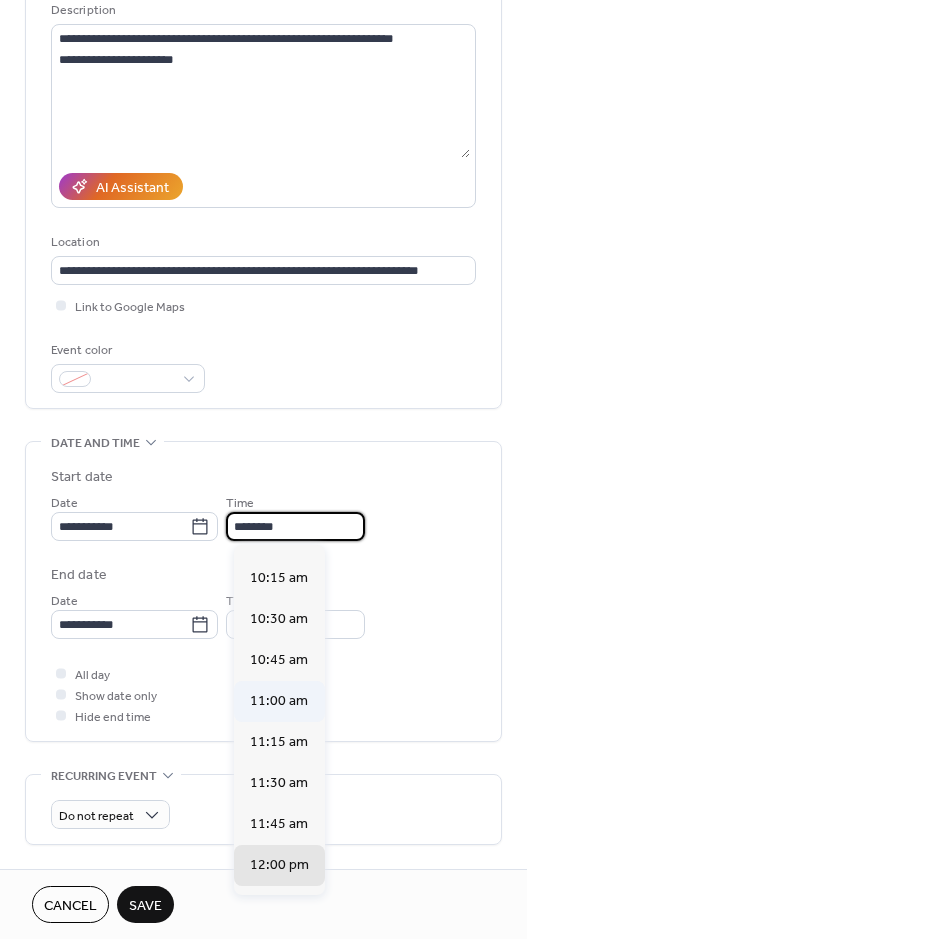 type on "********" 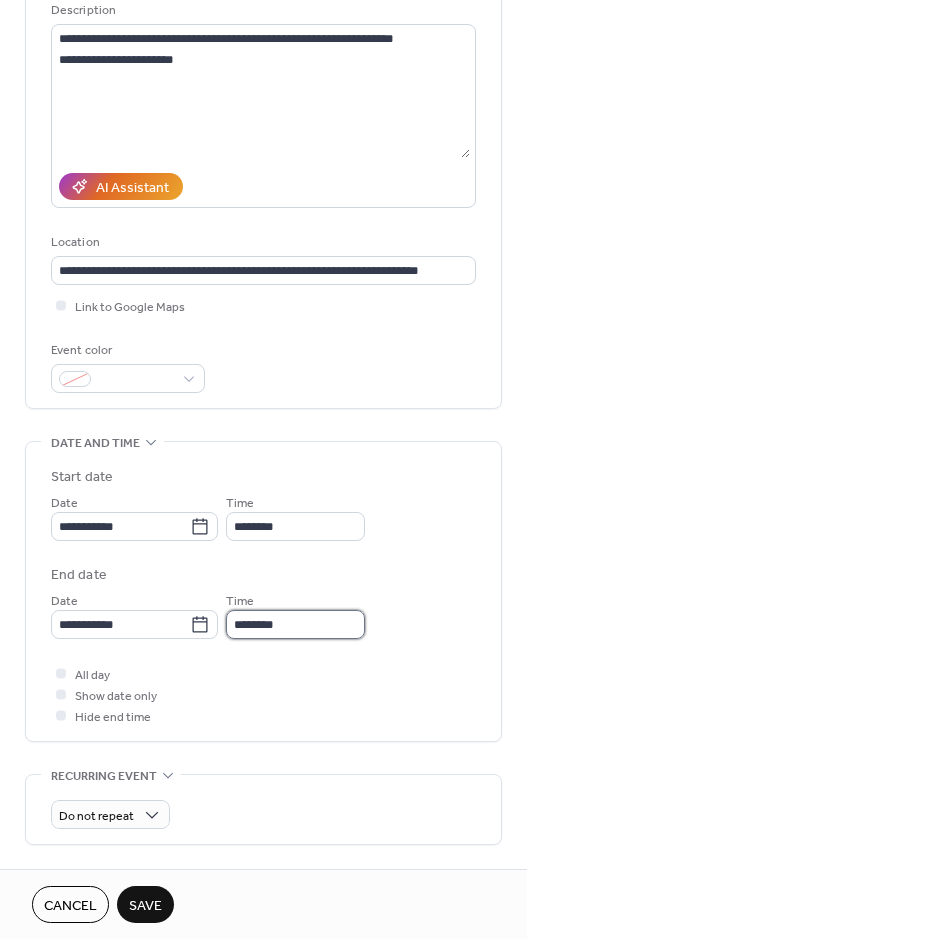 click on "********" at bounding box center (295, 624) 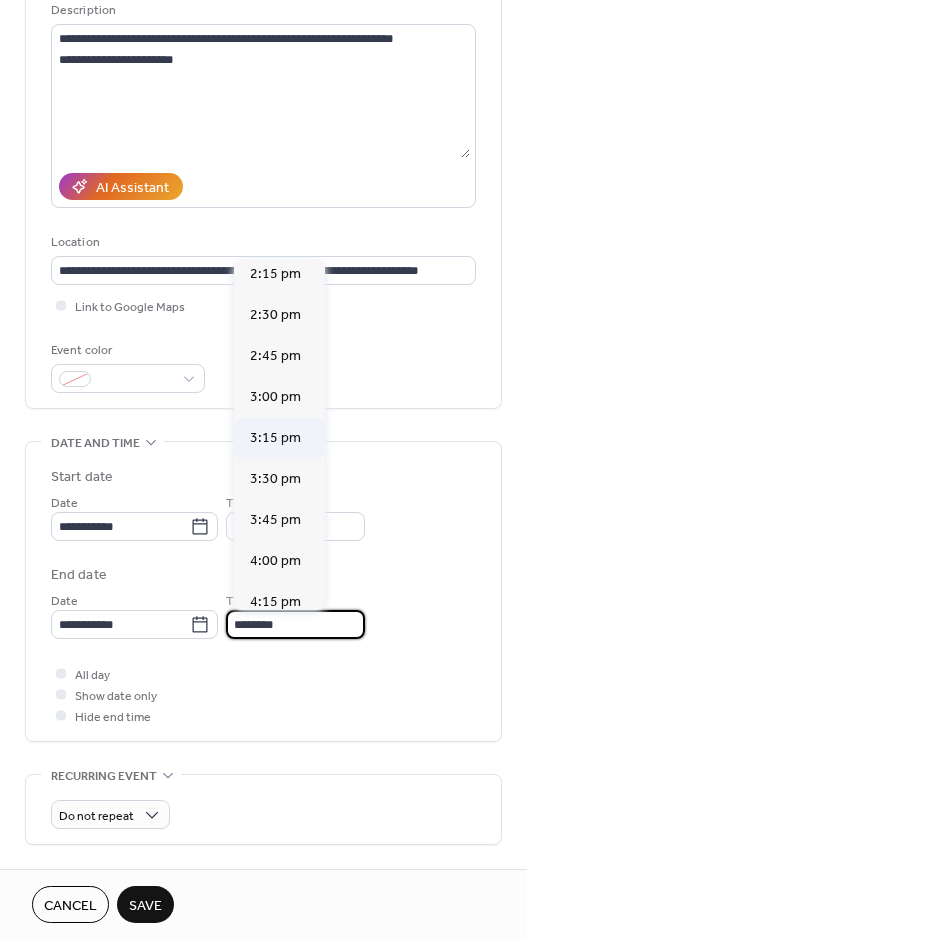 scroll, scrollTop: 500, scrollLeft: 0, axis: vertical 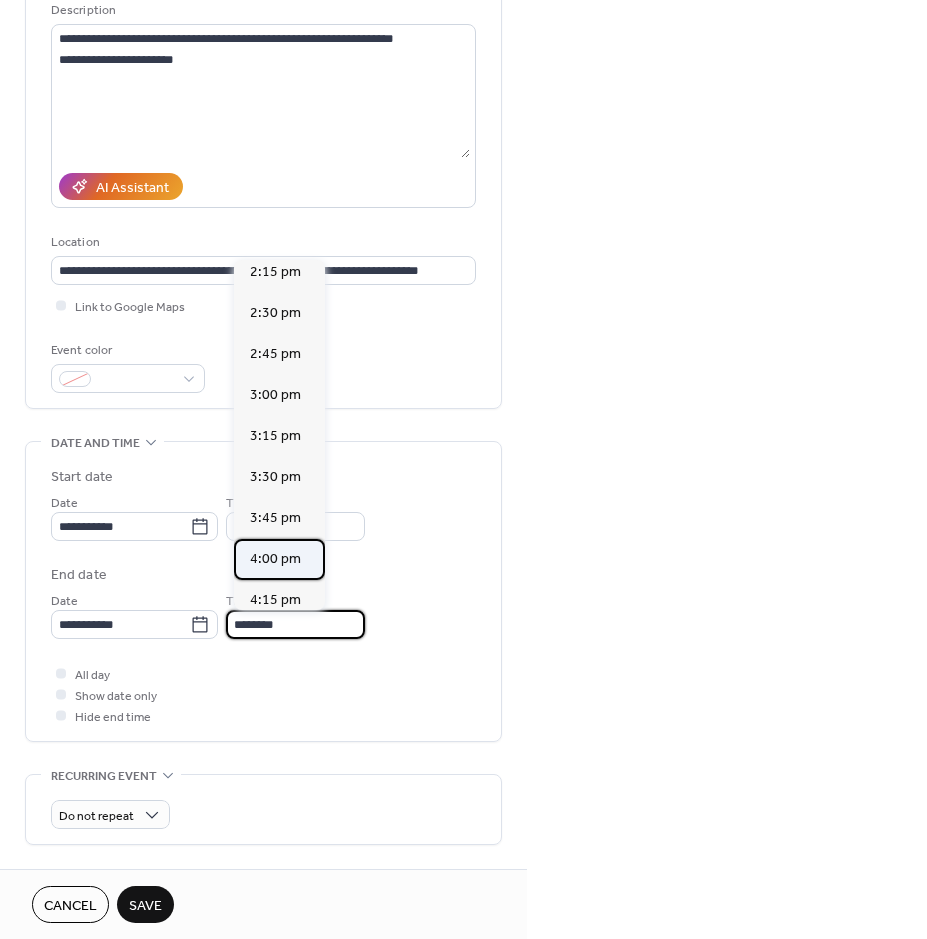 click on "4:00 pm" at bounding box center (275, 559) 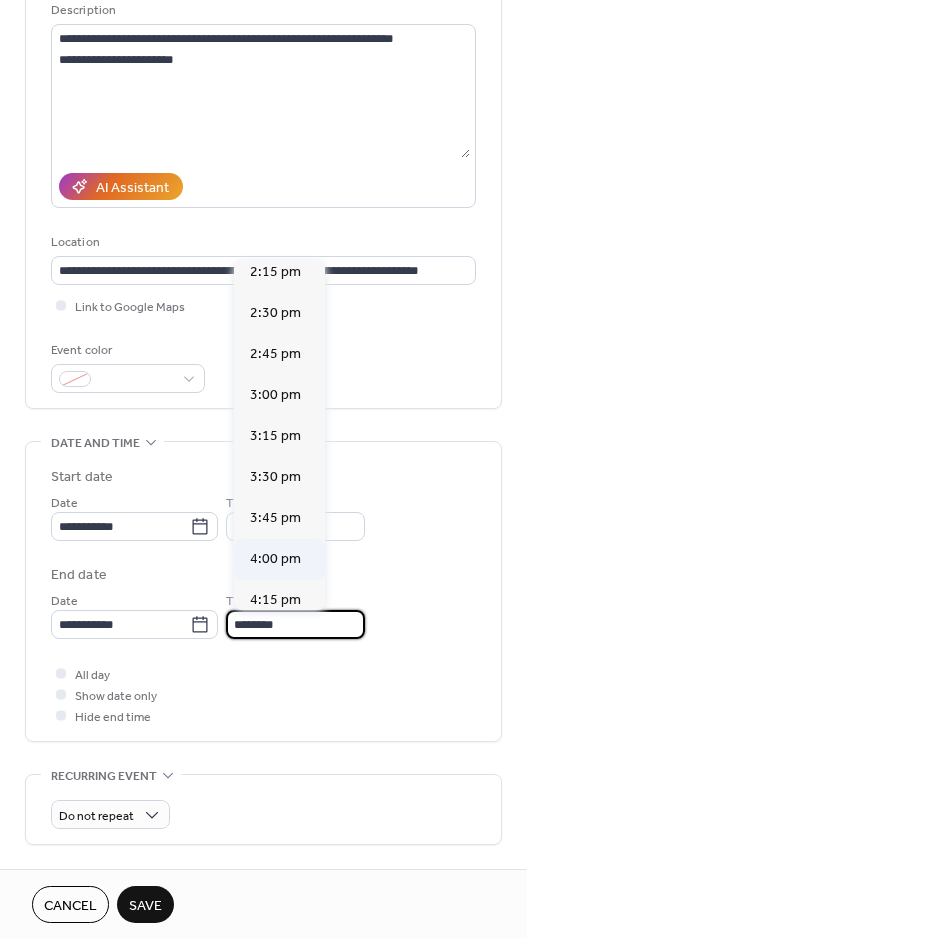 type on "*******" 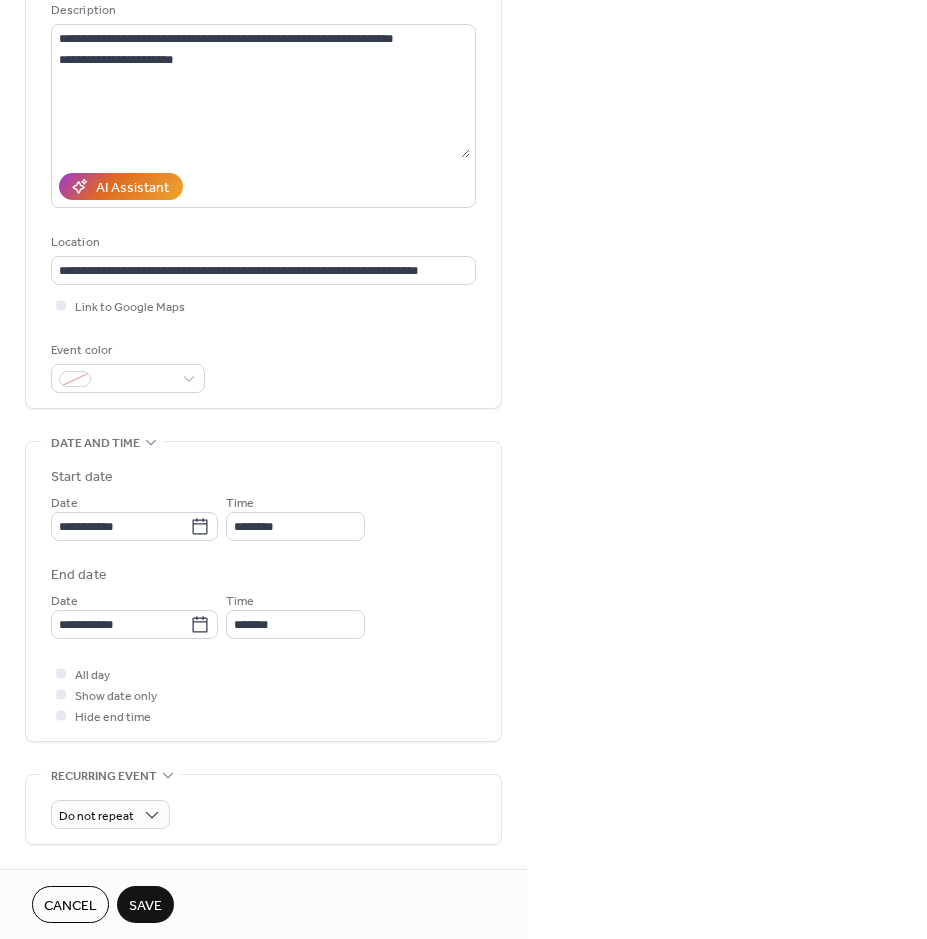 click on "All day Show date only Hide end time" at bounding box center [263, 694] 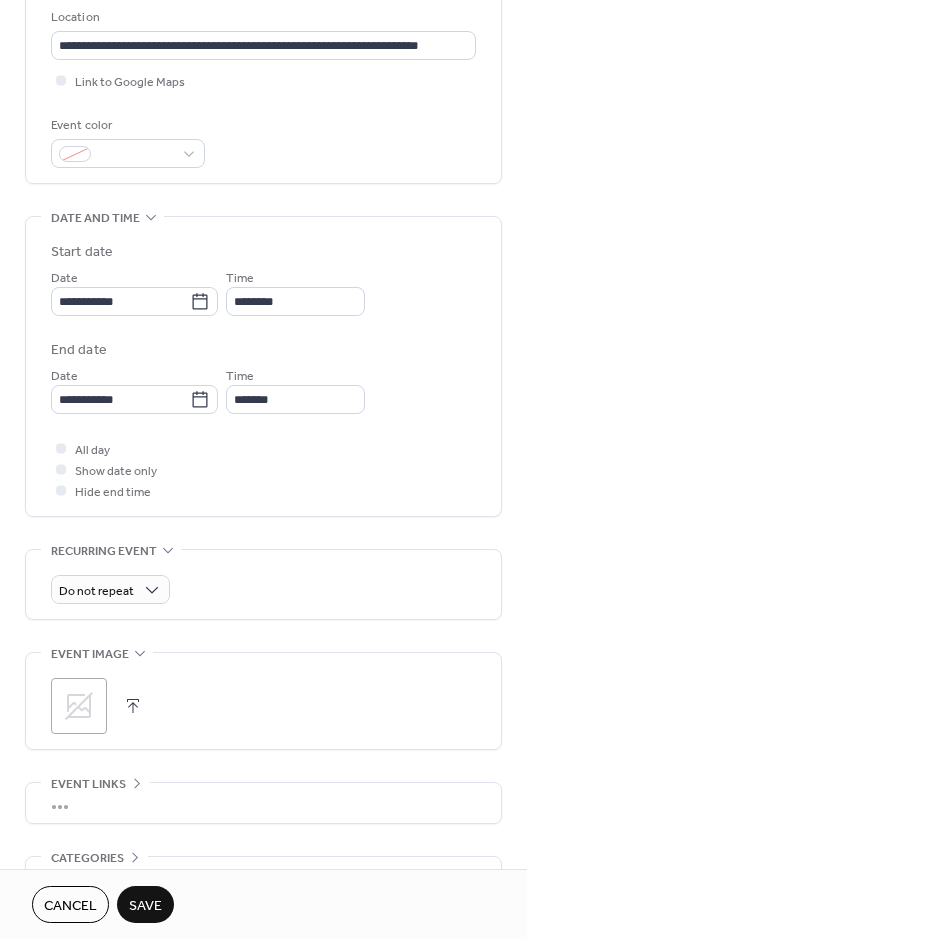 scroll, scrollTop: 500, scrollLeft: 0, axis: vertical 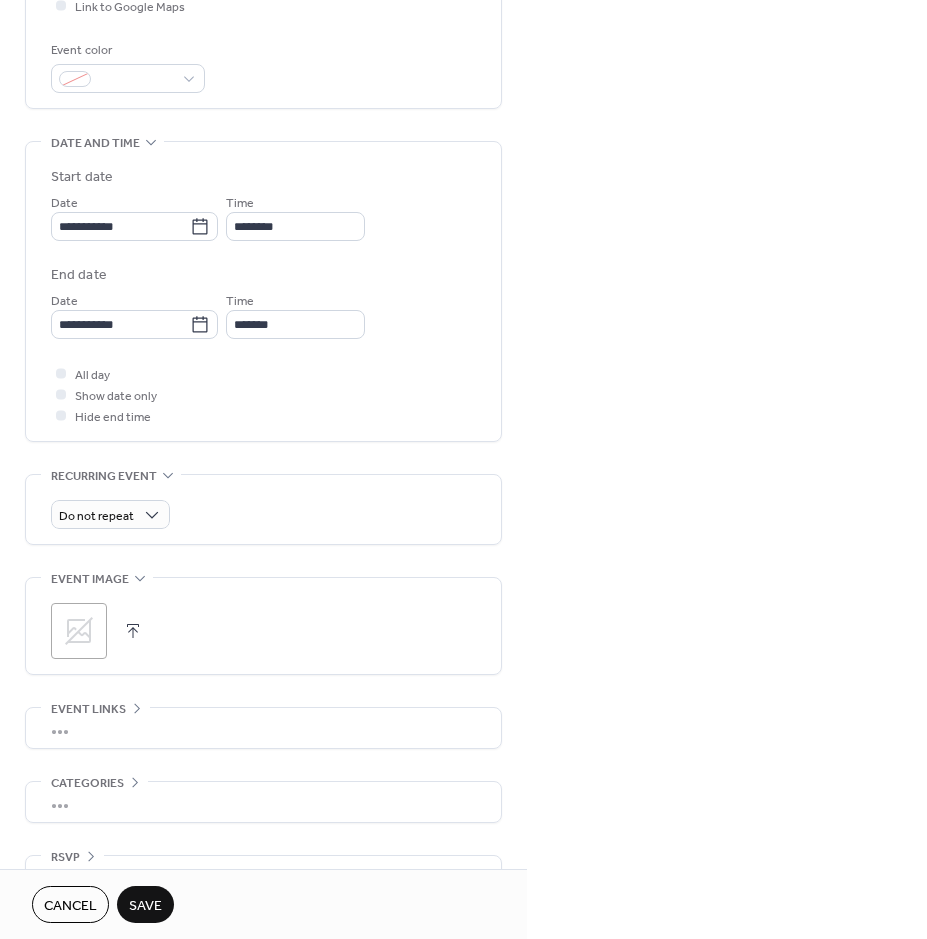 click 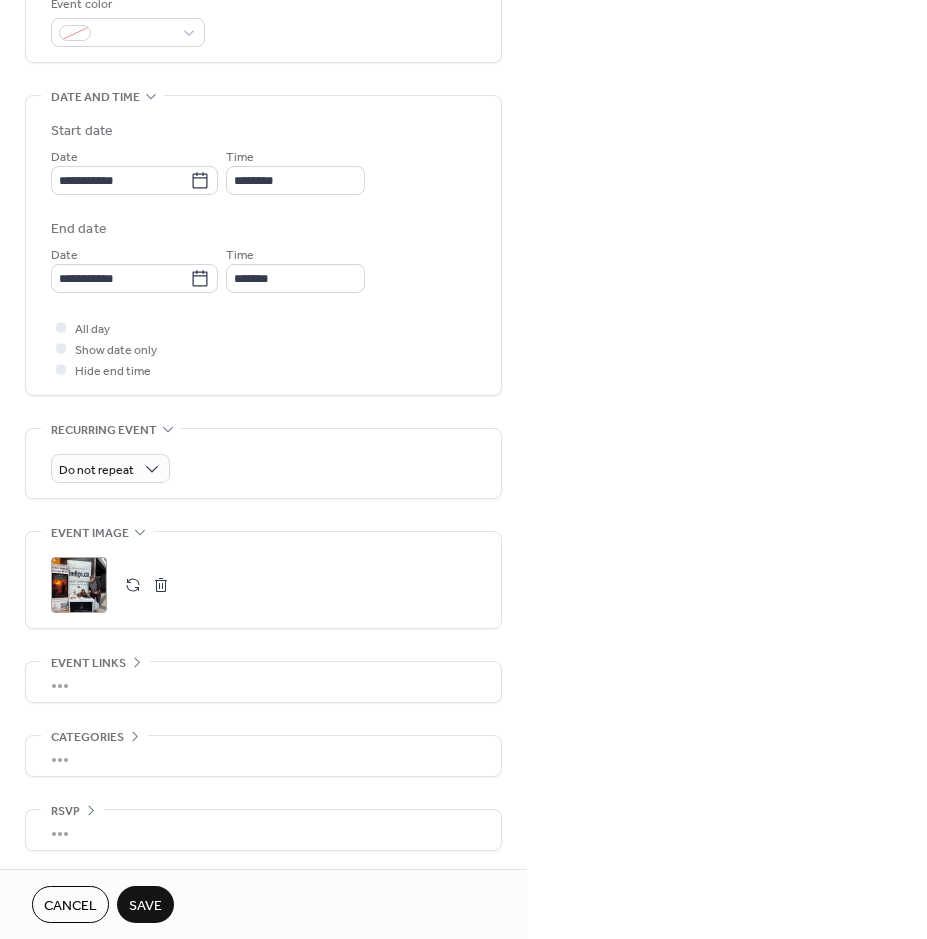 scroll, scrollTop: 548, scrollLeft: 0, axis: vertical 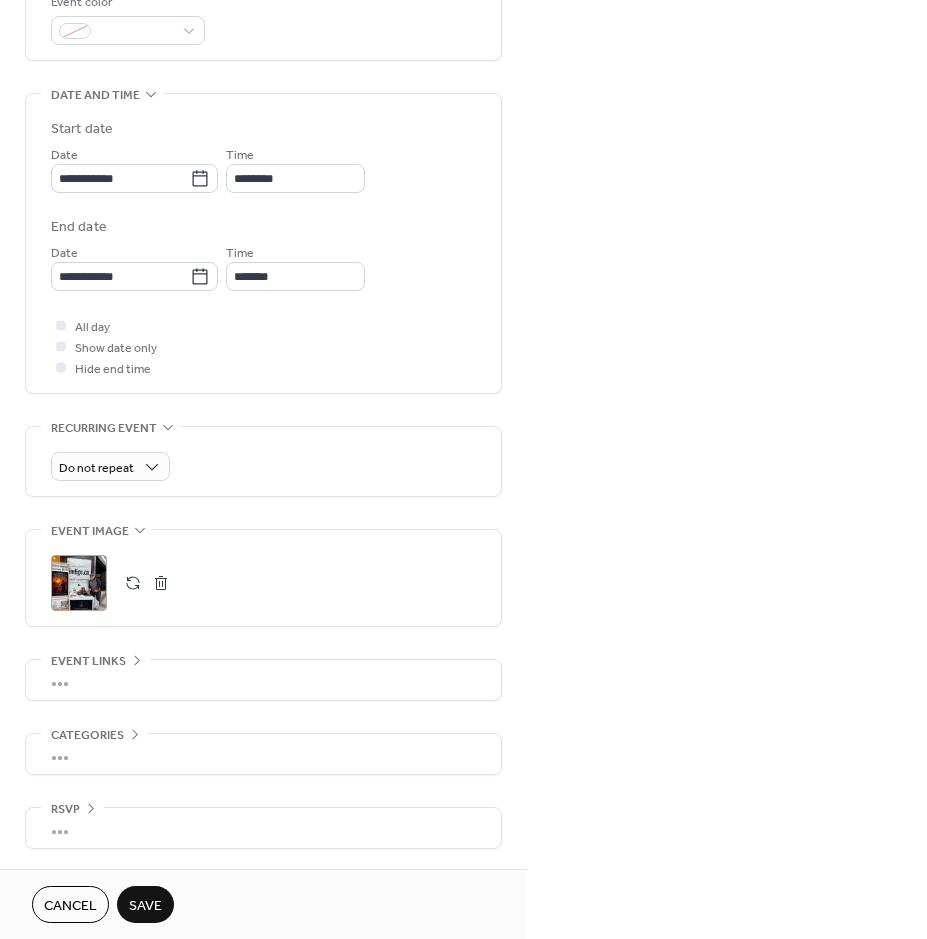 click on "Save" at bounding box center [145, 906] 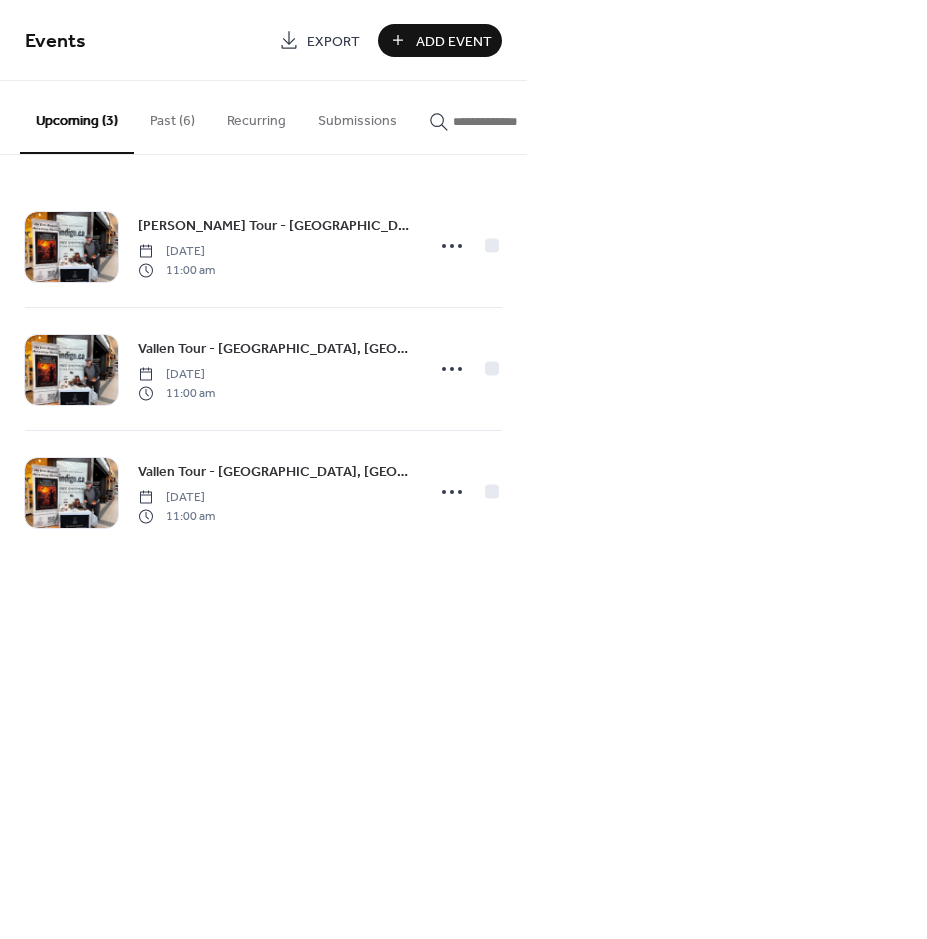 click on "Add Event" at bounding box center [454, 41] 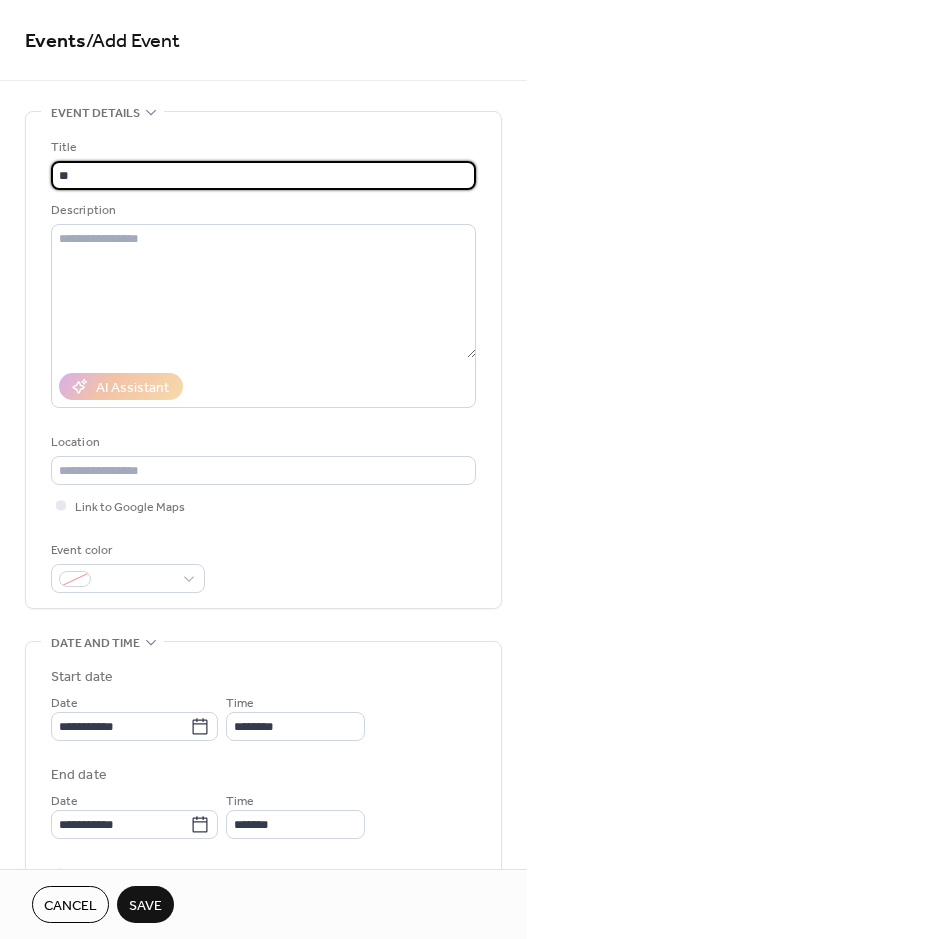 type on "*" 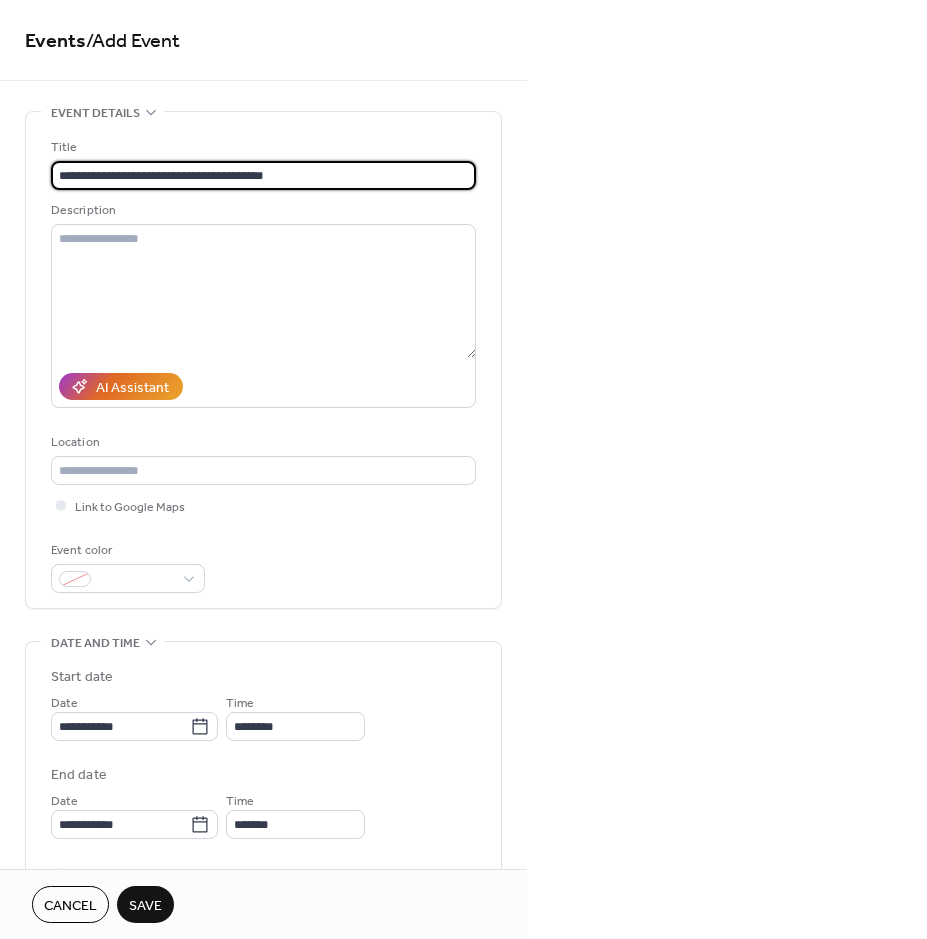 type on "**********" 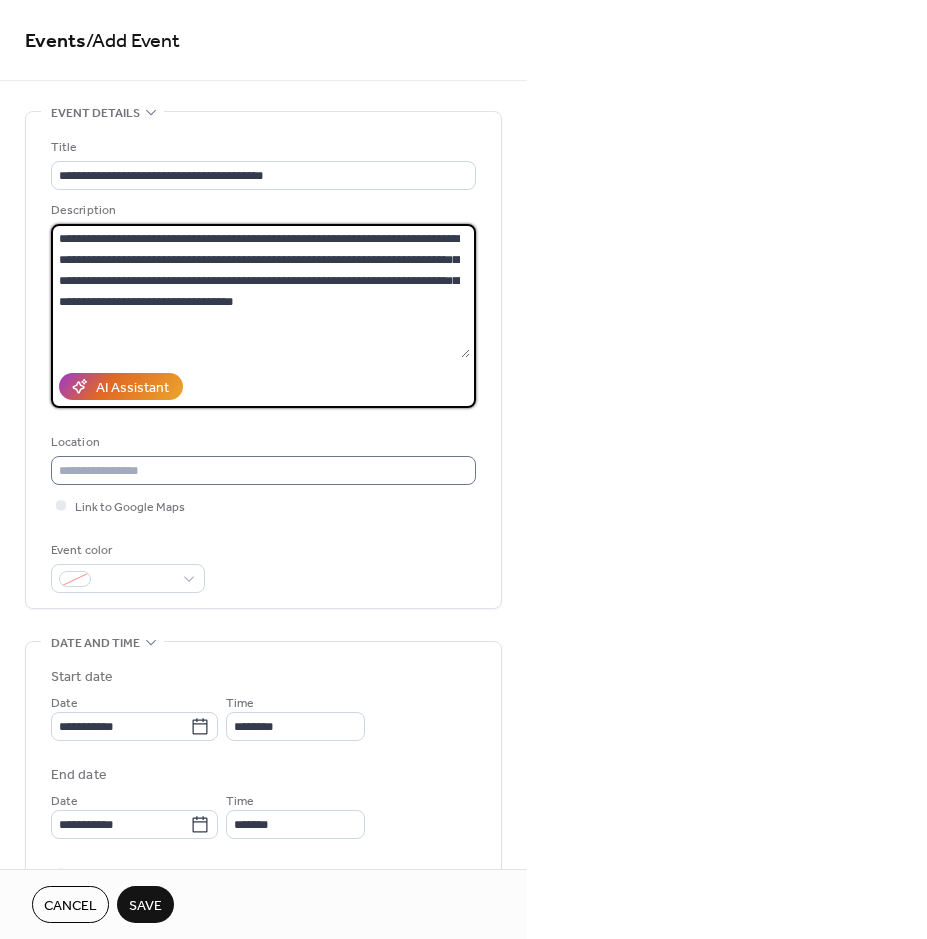 type on "**********" 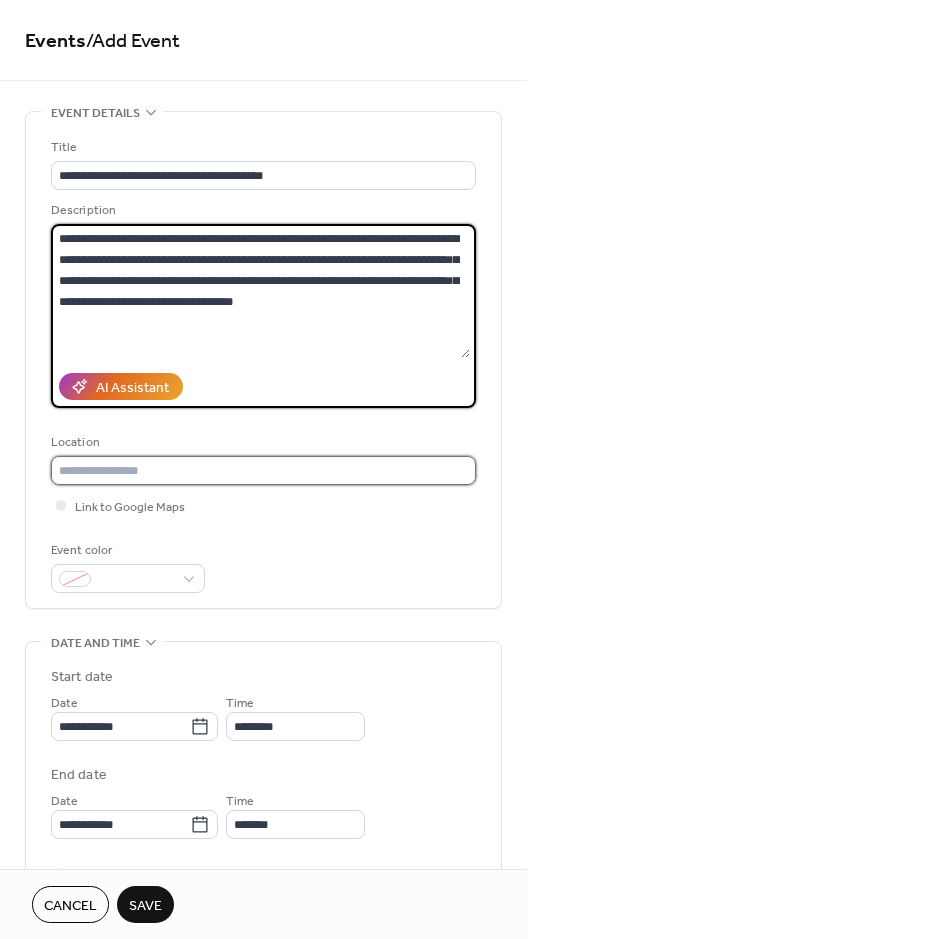 click at bounding box center [263, 470] 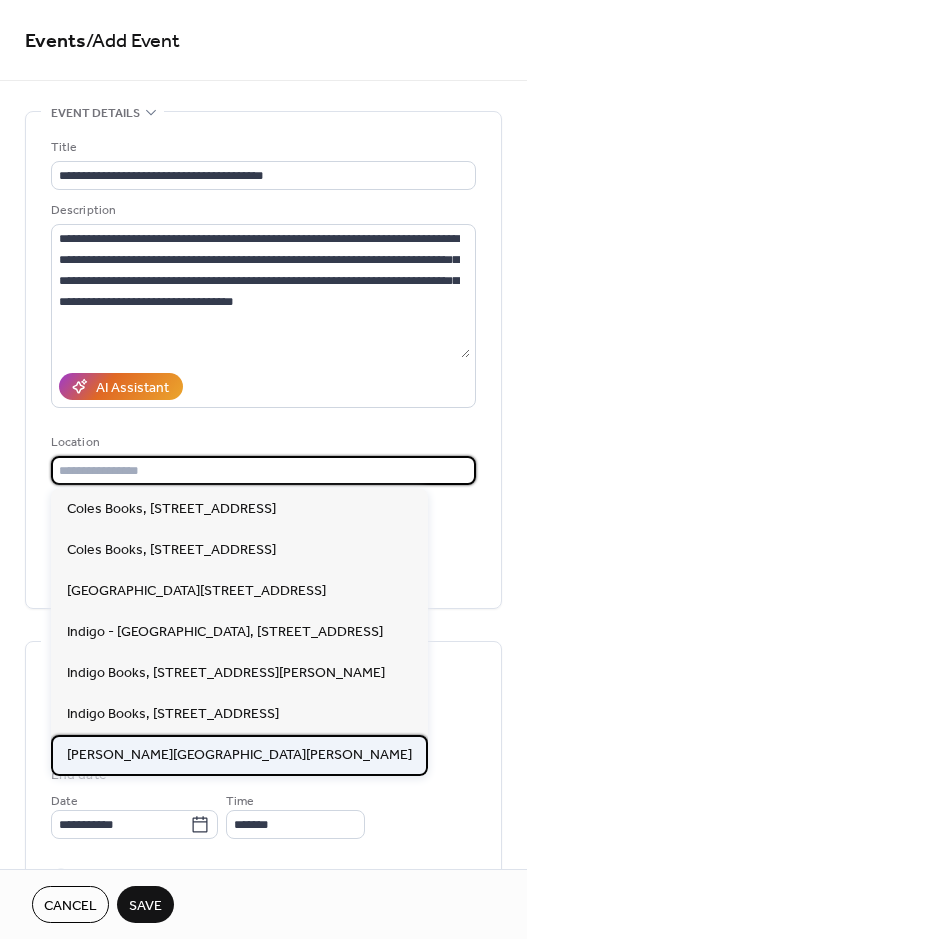 click on "Thompson Rivers University" at bounding box center (239, 755) 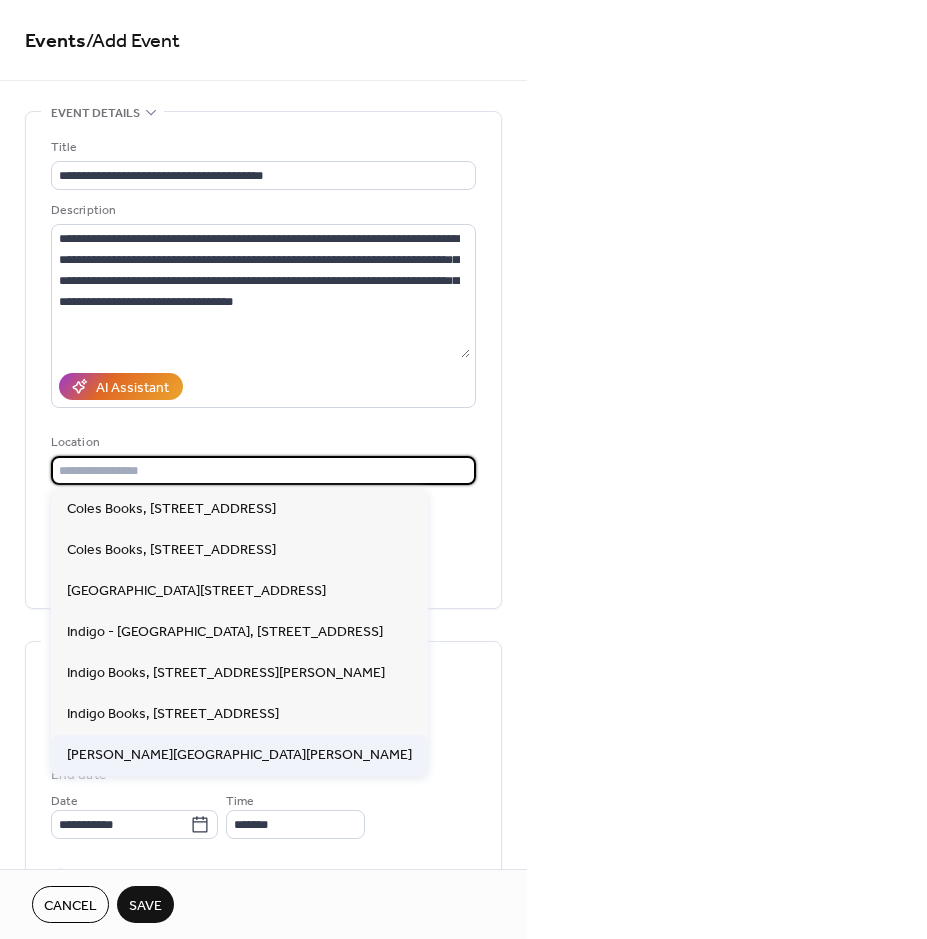type on "**********" 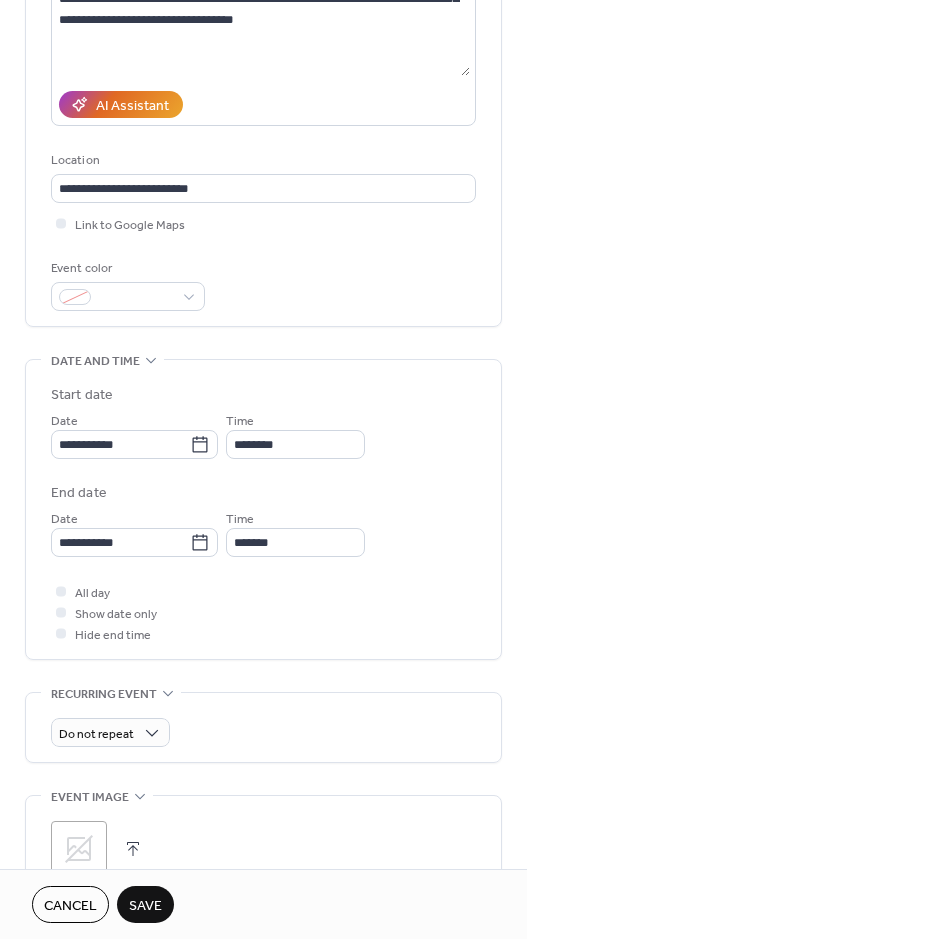 scroll, scrollTop: 300, scrollLeft: 0, axis: vertical 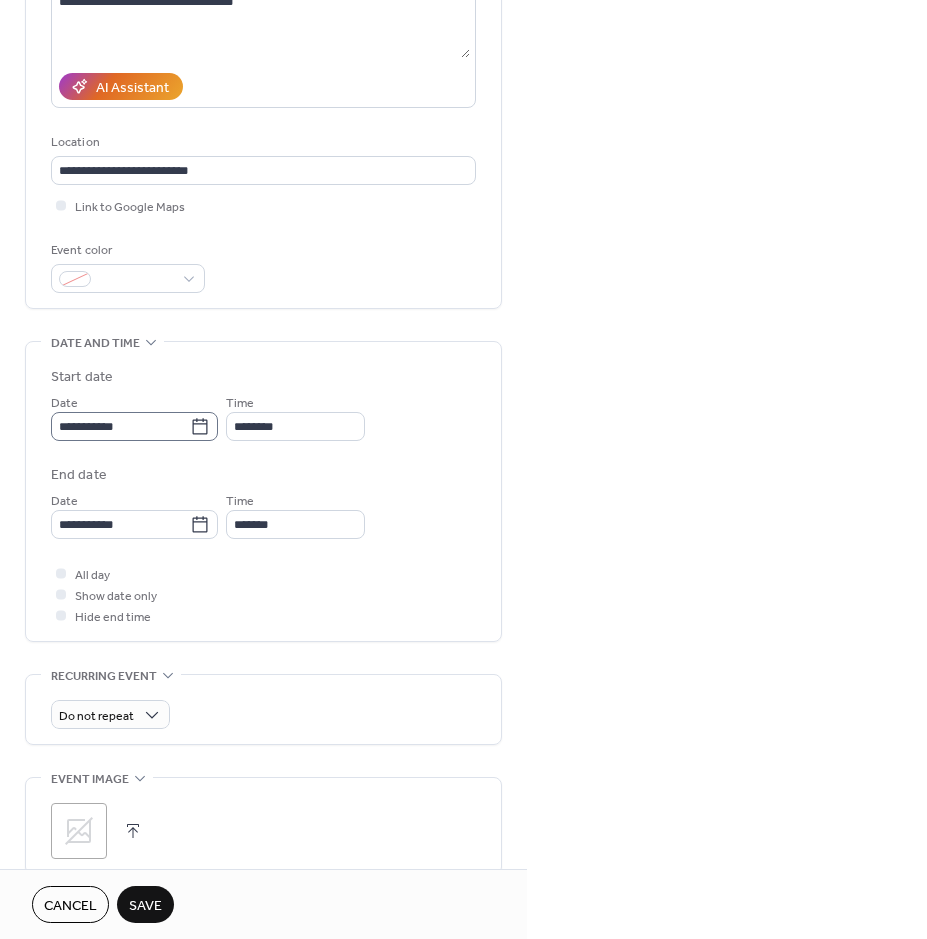 click 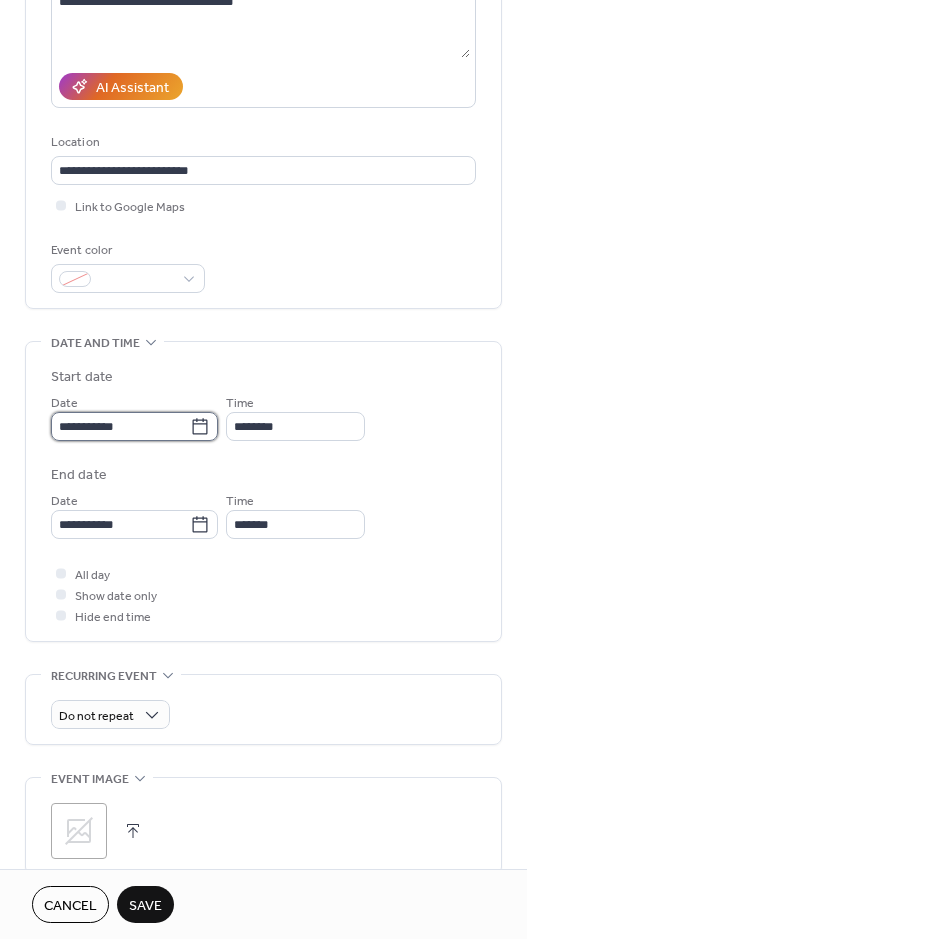 click on "**********" at bounding box center (120, 426) 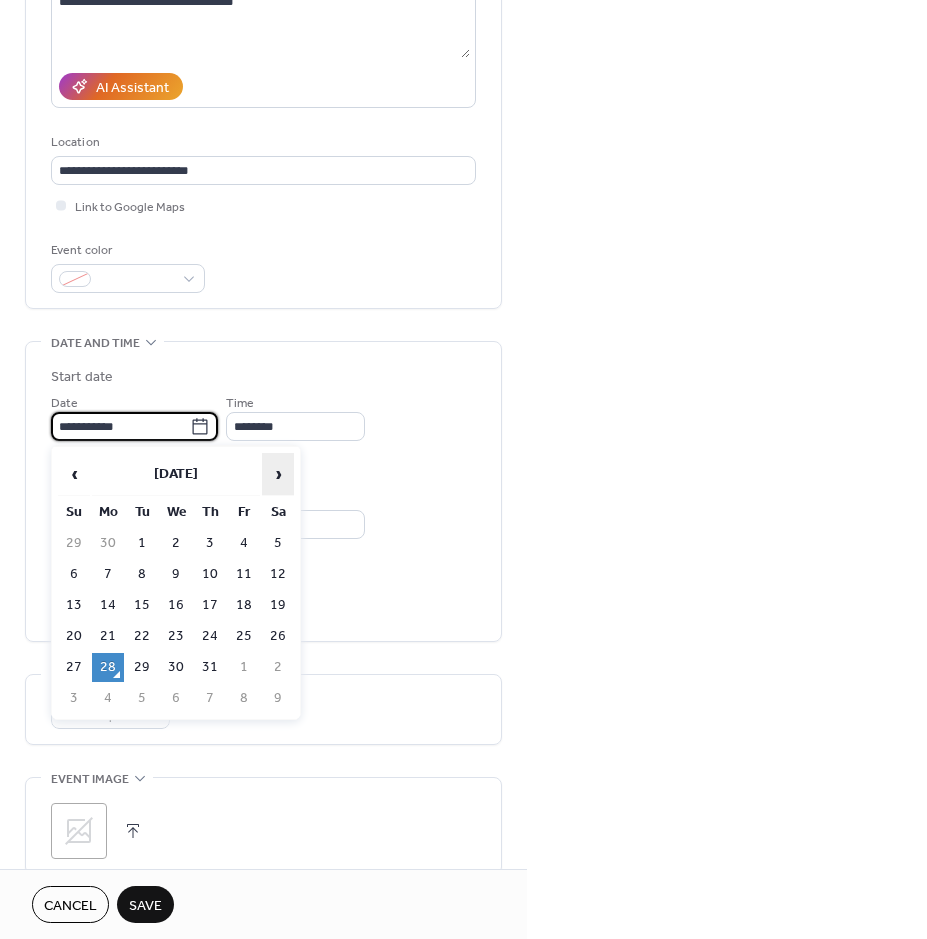 click on "›" at bounding box center (278, 474) 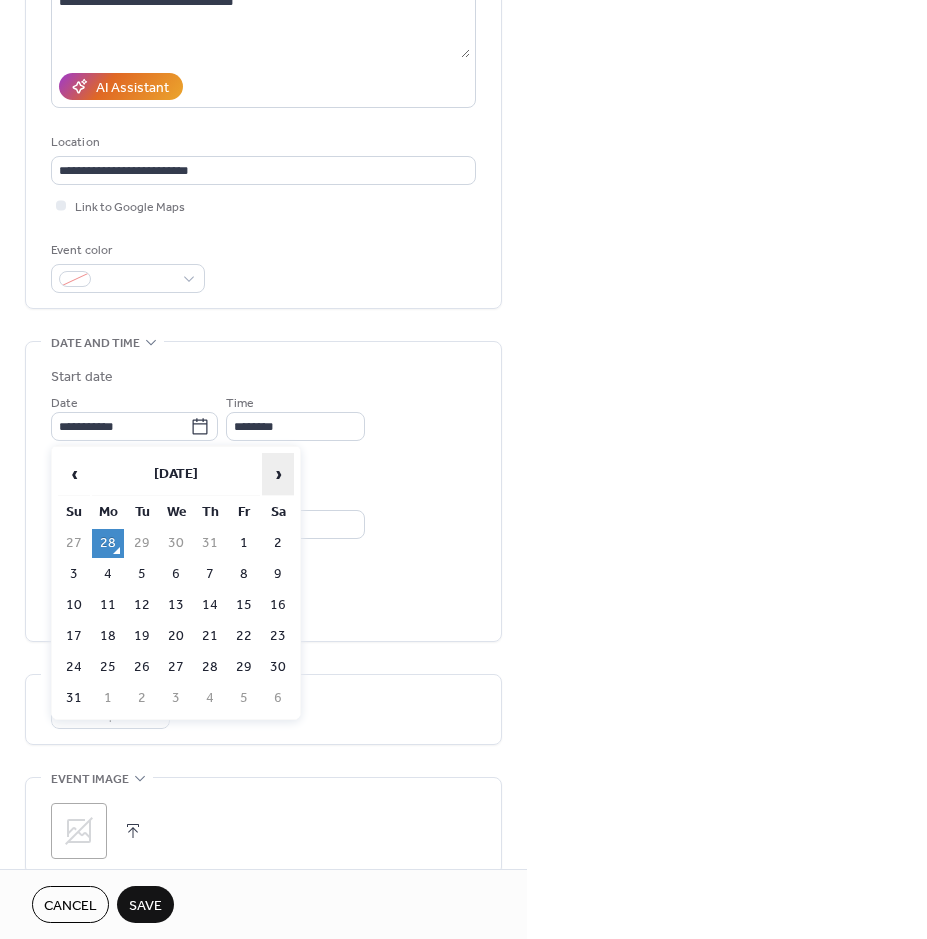 click on "›" at bounding box center [278, 474] 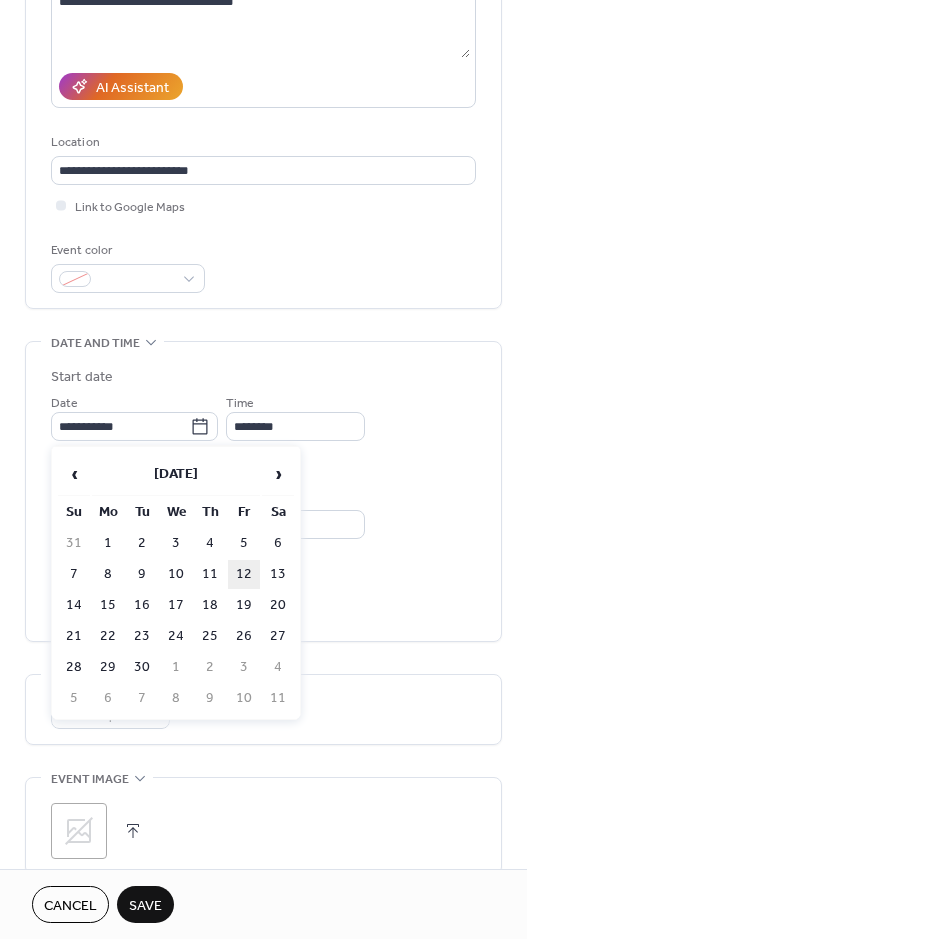 click on "12" at bounding box center [244, 574] 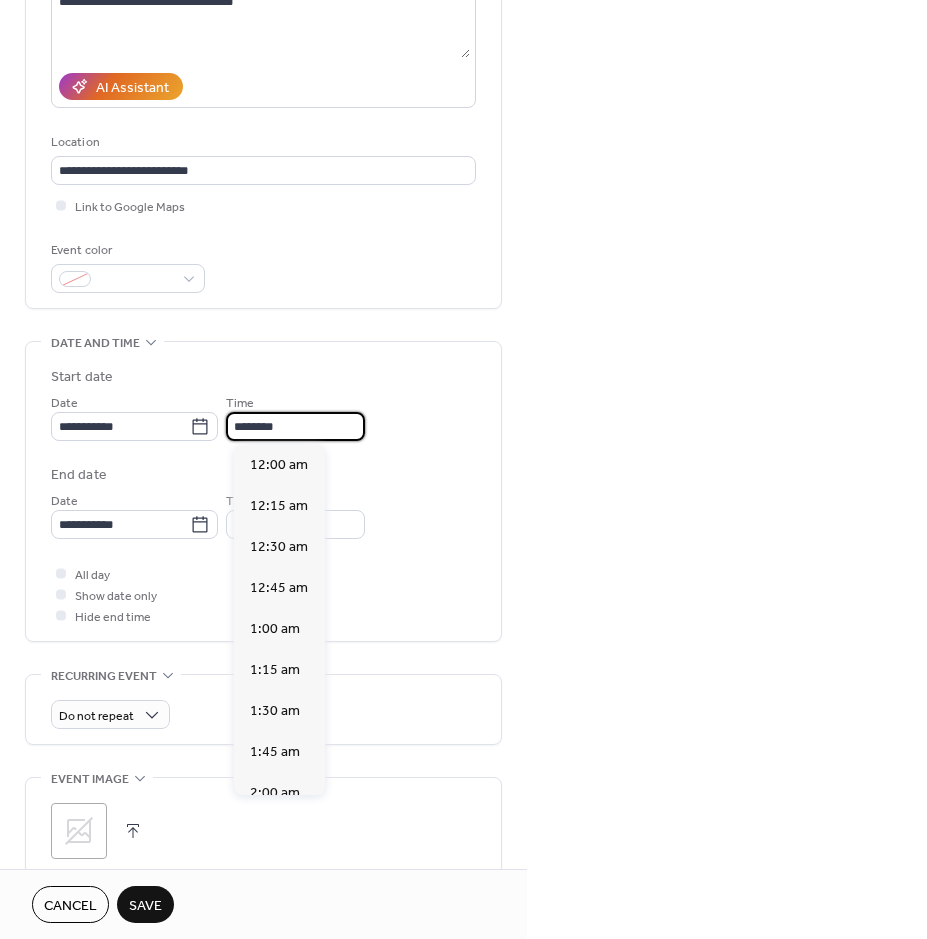 click on "********" at bounding box center (295, 426) 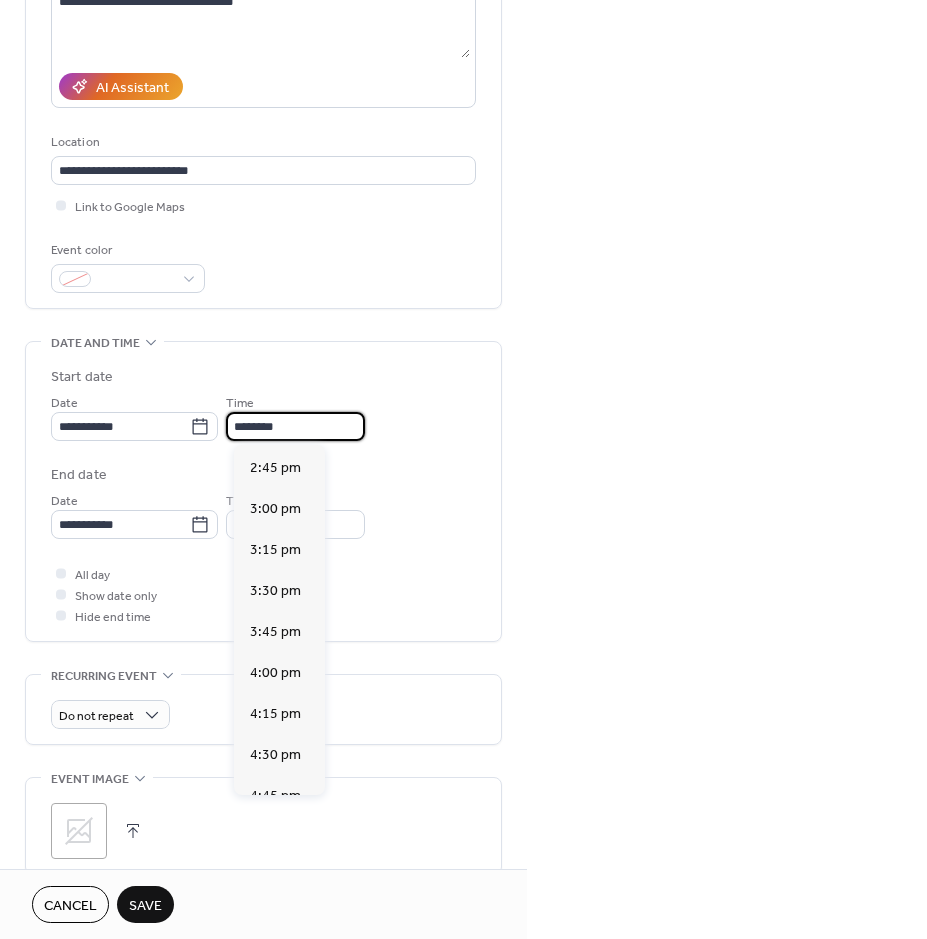 scroll, scrollTop: 2568, scrollLeft: 0, axis: vertical 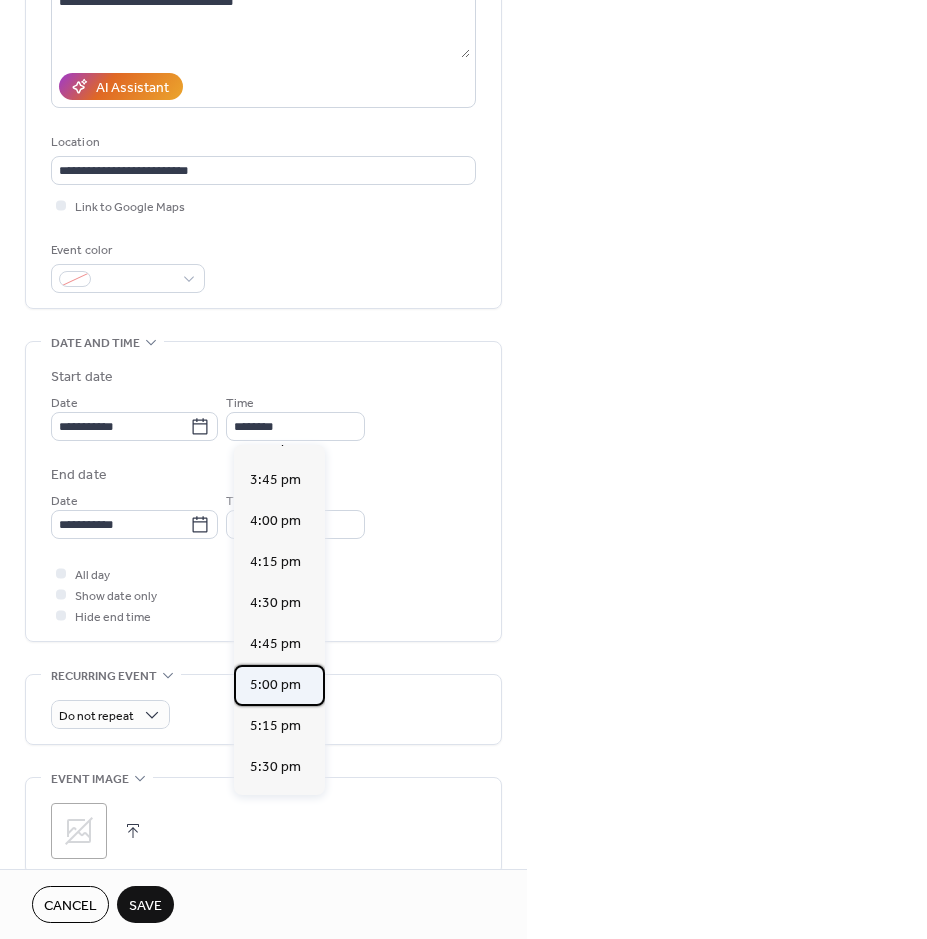 click on "5:00 pm" at bounding box center (275, 685) 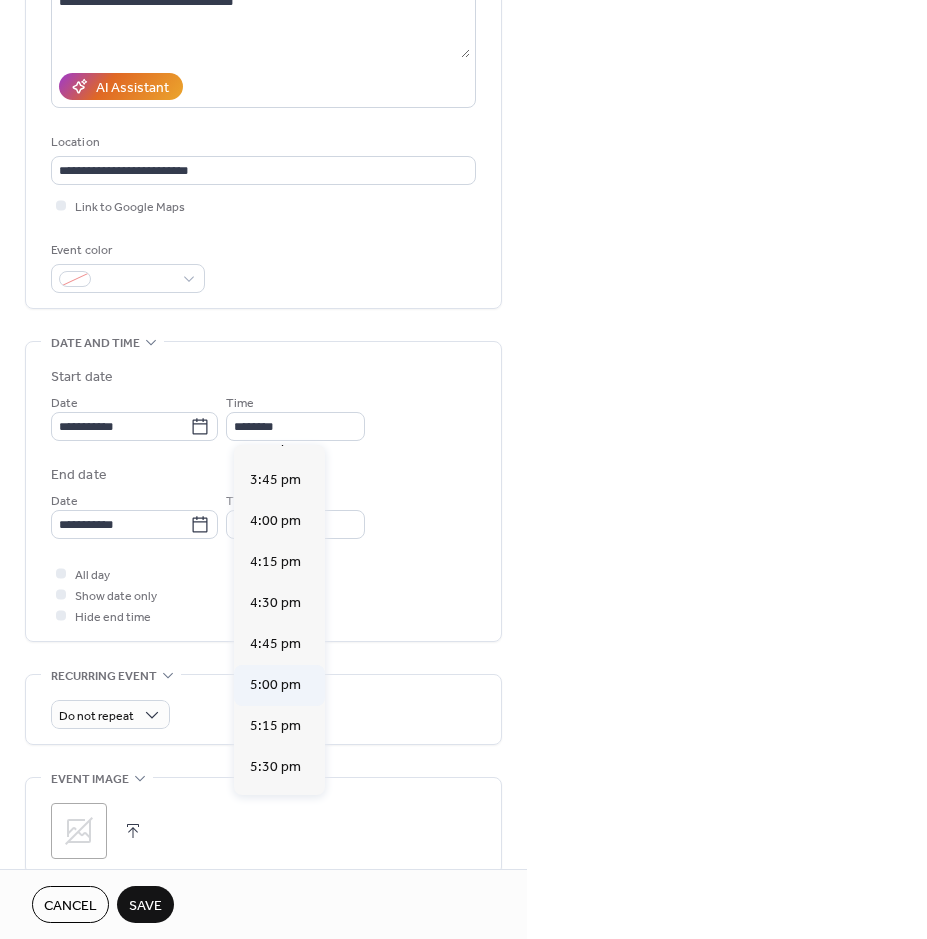 type on "*******" 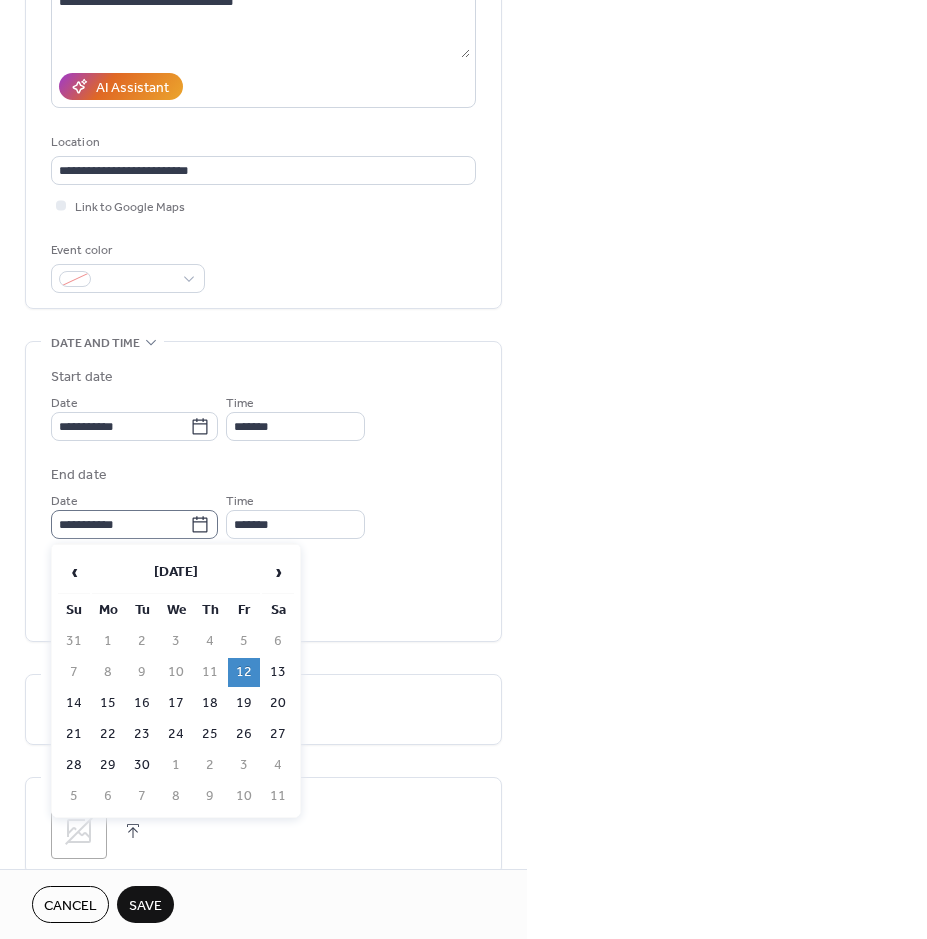 click 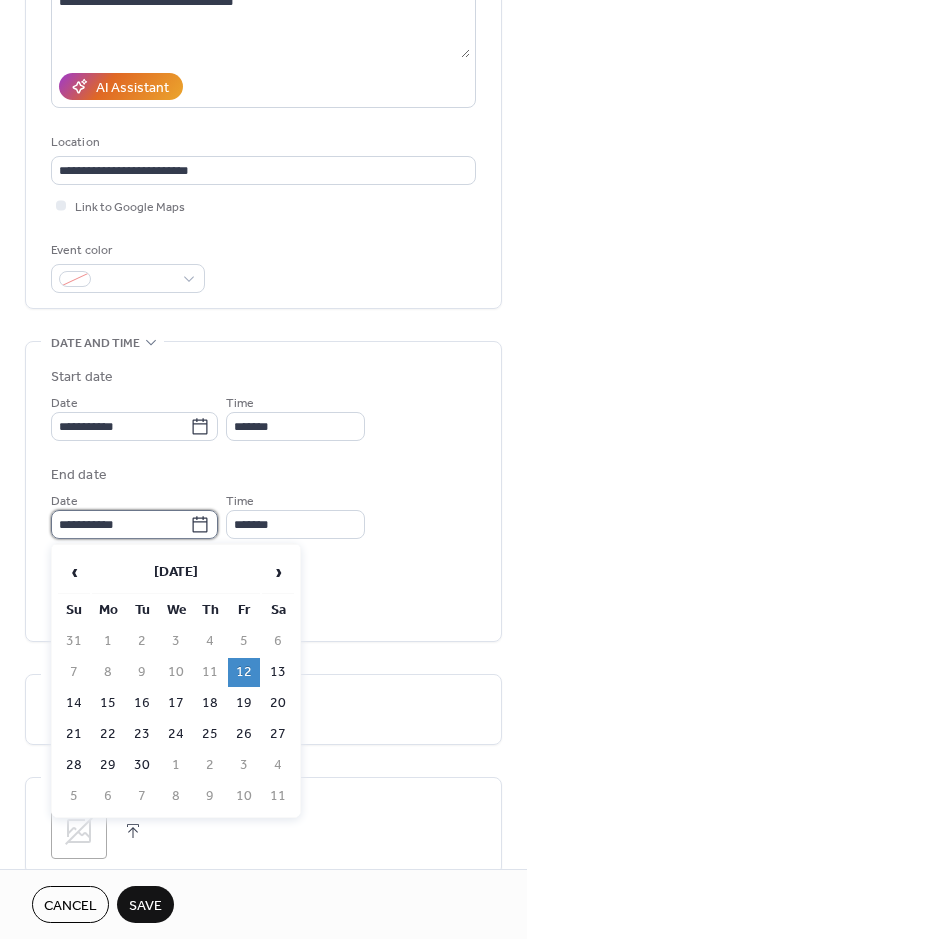 click on "**********" at bounding box center (120, 524) 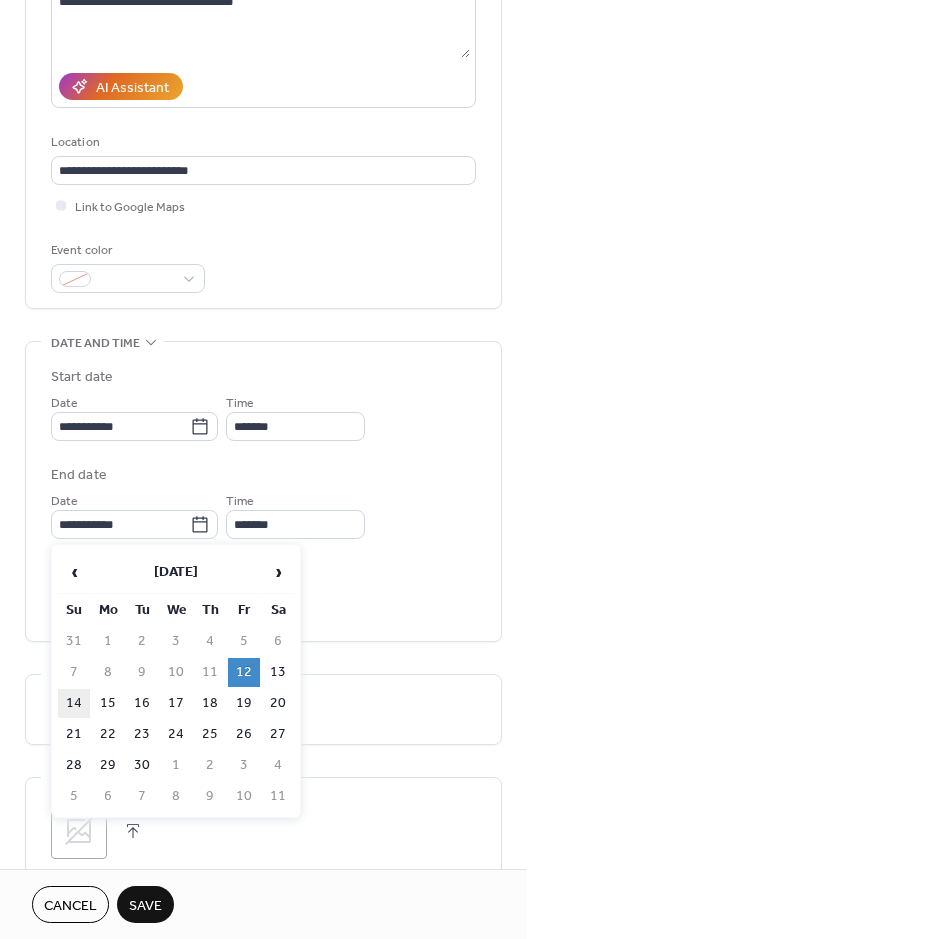click on "14" at bounding box center [74, 703] 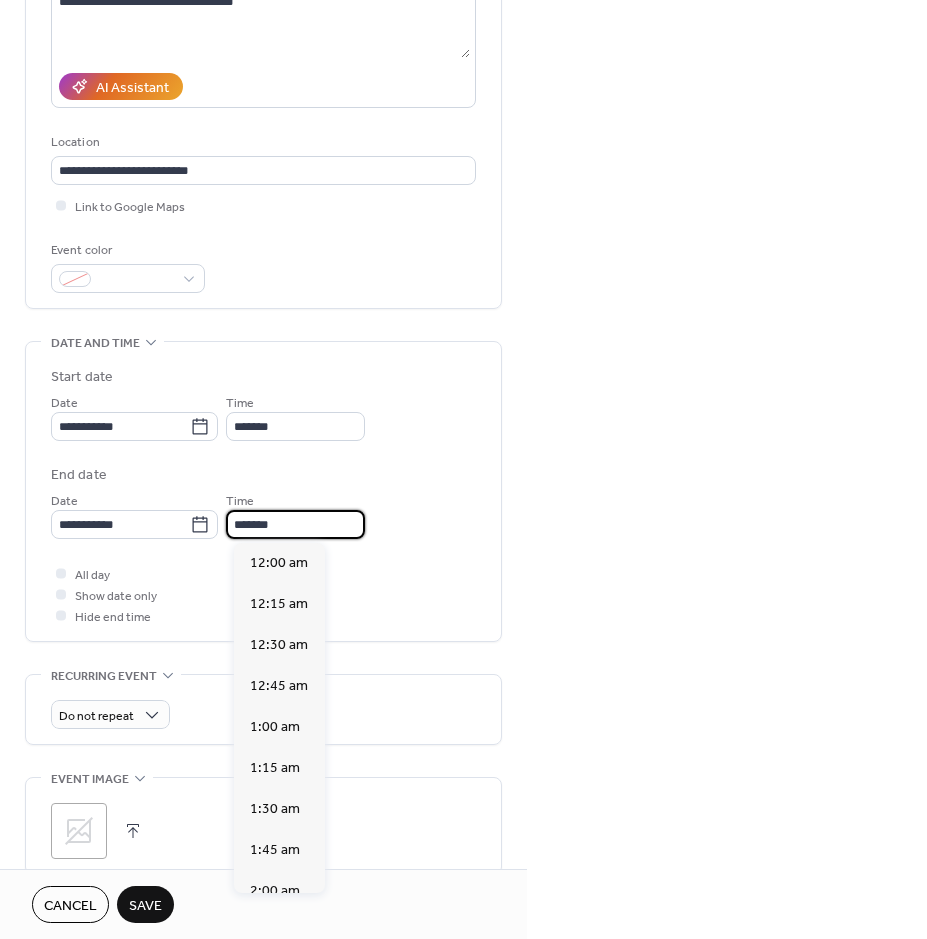 click on "*******" at bounding box center [295, 524] 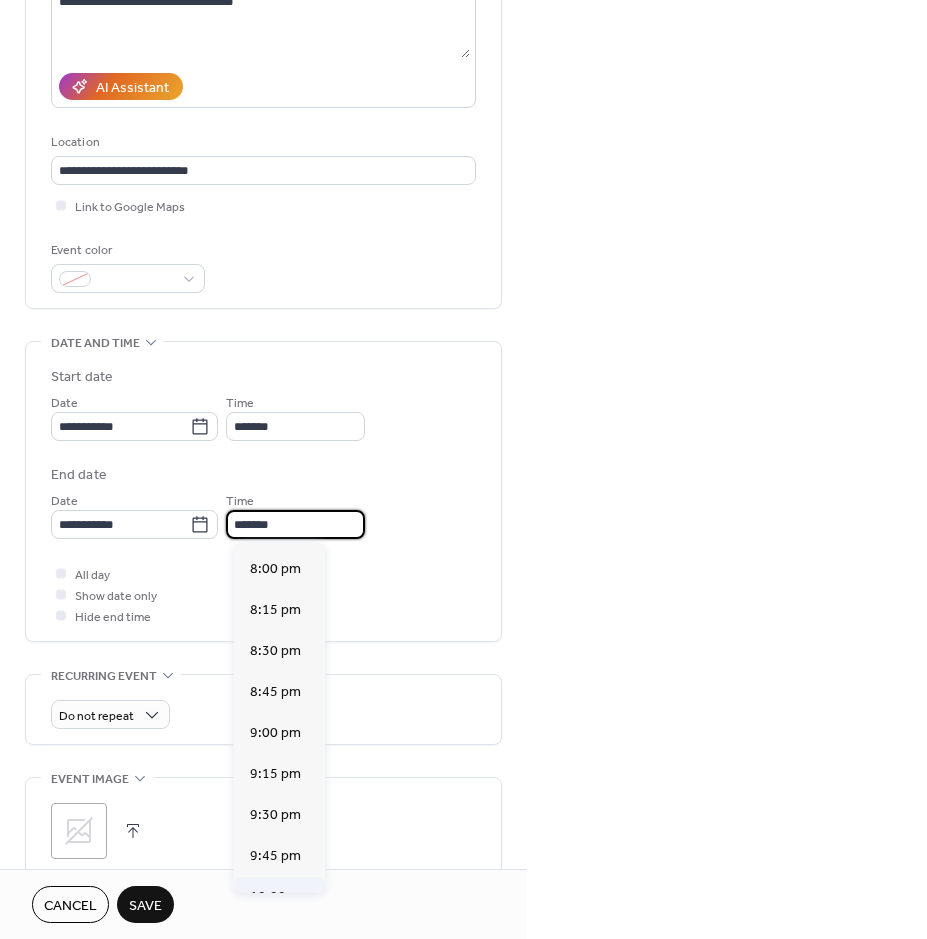 scroll, scrollTop: 3352, scrollLeft: 0, axis: vertical 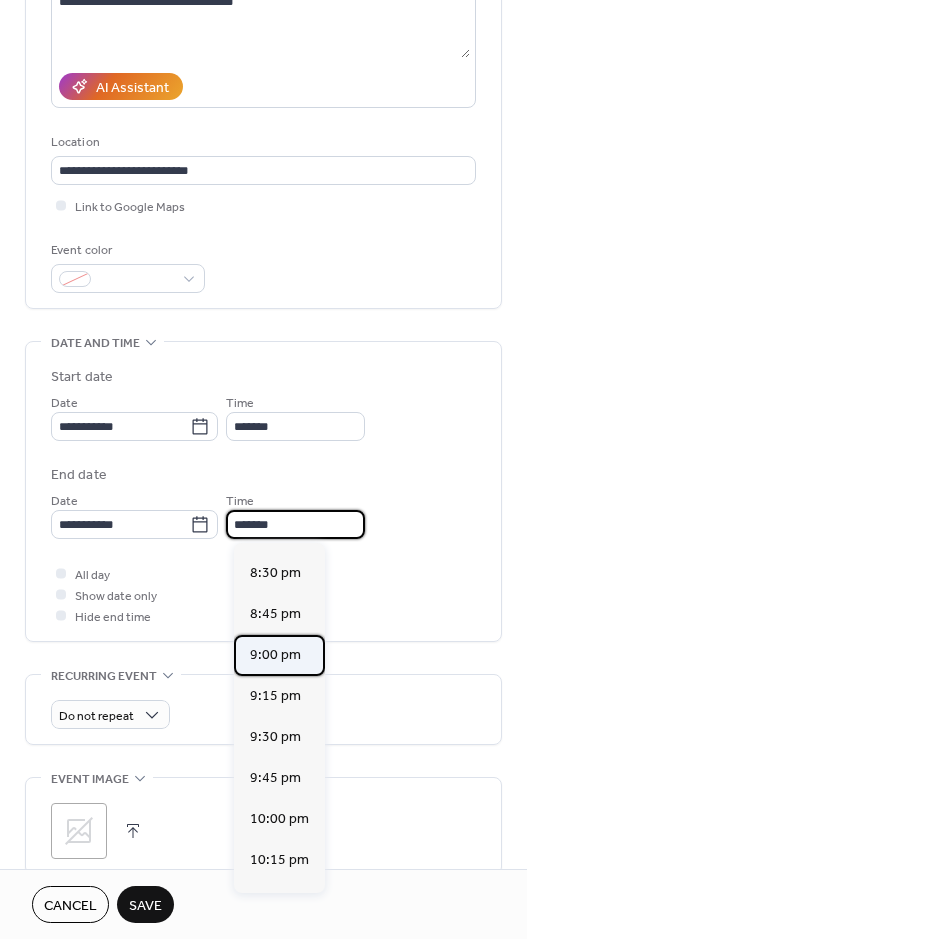 click on "9:00 pm" at bounding box center (275, 655) 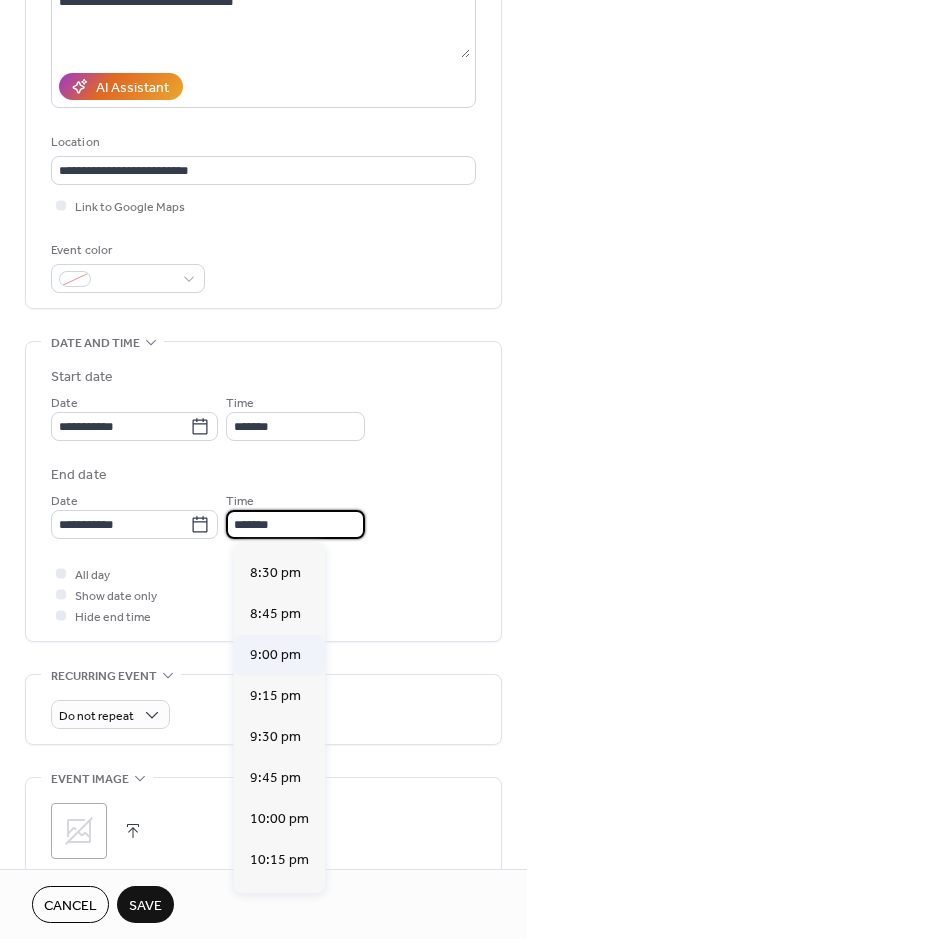 type on "*******" 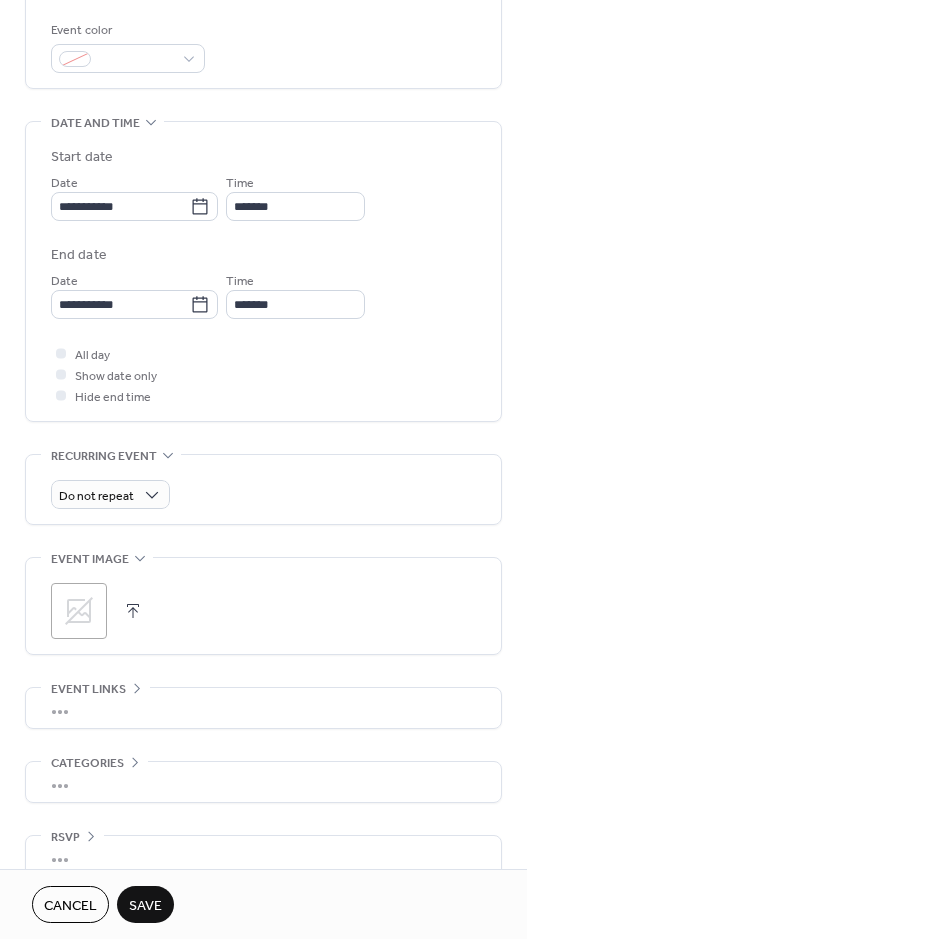 scroll, scrollTop: 548, scrollLeft: 0, axis: vertical 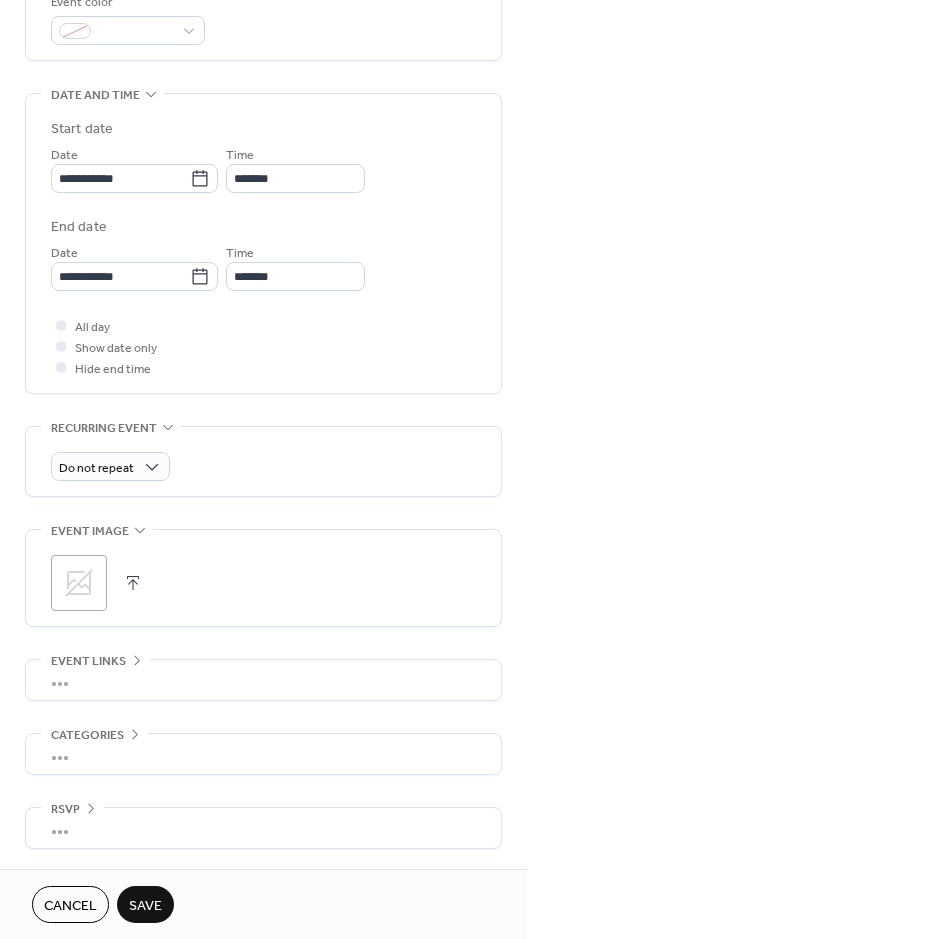 click 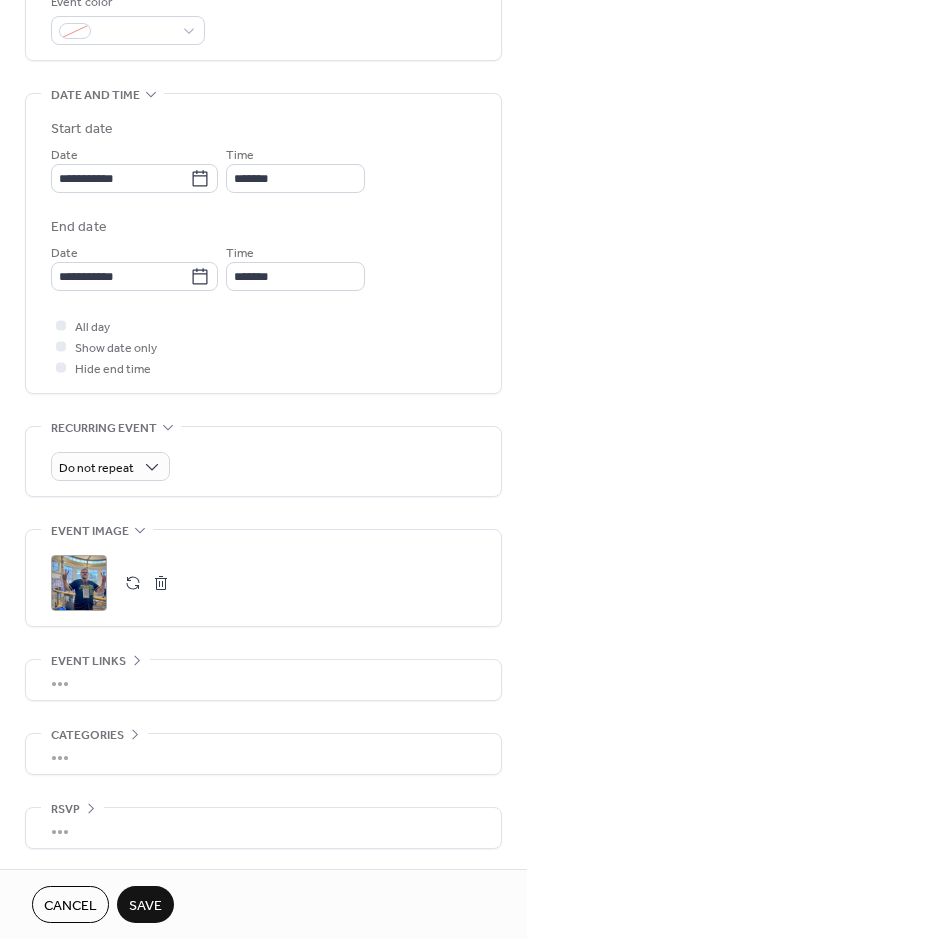 click on "Save" at bounding box center (145, 906) 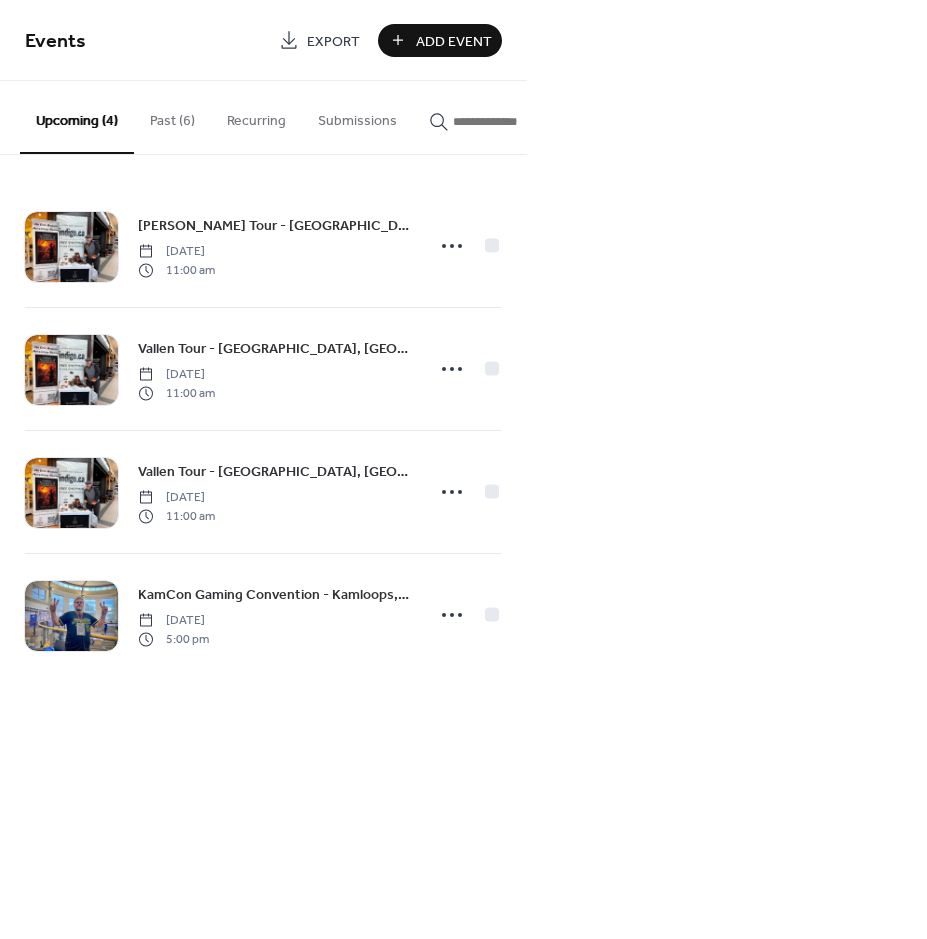 click on "Add Event" at bounding box center (454, 41) 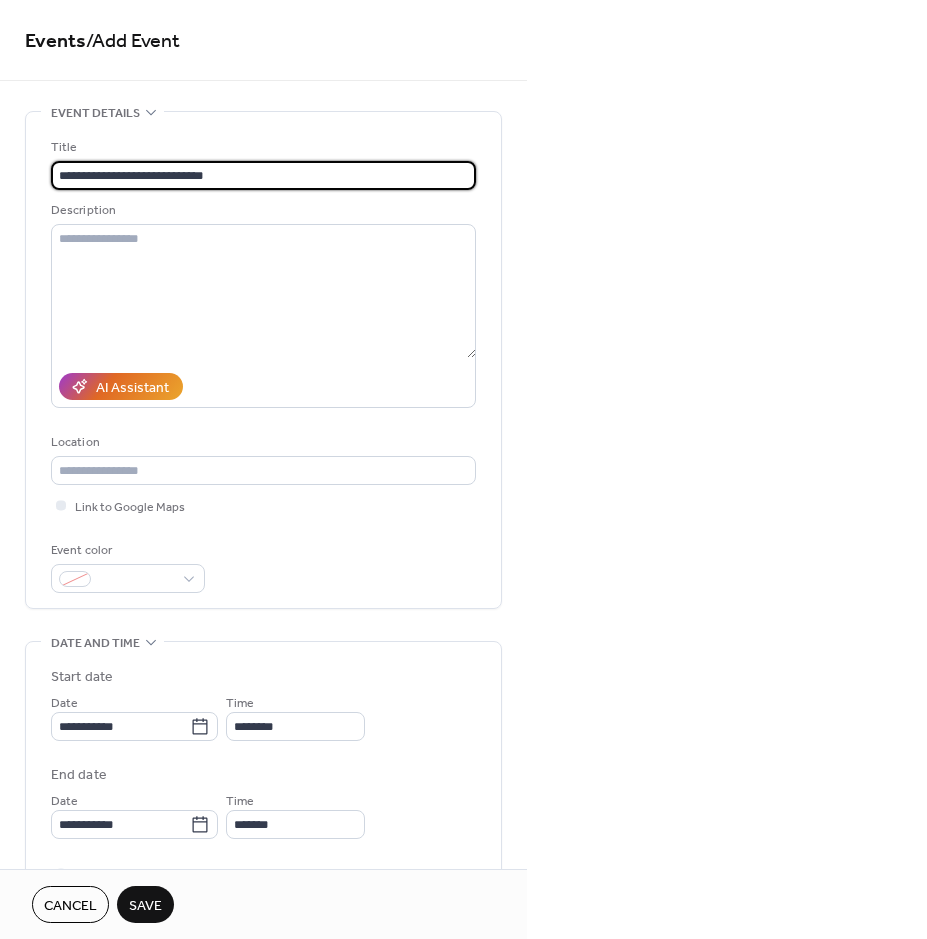 type on "**********" 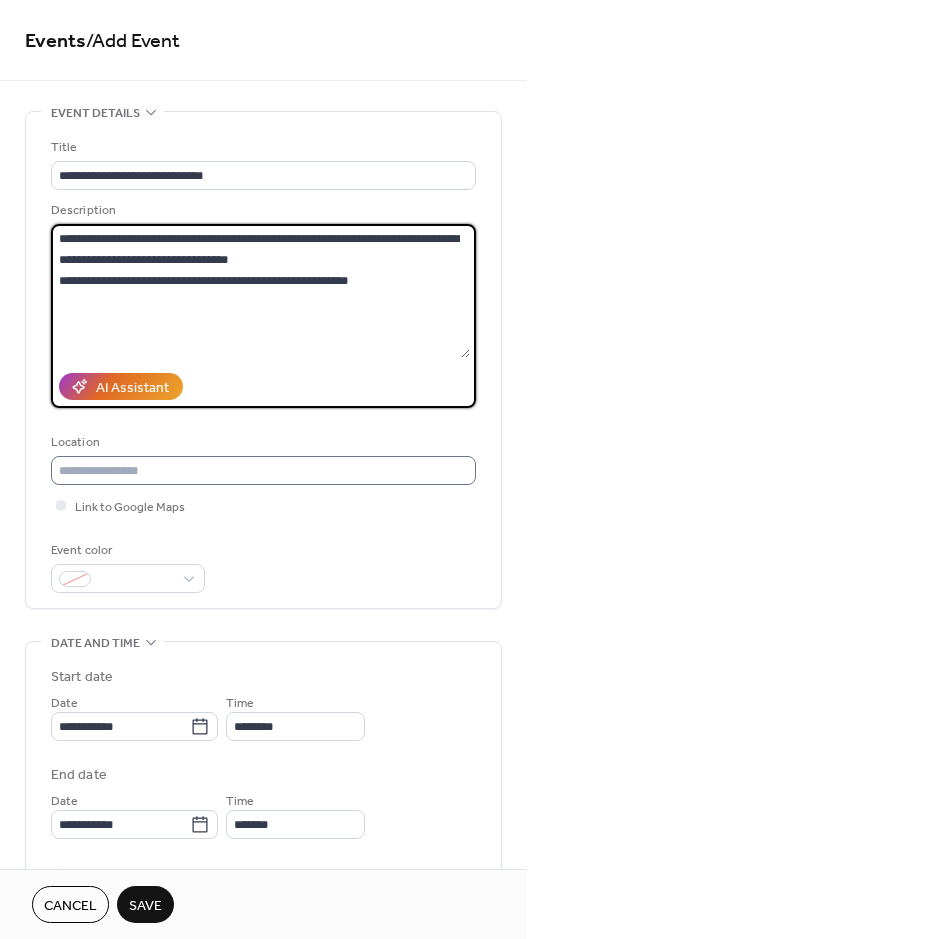 type on "**********" 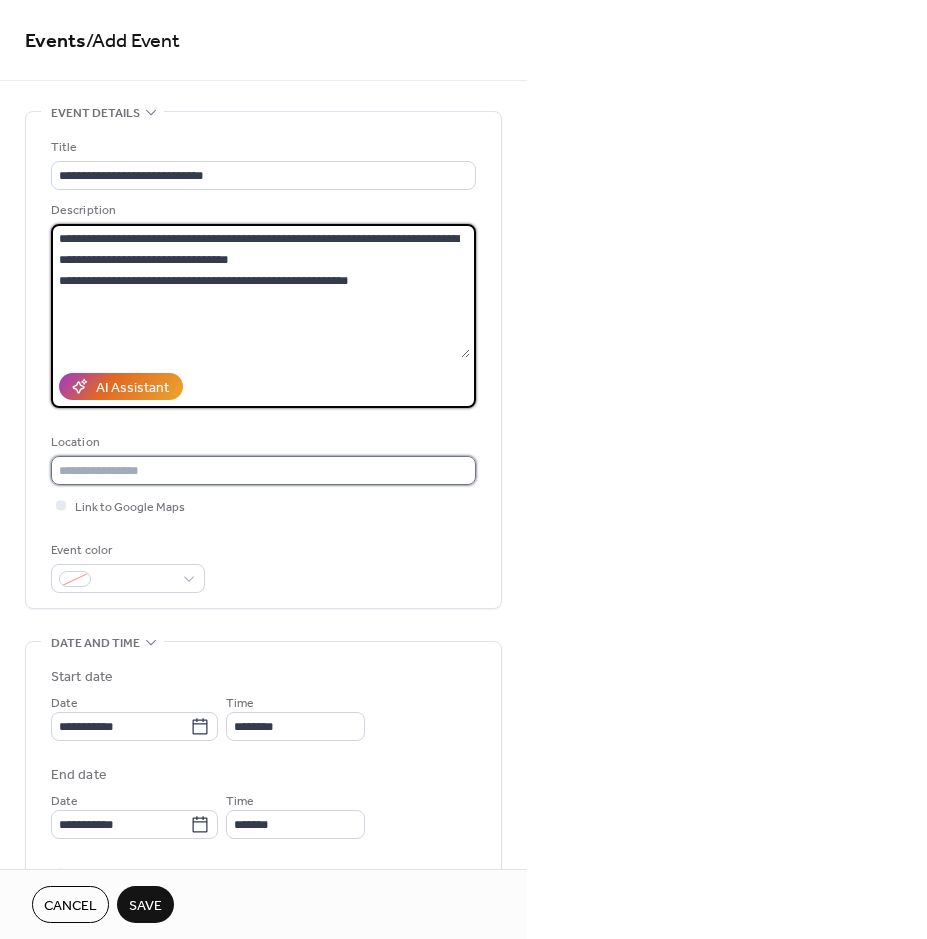 click at bounding box center (263, 470) 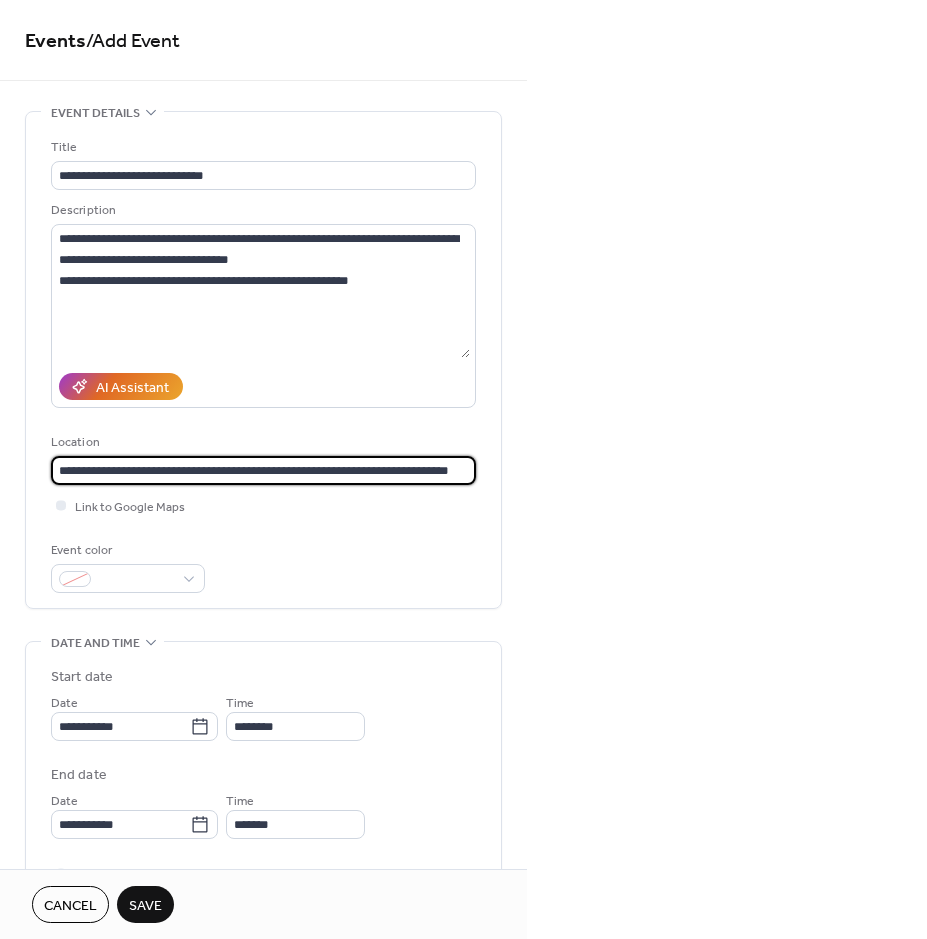 scroll, scrollTop: 0, scrollLeft: 29, axis: horizontal 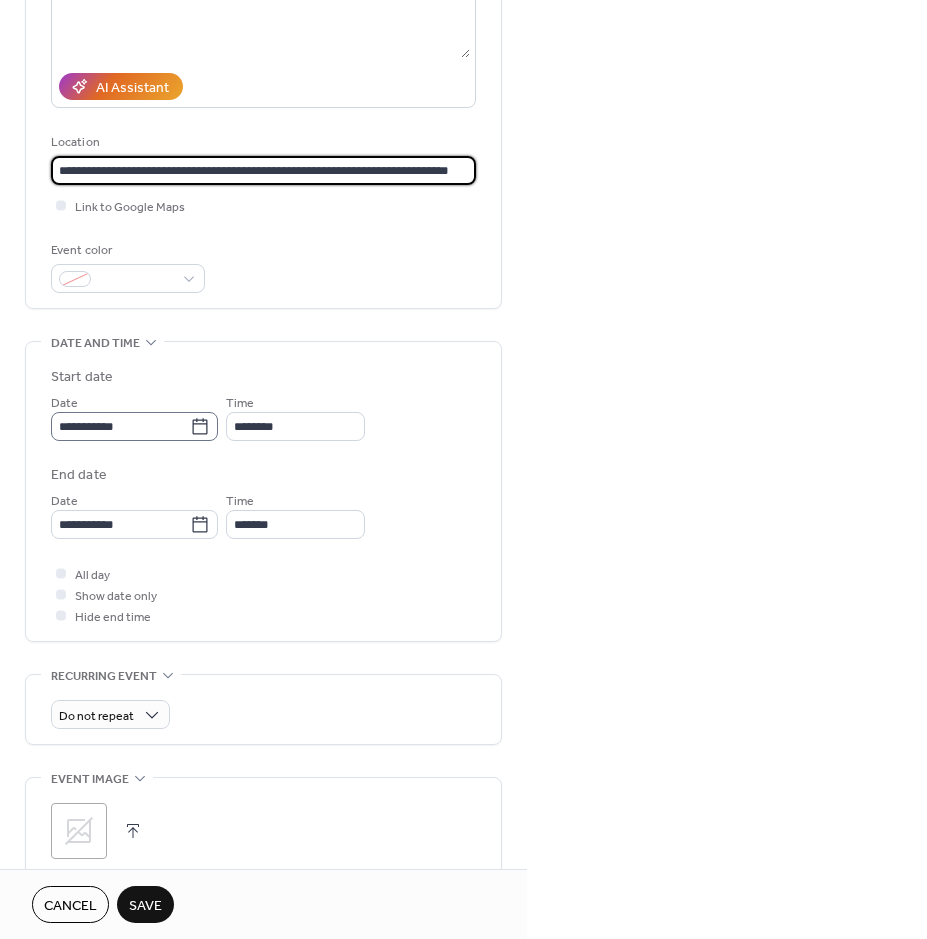 type on "**********" 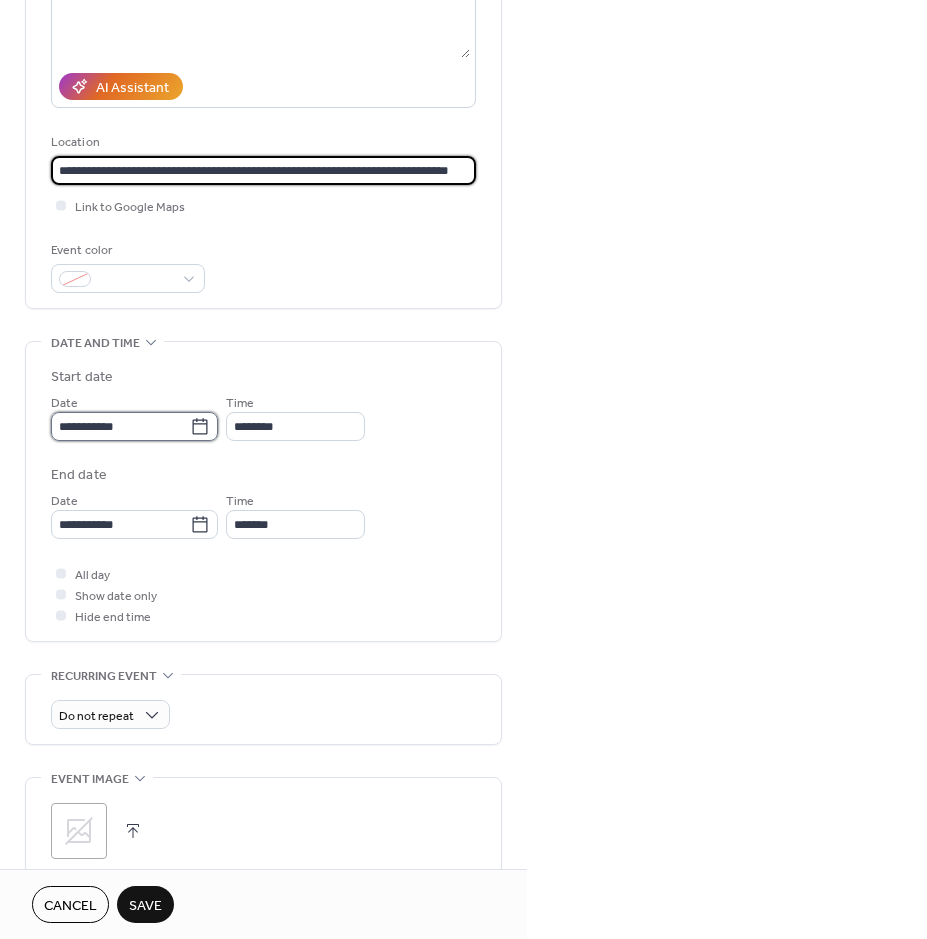 click on "**********" at bounding box center (120, 426) 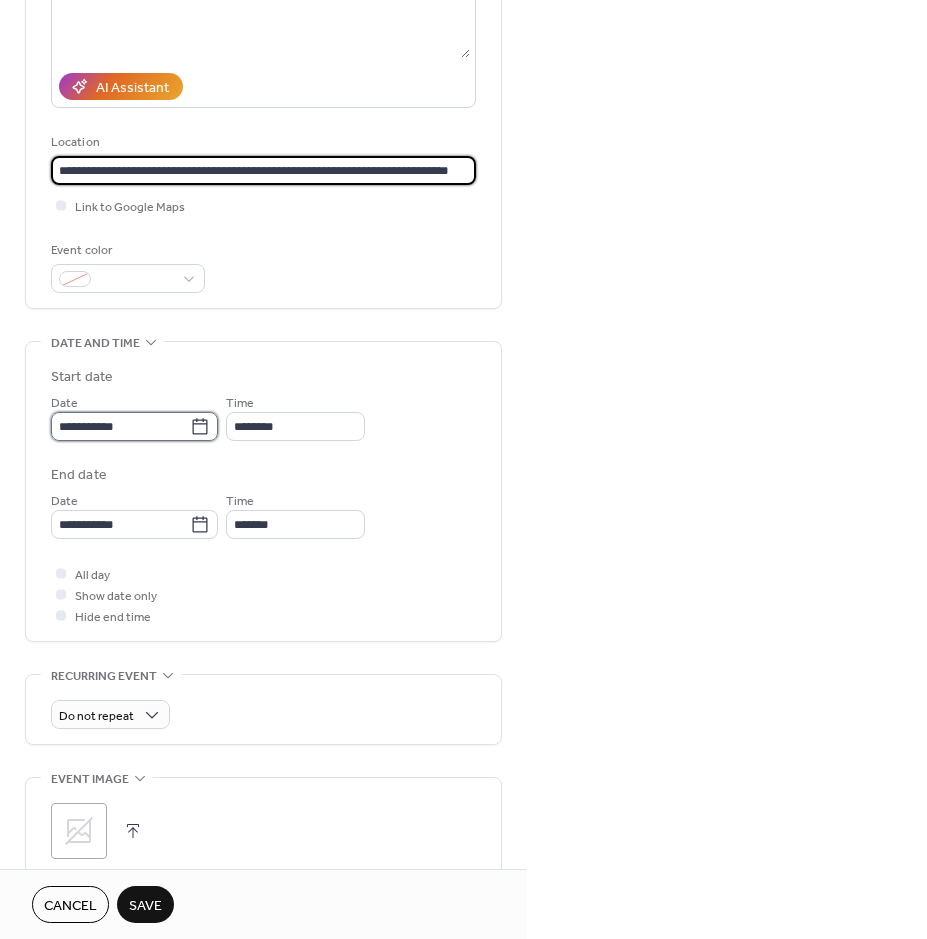 scroll, scrollTop: 0, scrollLeft: 0, axis: both 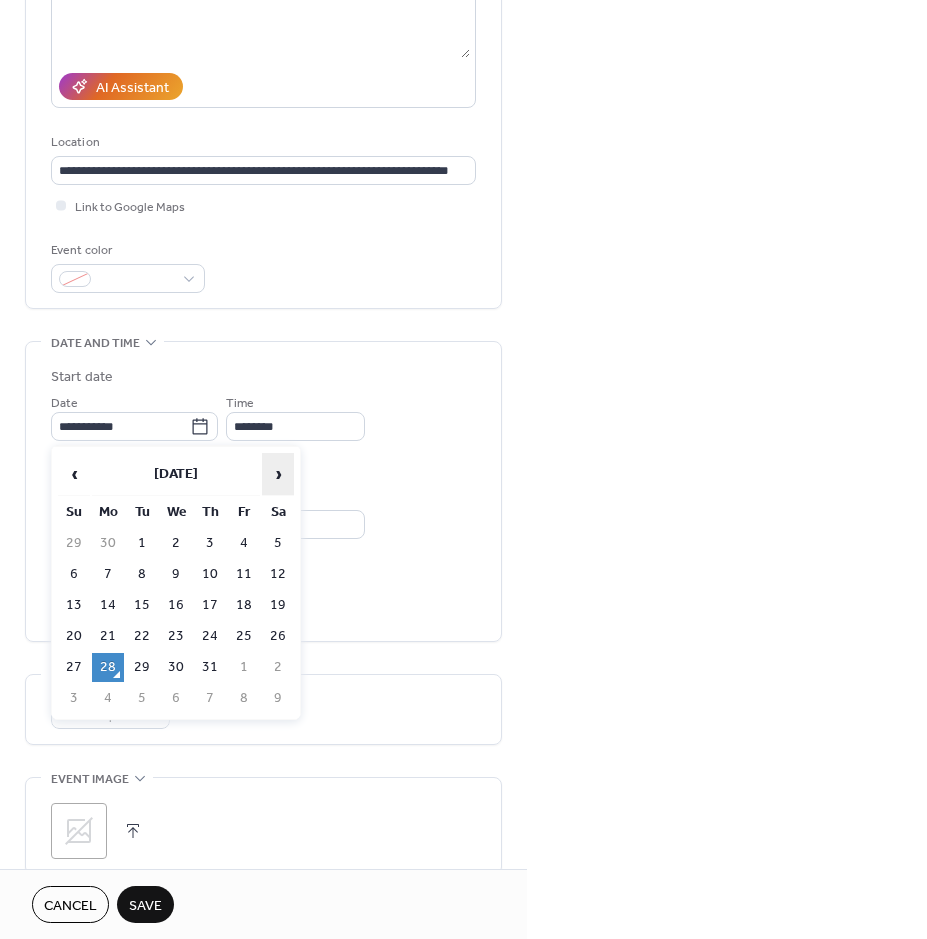 click on "›" at bounding box center [278, 474] 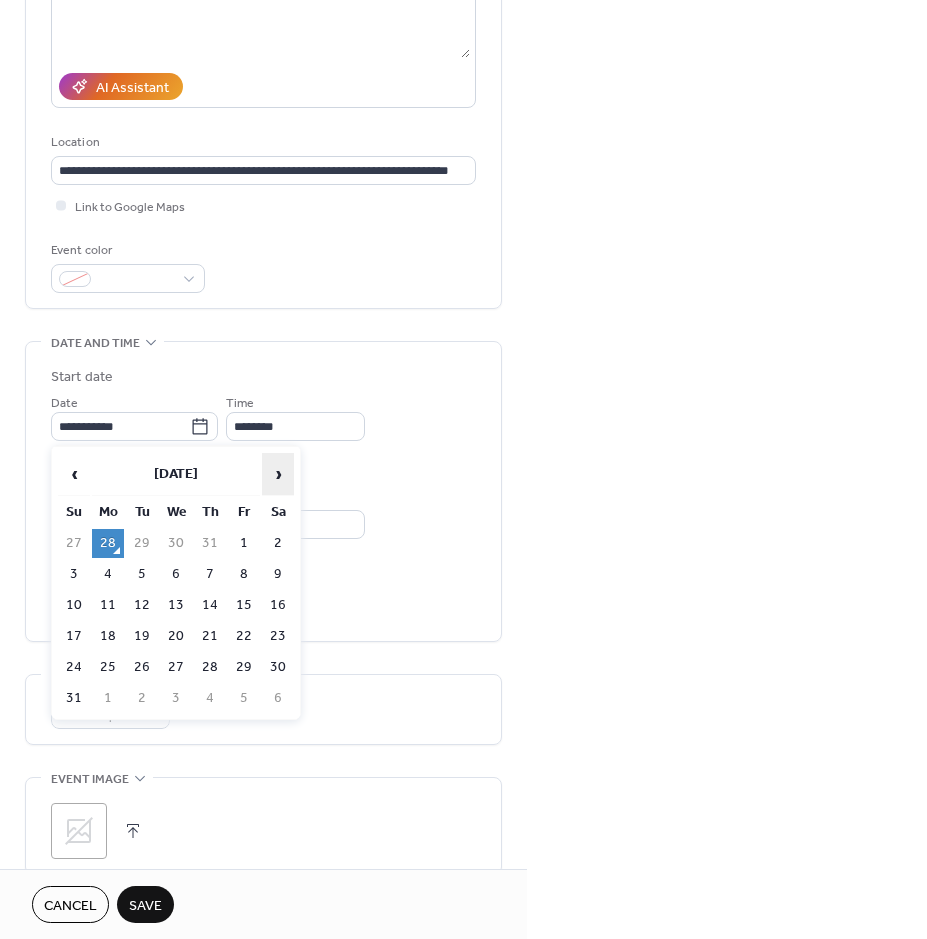 click on "›" at bounding box center [278, 474] 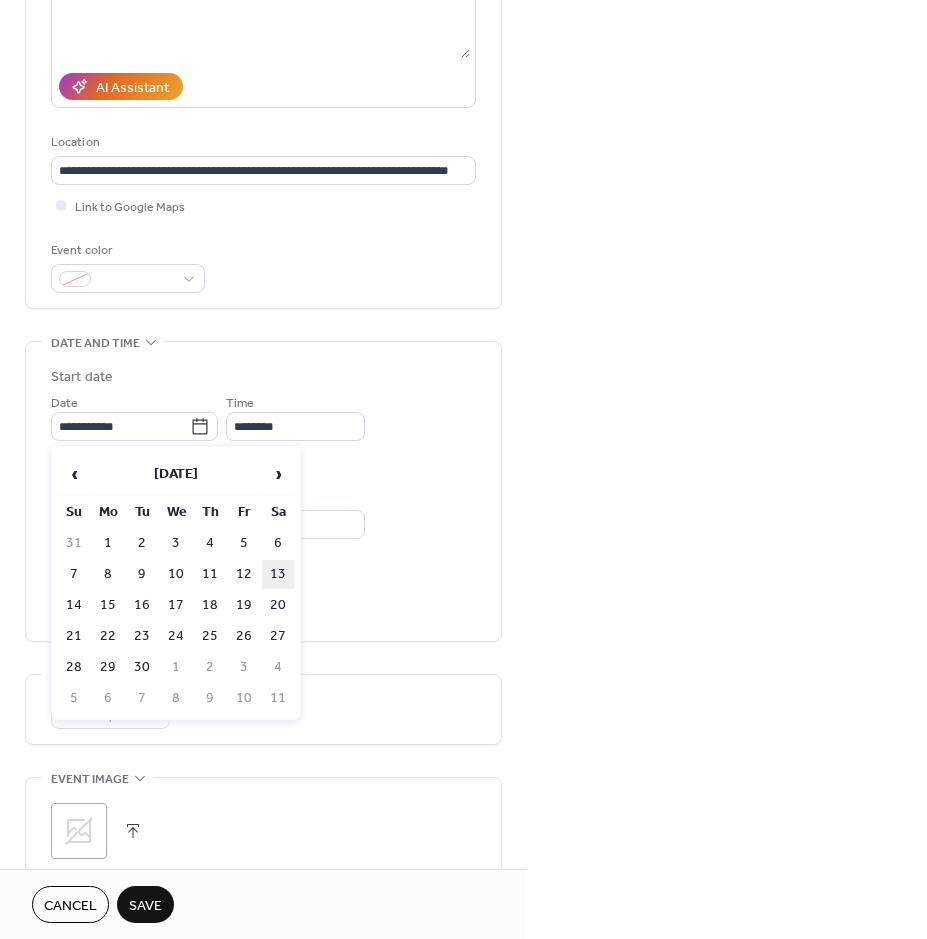 click on "13" at bounding box center (278, 574) 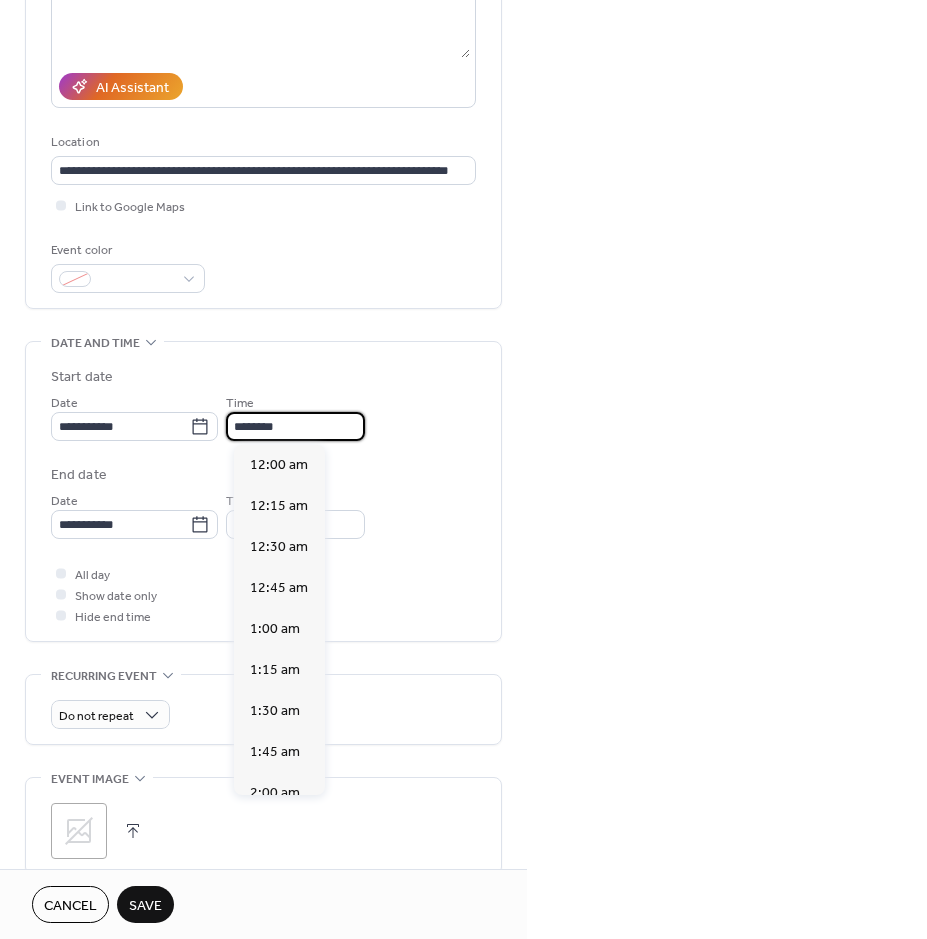click on "********" at bounding box center (295, 426) 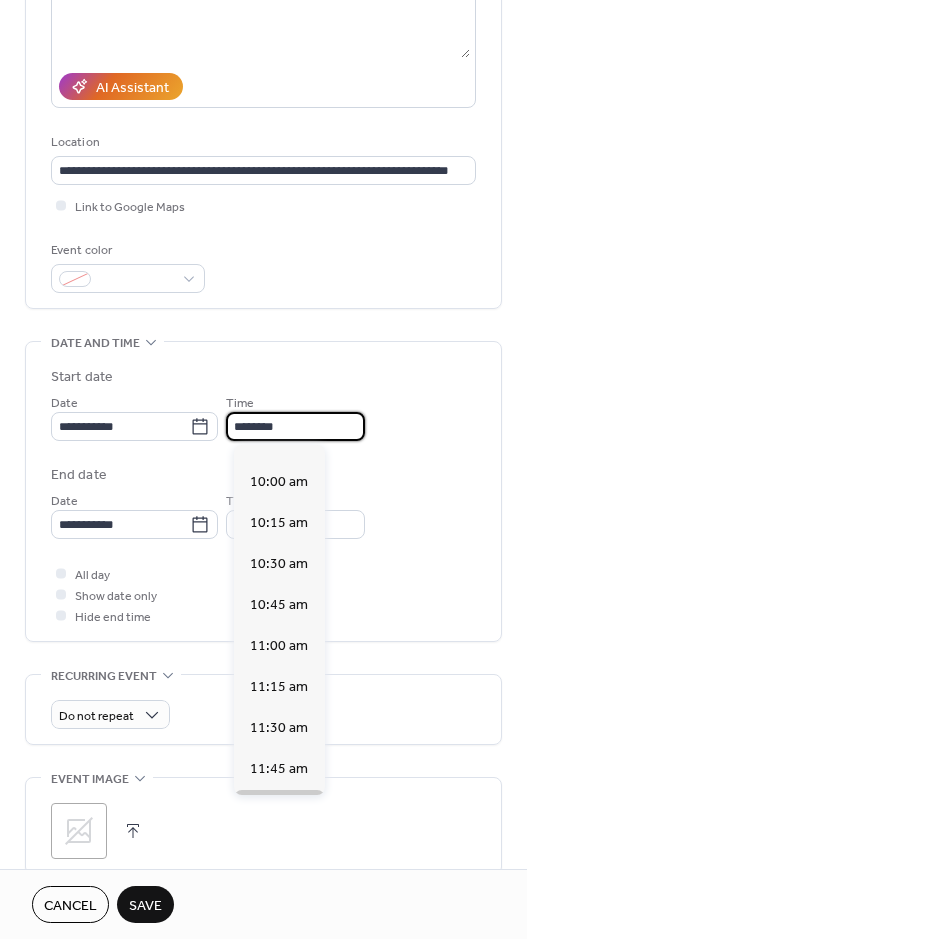 scroll, scrollTop: 1568, scrollLeft: 0, axis: vertical 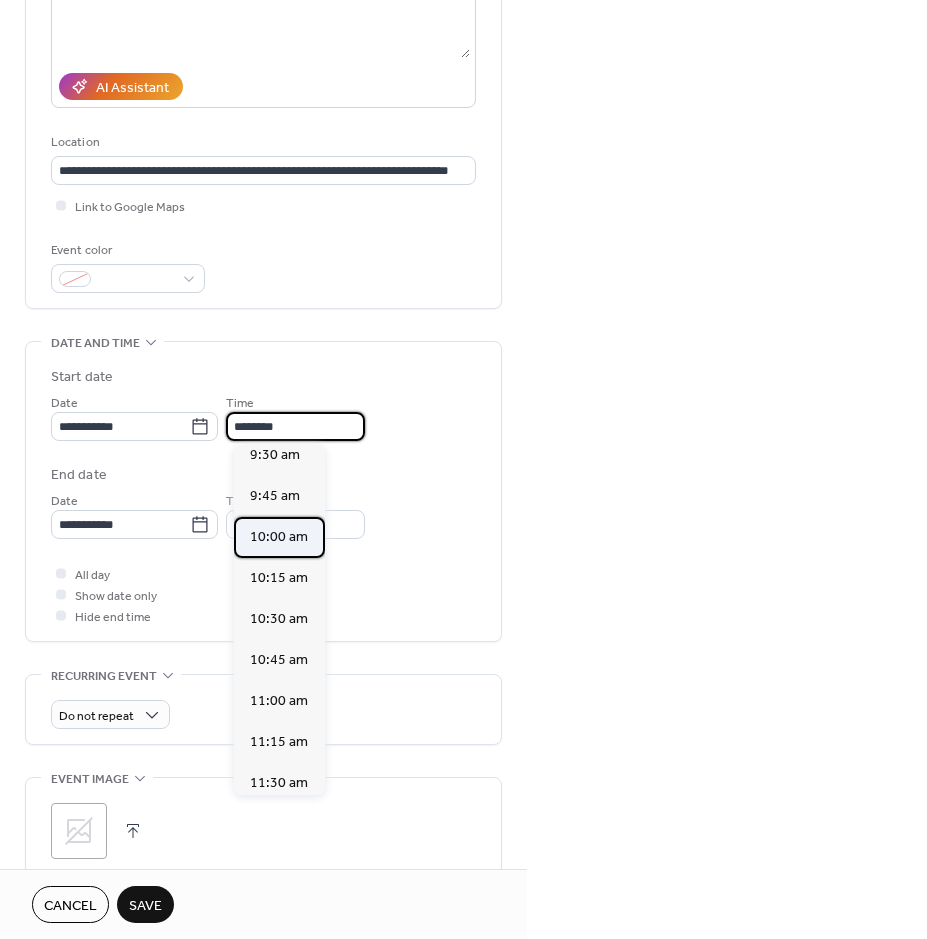 click on "10:00 am" at bounding box center [279, 537] 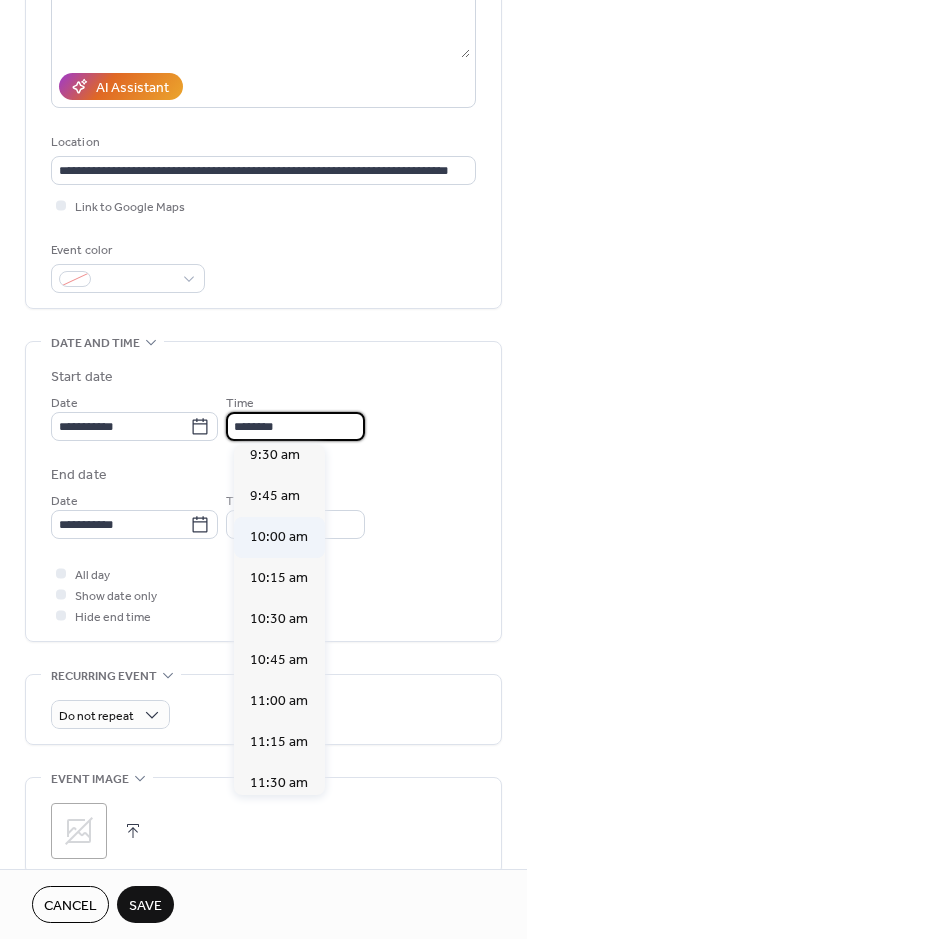 type on "********" 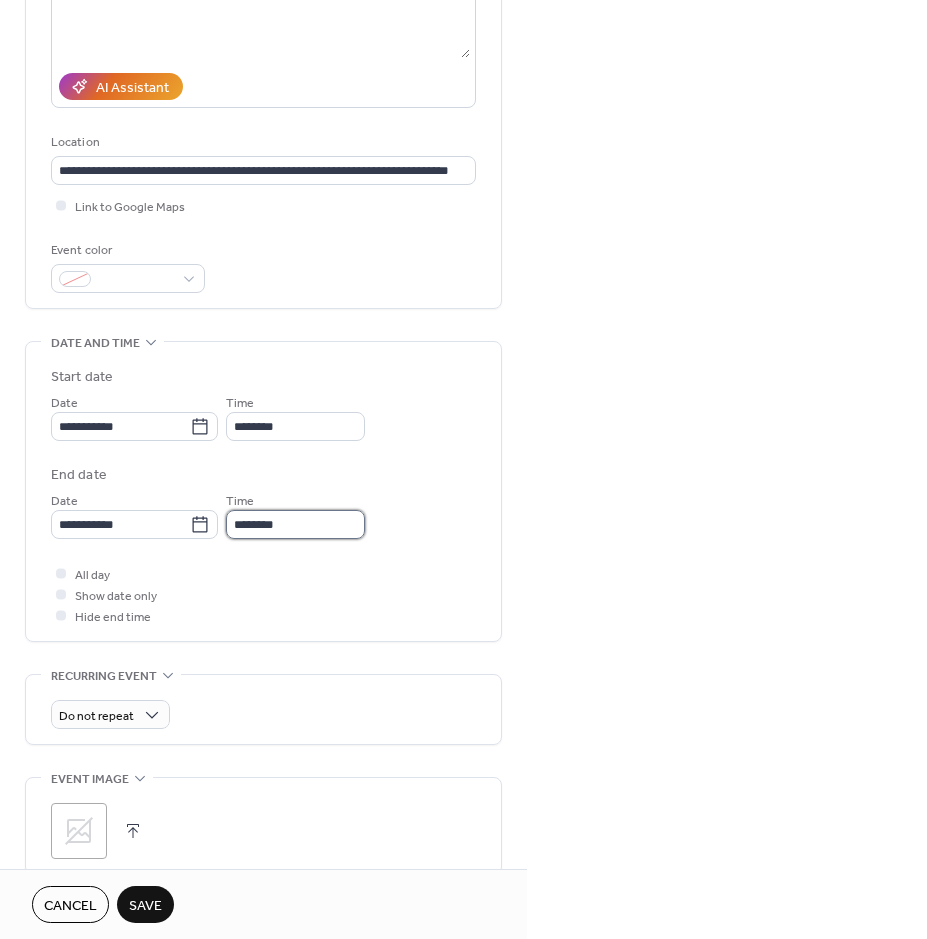 click on "********" at bounding box center (295, 524) 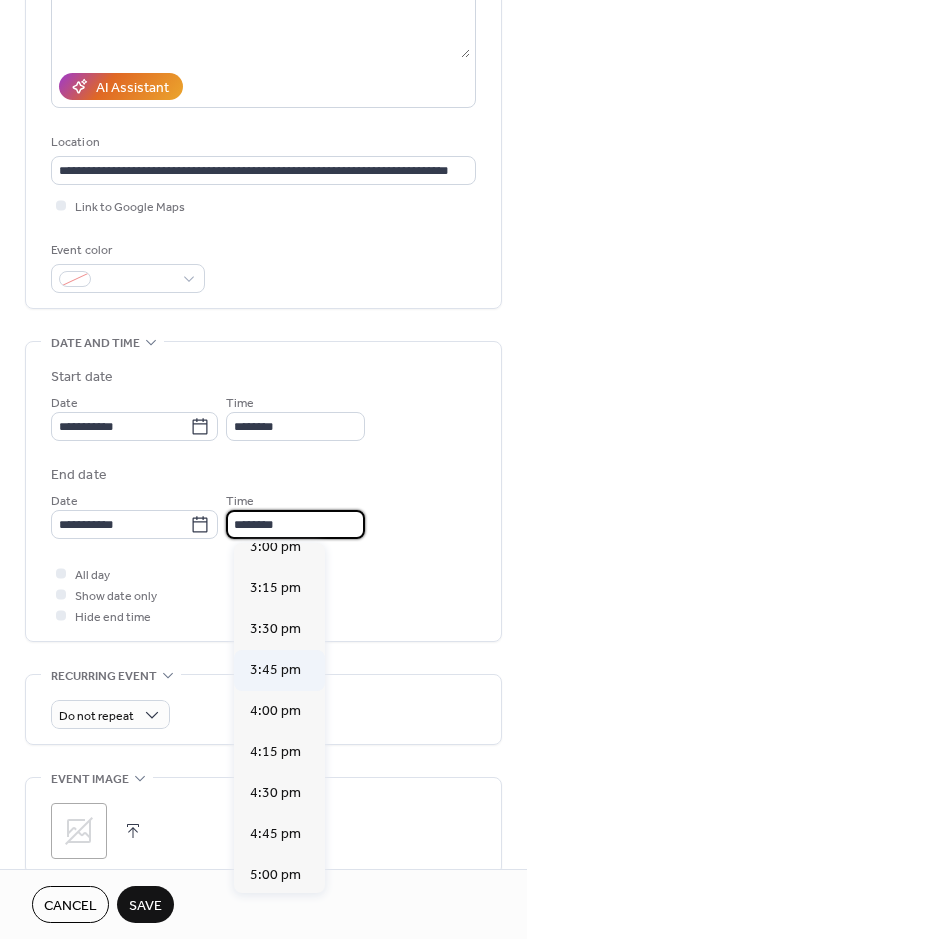 scroll, scrollTop: 800, scrollLeft: 0, axis: vertical 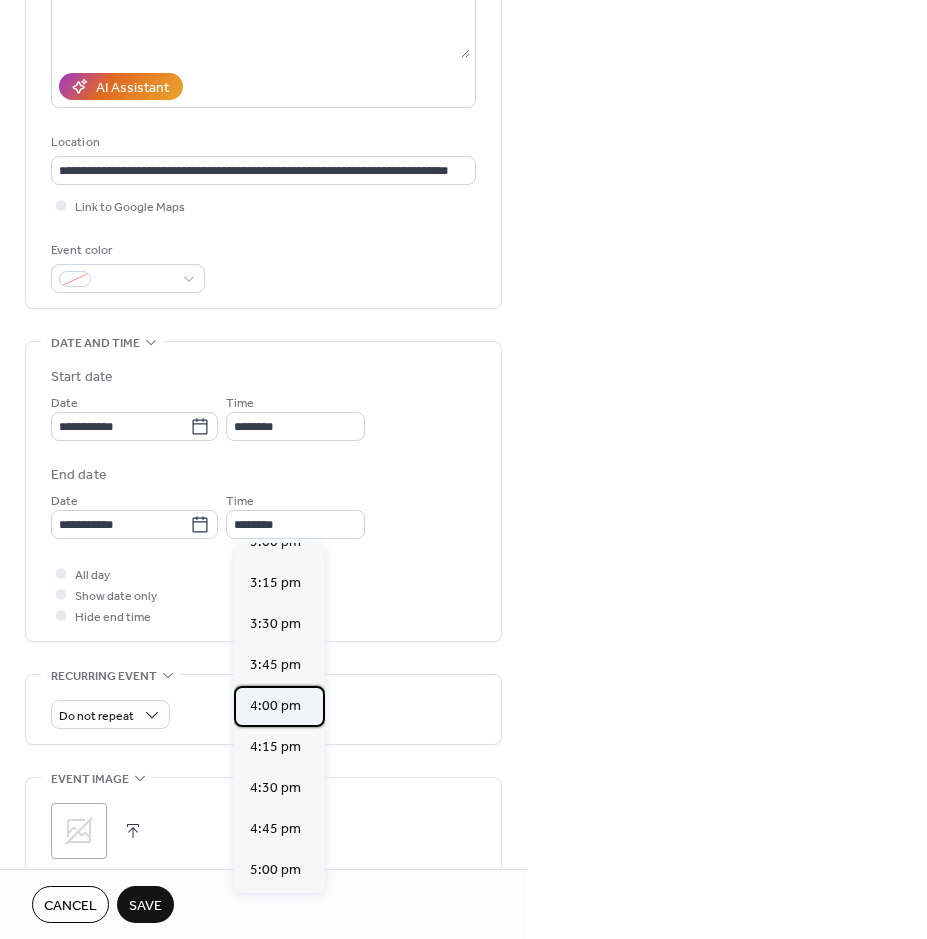 click on "4:00 pm" at bounding box center [275, 706] 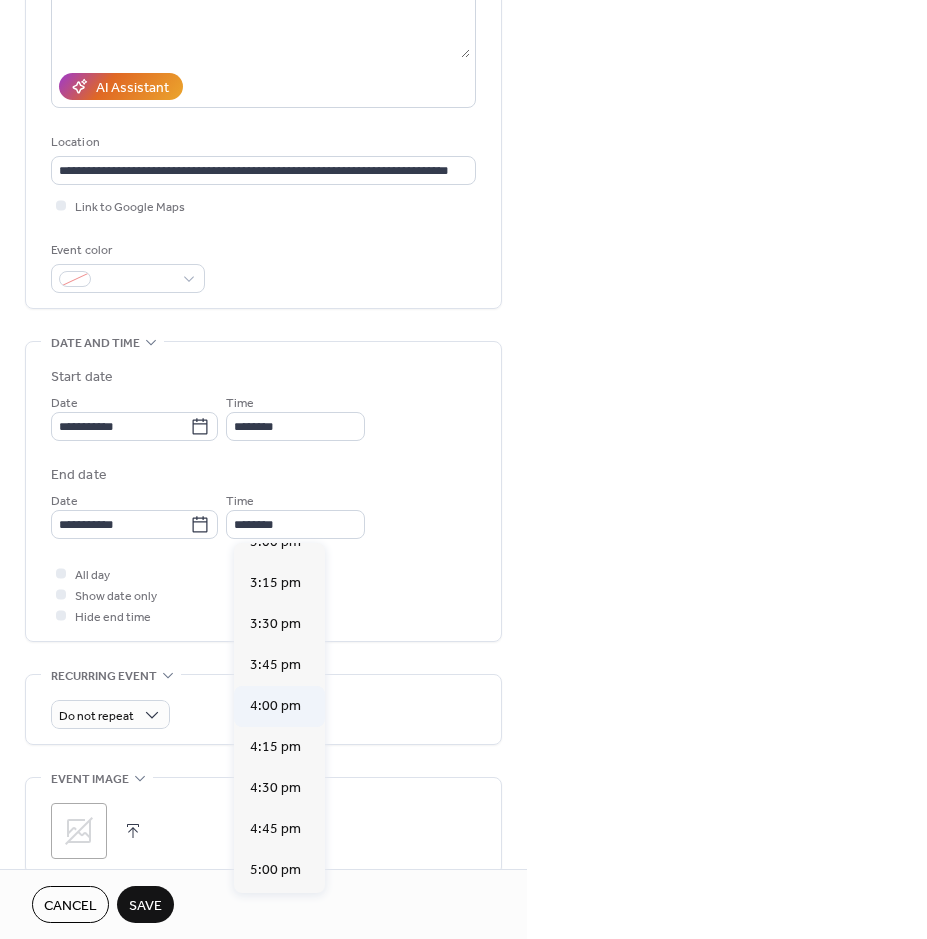 type on "*******" 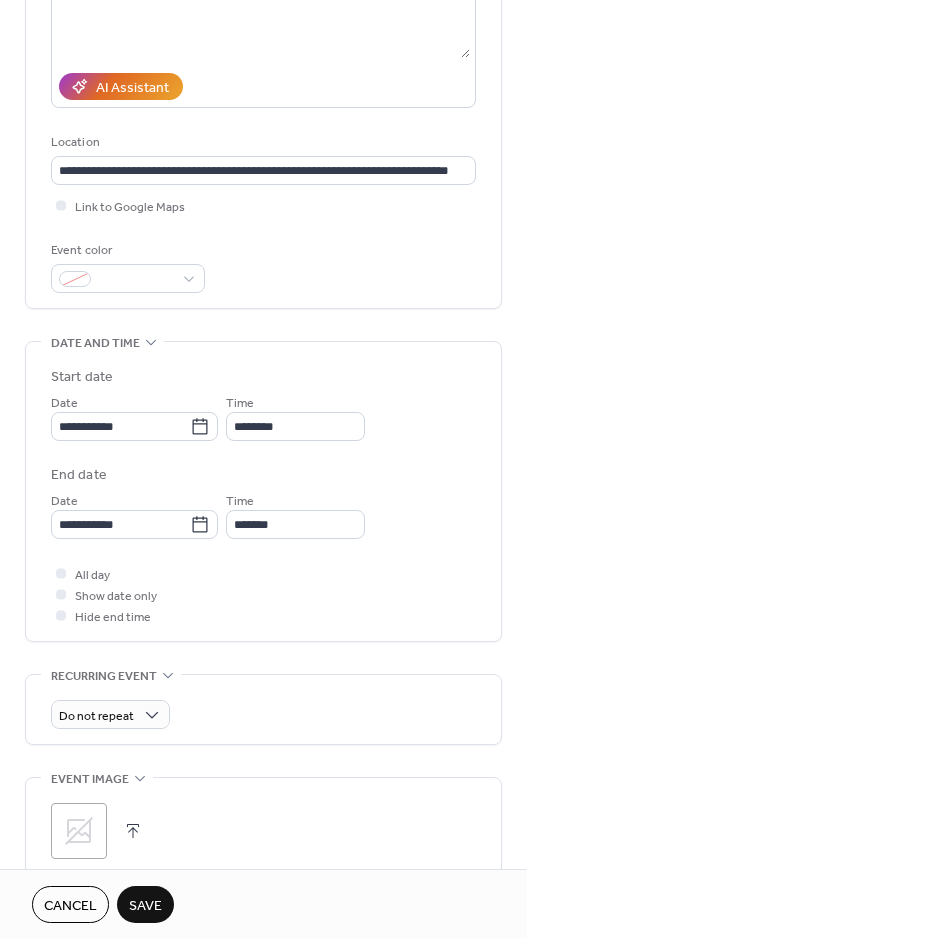 click on "**********" at bounding box center (263, 514) 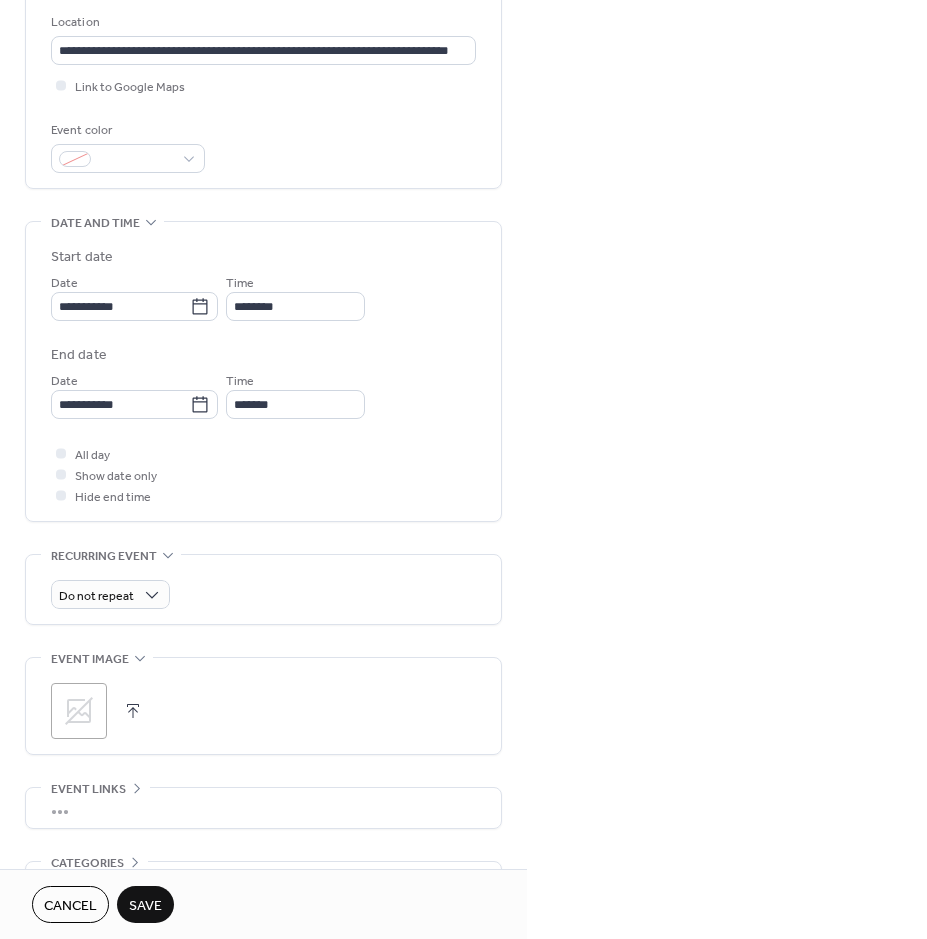 scroll, scrollTop: 548, scrollLeft: 0, axis: vertical 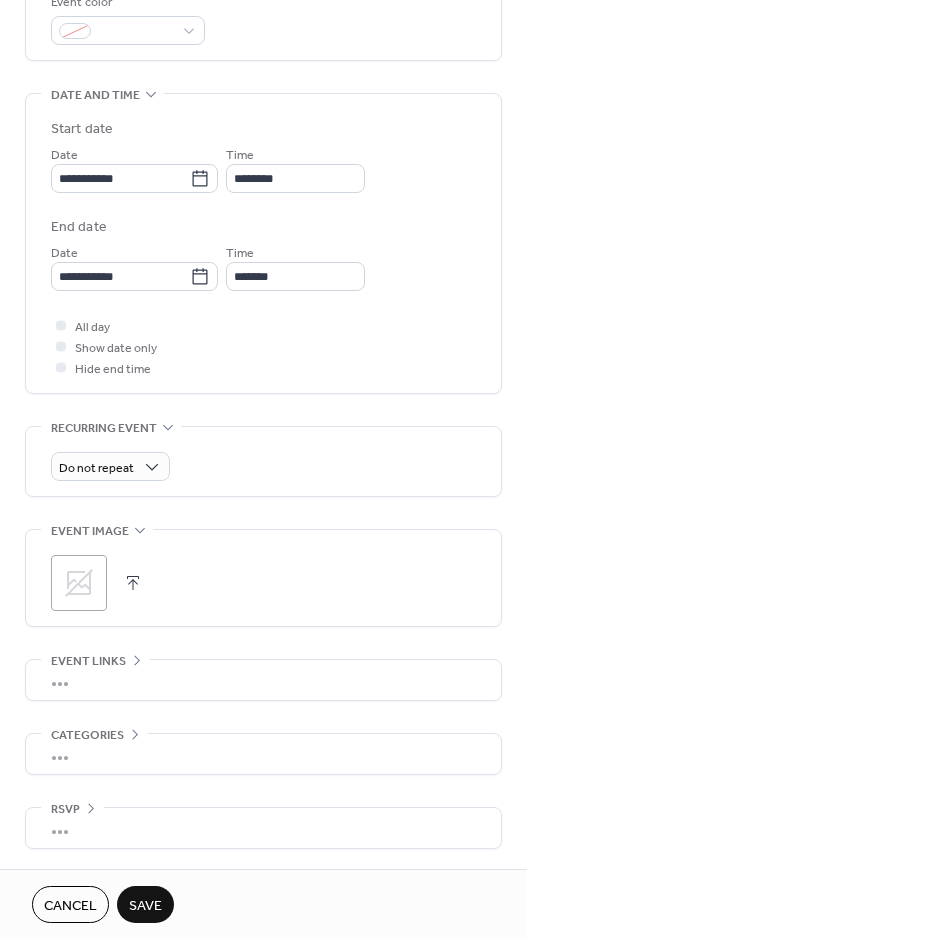 click 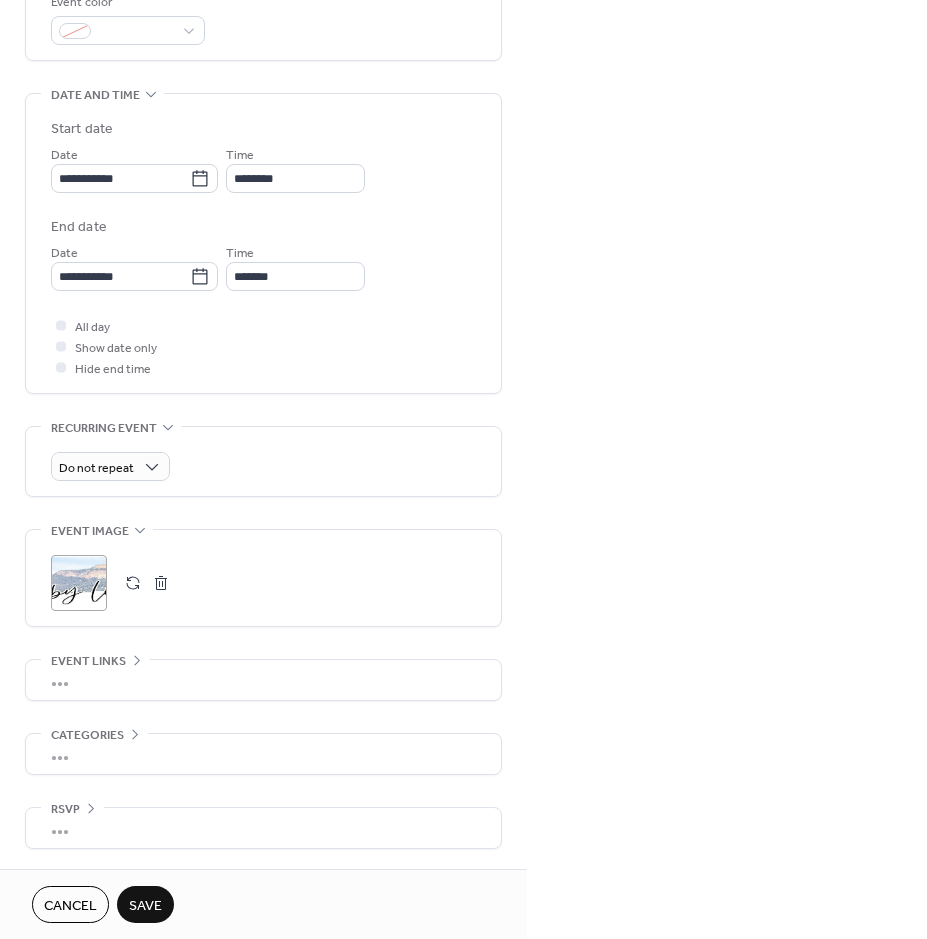 click on "Save" at bounding box center [145, 904] 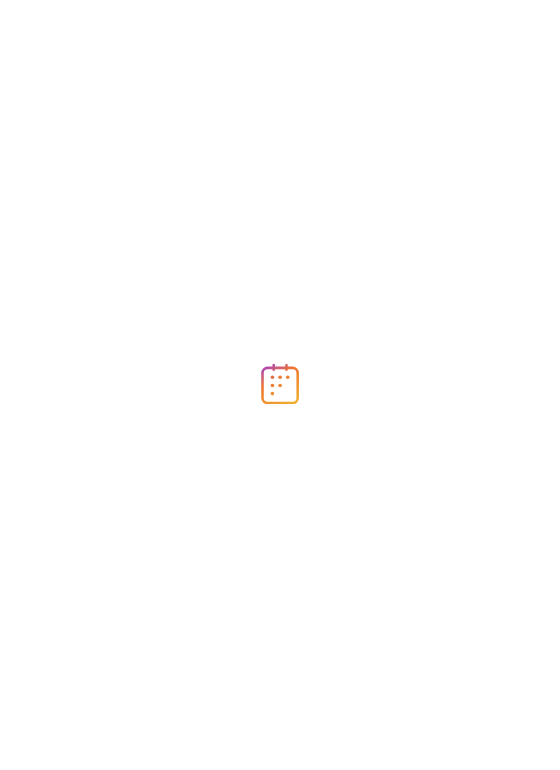 scroll, scrollTop: 0, scrollLeft: 0, axis: both 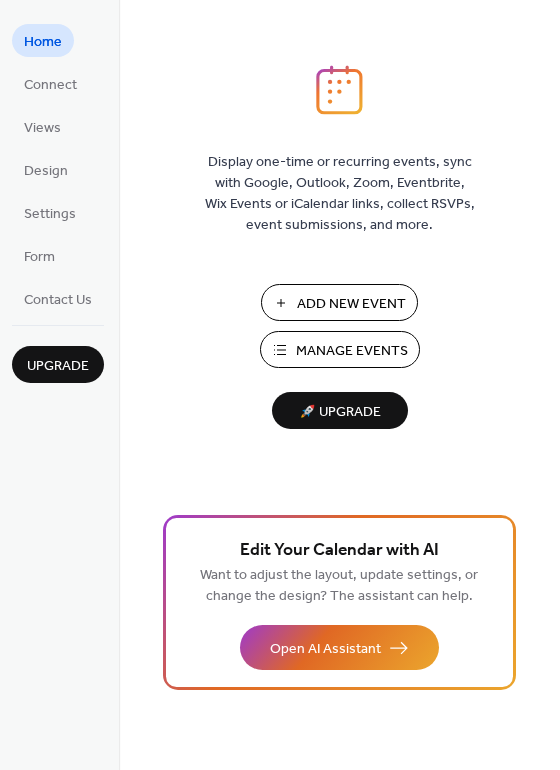 click on "Manage Events" at bounding box center (352, 351) 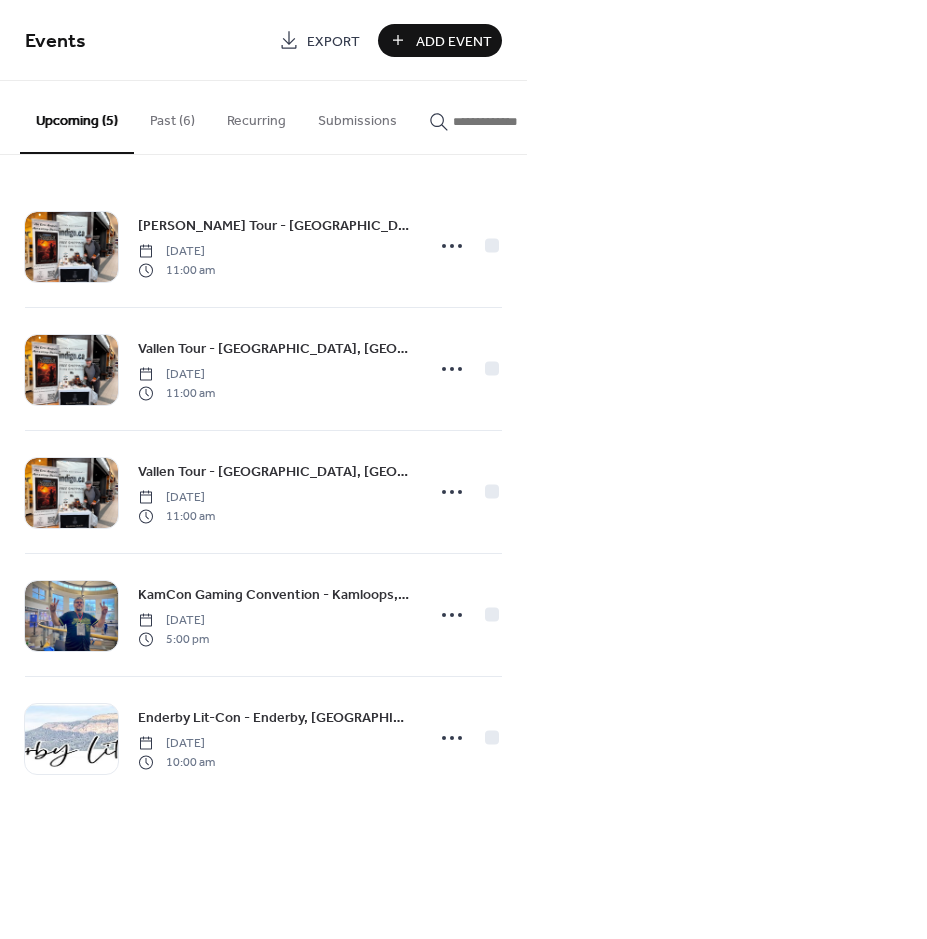 scroll, scrollTop: 0, scrollLeft: 0, axis: both 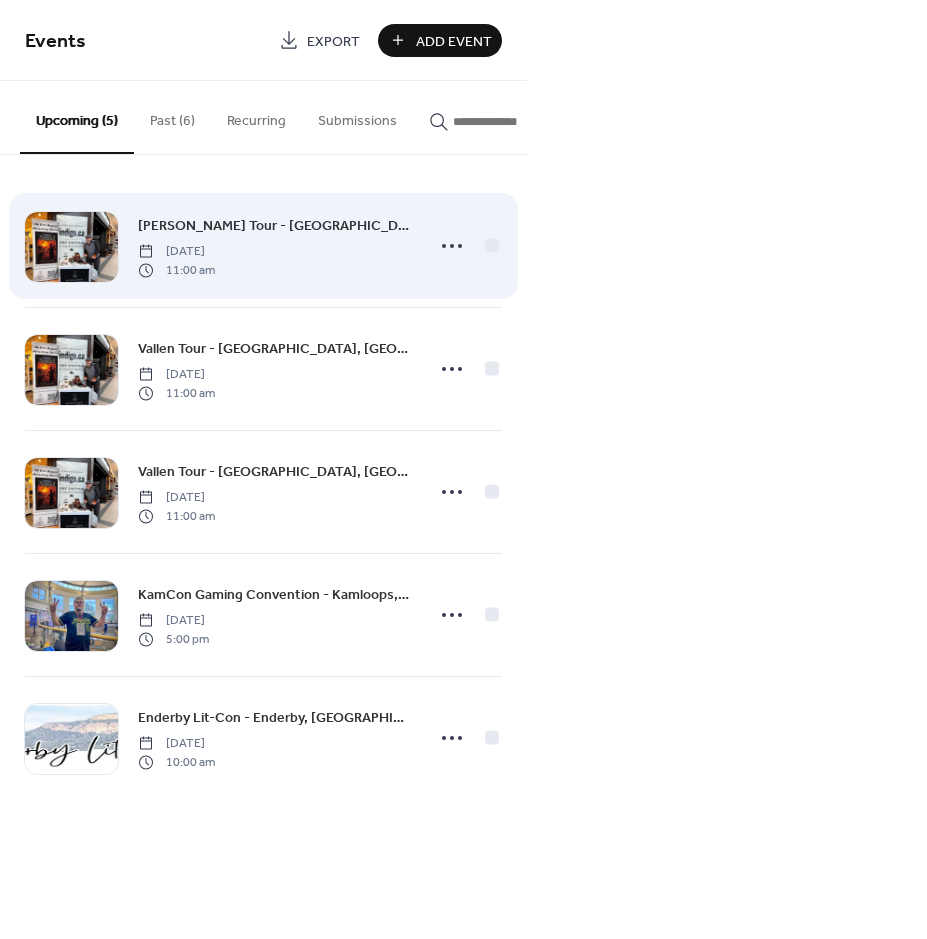 click on "[DATE]" at bounding box center (176, 252) 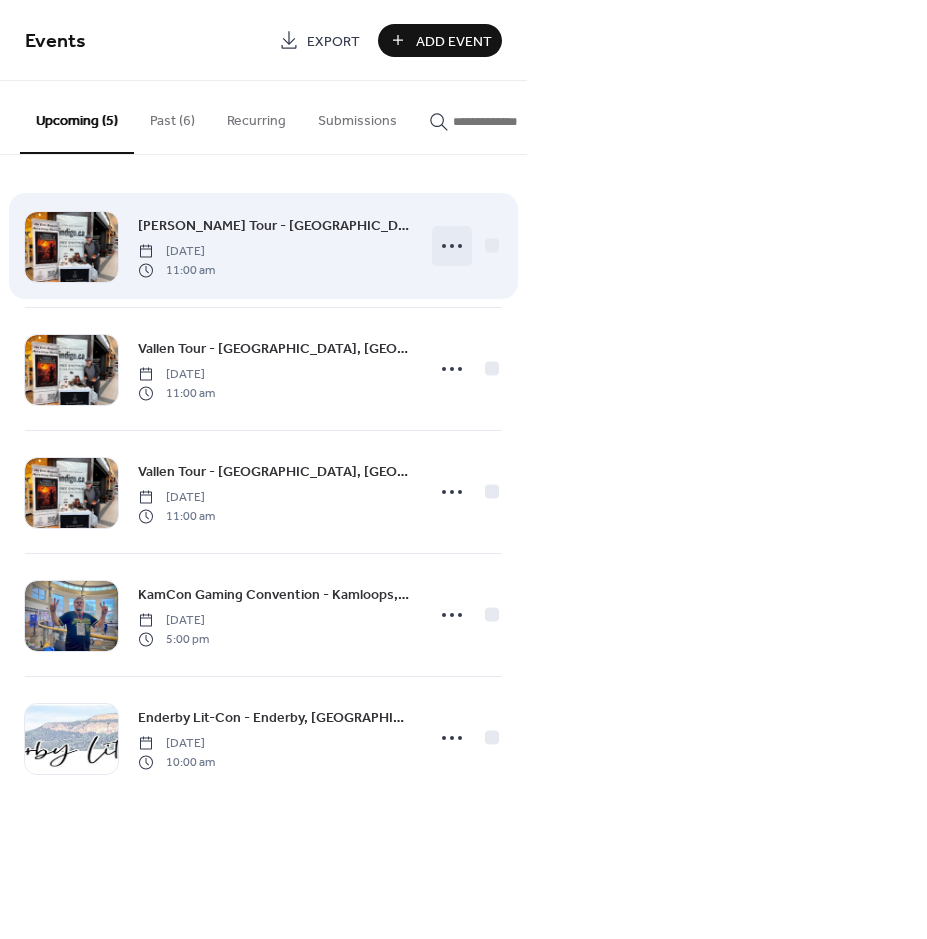 click 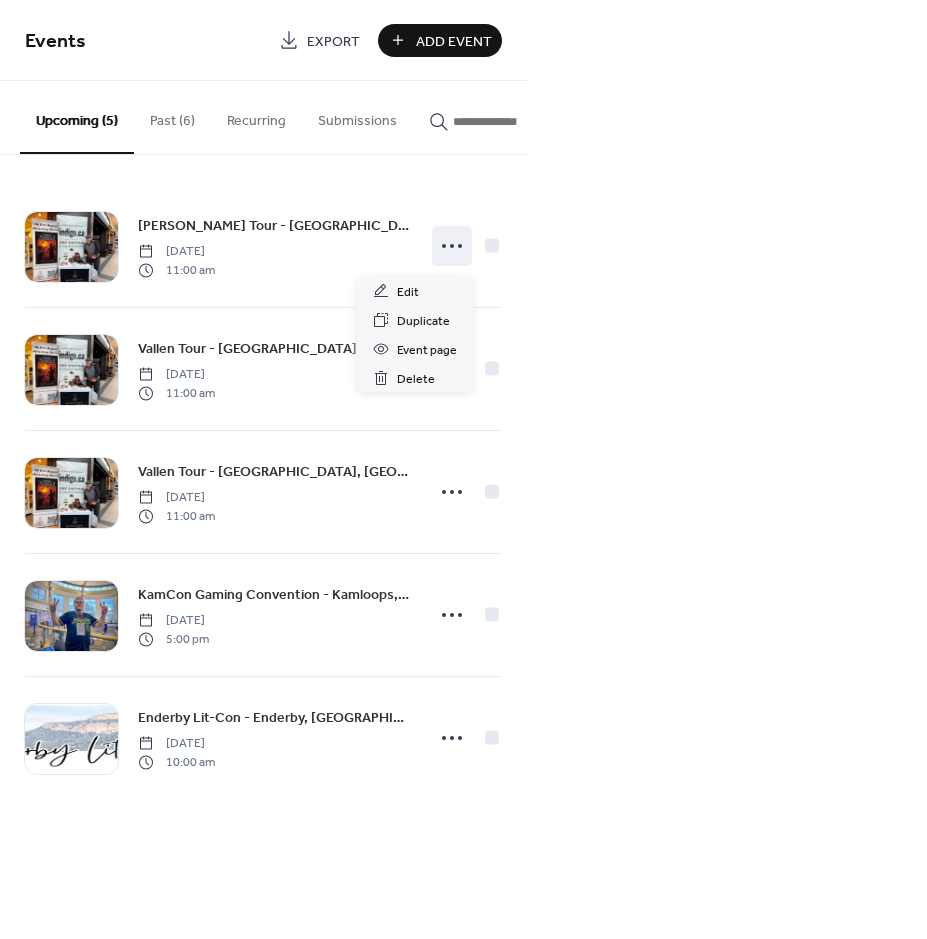 click on "Events Export Add Event Upcoming (5) Past (6) Recurring Submissions Vallen BC Tour - Kelowna, BC (updated) Saturday, August 9, 2025 11:00 am Vallen Tour - North Town Centre, Edmonton, AB Saturday, August 16, 2025 11:00 am Vallen Tour - West Edmonton Mall, Edmonton AB Sunday, August 17, 2025 11:00 am KamCon Gaming Convention - Kamloops, B.C. Friday, September 12, 2025 5:00 pm Enderby Lit-Con - Enderby, BC Saturday, September 13, 2025 10:00 am Cancel" at bounding box center (463, 469) 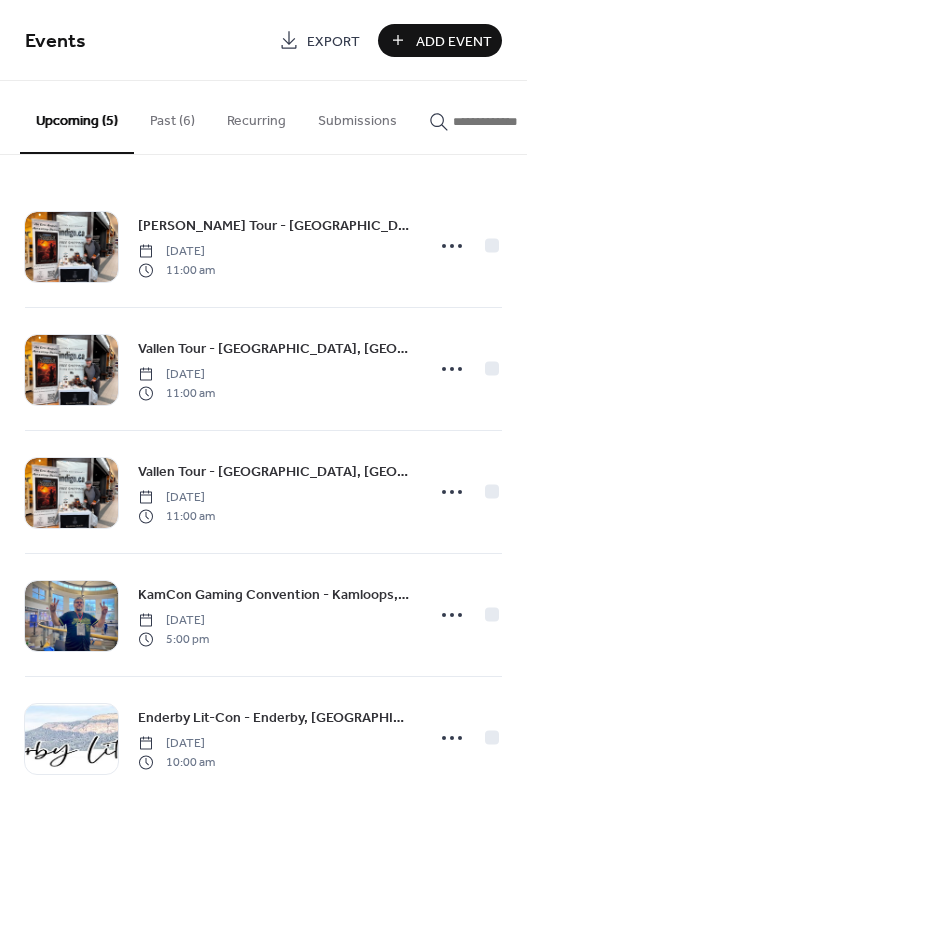 click on "Past (6)" at bounding box center [172, 116] 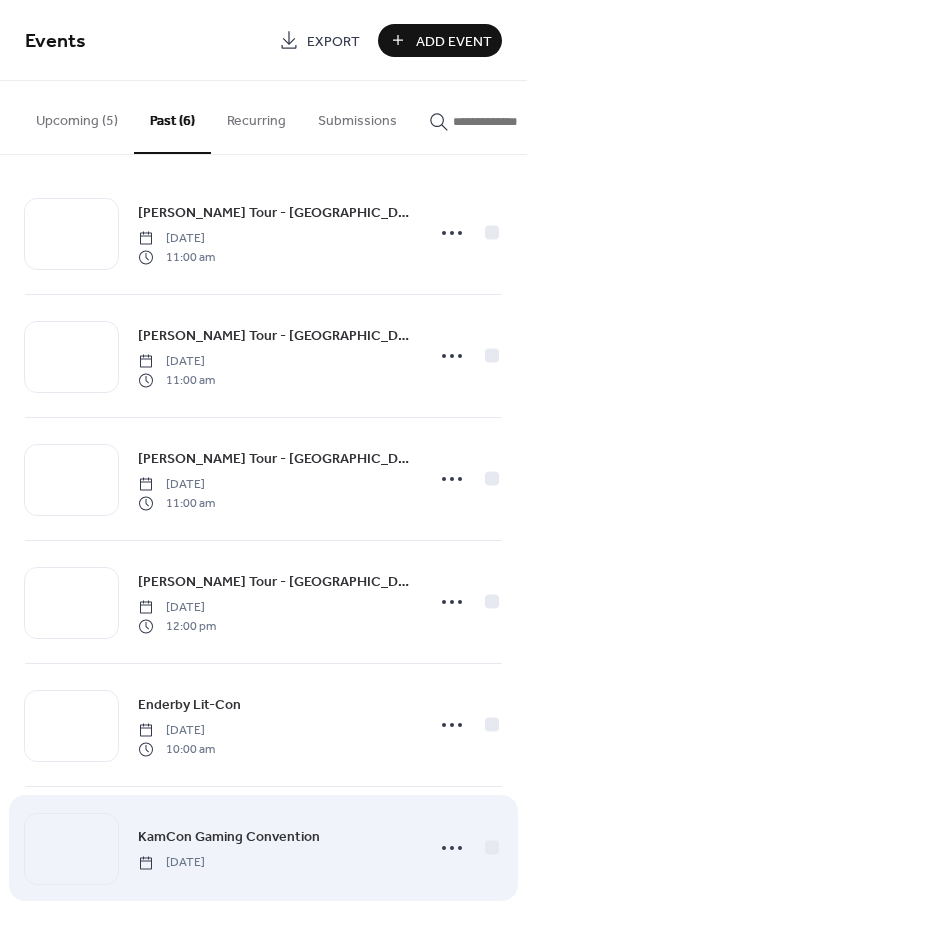 scroll, scrollTop: 0, scrollLeft: 0, axis: both 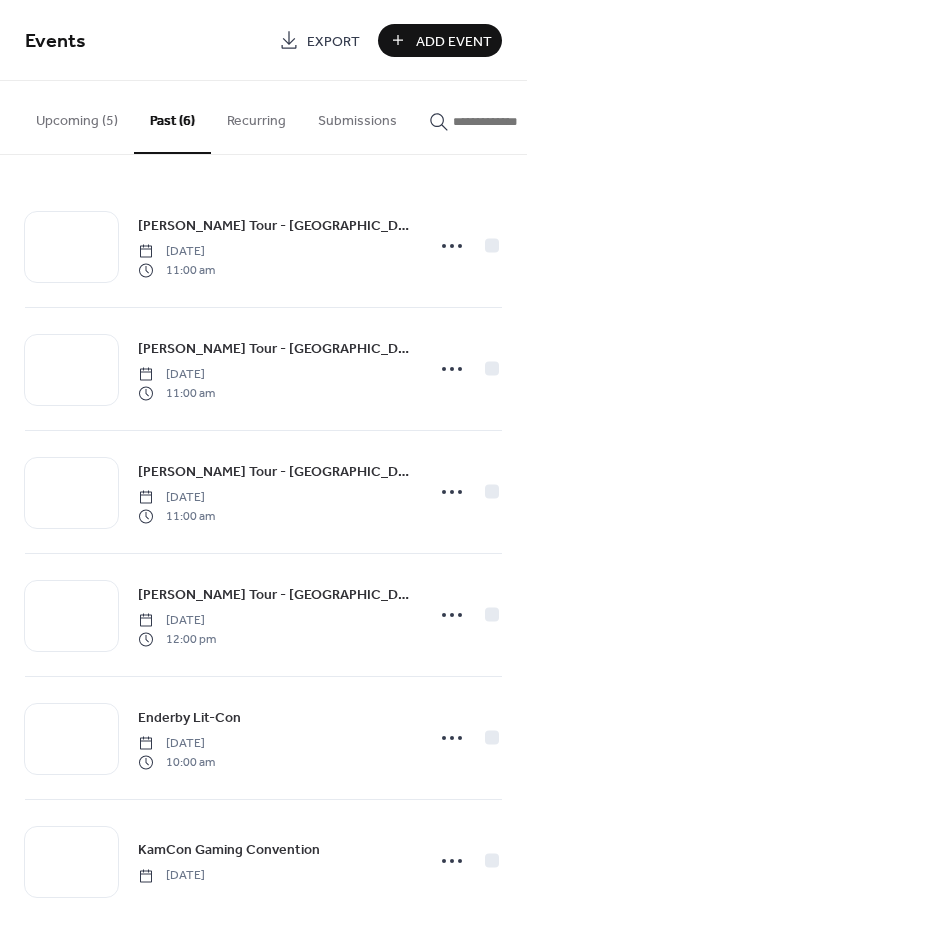 click on "Upcoming (5)" at bounding box center (77, 116) 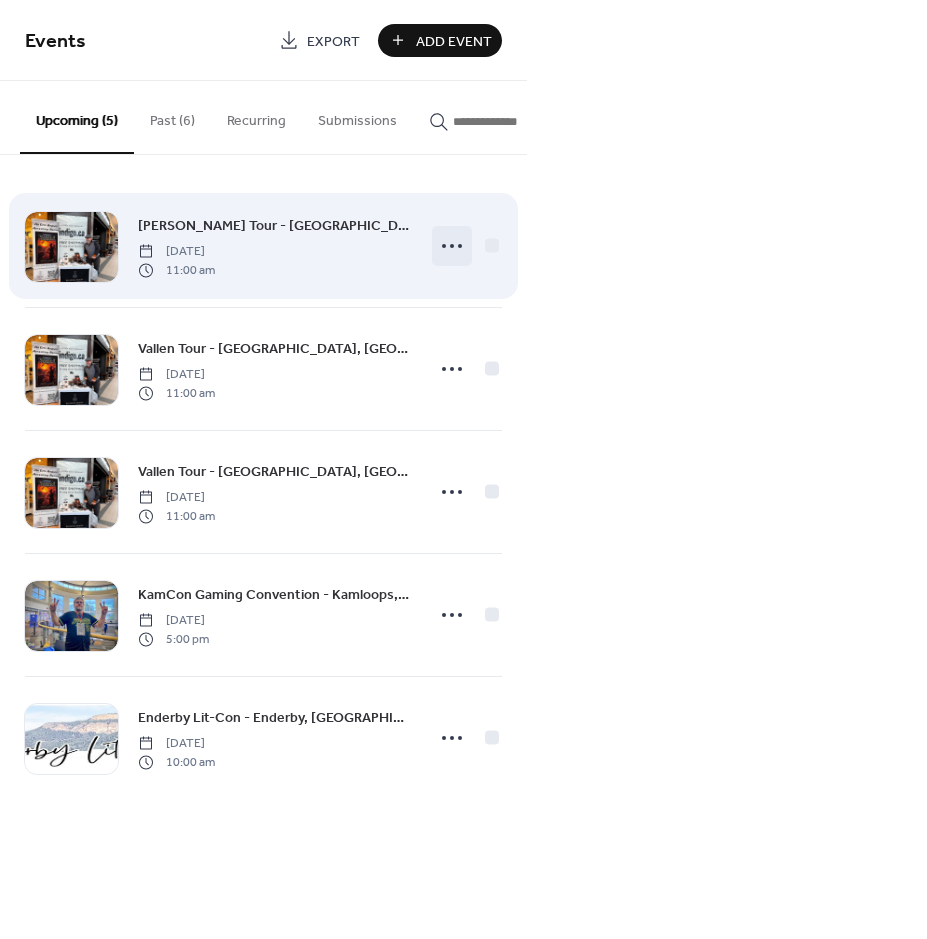 click at bounding box center [452, 246] 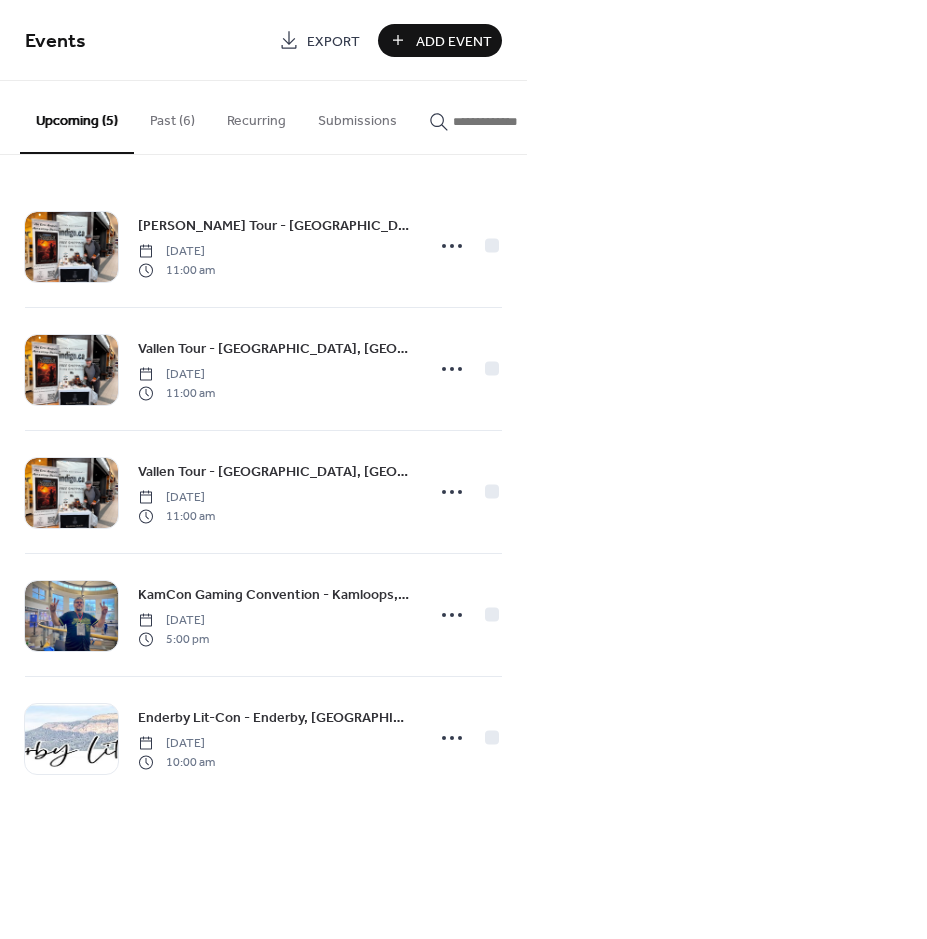 click on "Vallen BC Tour - Kelowna, BC (updated) Saturday, August 9, 2025 11:00 am Vallen Tour - North Town Centre, Edmonton, AB Saturday, August 16, 2025 11:00 am Vallen Tour - West Edmonton Mall, Edmonton AB Sunday, August 17, 2025 11:00 am KamCon Gaming Convention - Kamloops, B.C. Friday, September 12, 2025 5:00 pm Enderby Lit-Con - Enderby, BC Saturday, September 13, 2025 10:00 am" at bounding box center (263, 492) 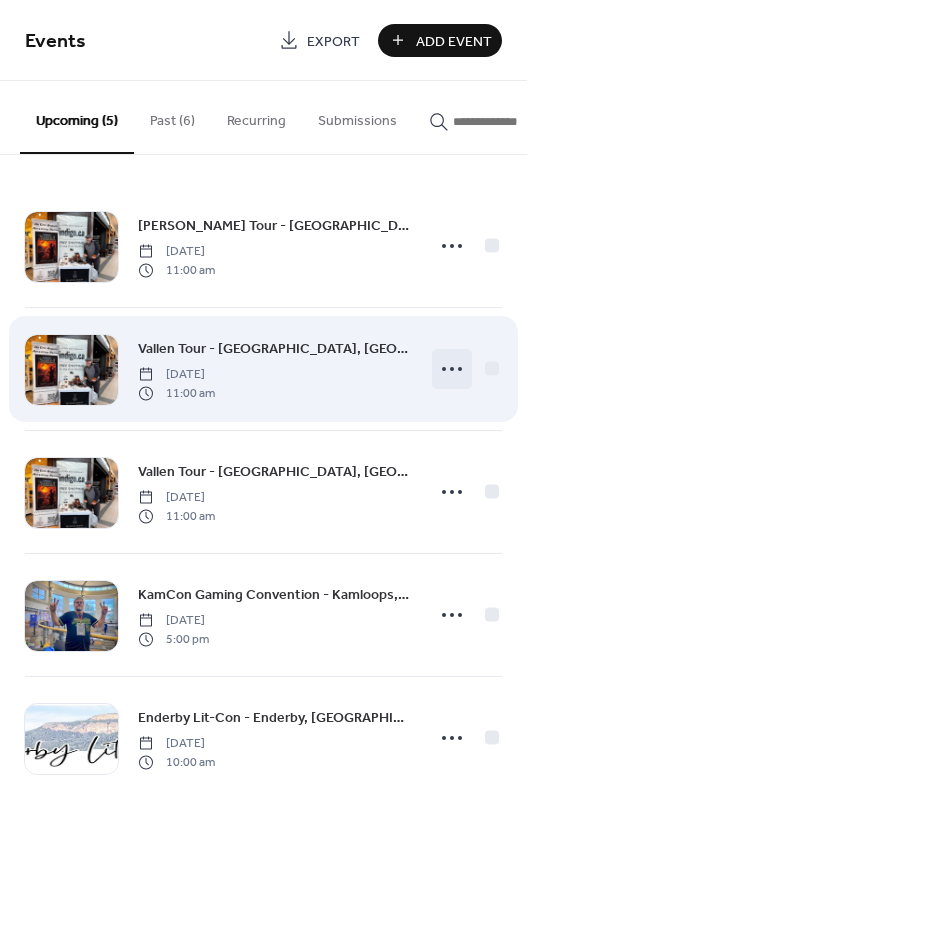 click 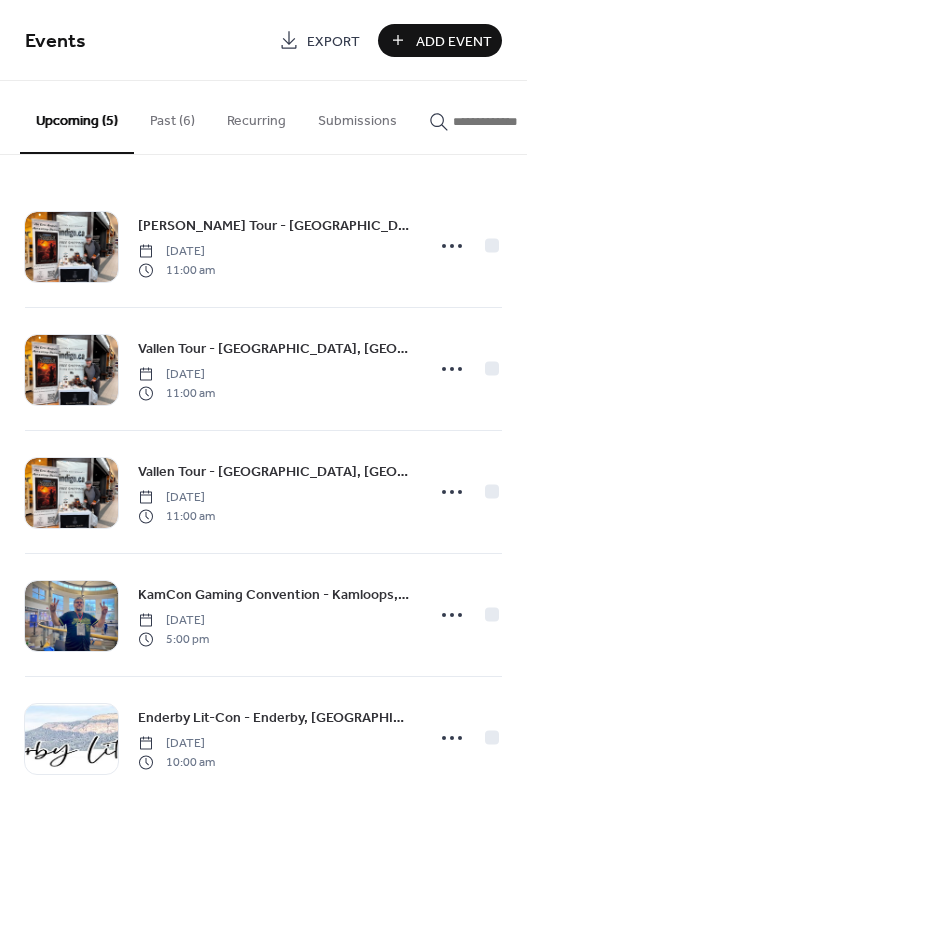 click on "Events Export Add Event Upcoming (5) Past (6) Recurring Submissions Vallen BC Tour - Kelowna, BC (updated) Saturday, August 9, 2025 11:00 am Vallen Tour - North Town Centre, Edmonton, AB Saturday, August 16, 2025 11:00 am Vallen Tour - West Edmonton Mall, Edmonton AB Sunday, August 17, 2025 11:00 am KamCon Gaming Convention - Kamloops, B.C. Friday, September 12, 2025 5:00 pm Enderby Lit-Con - Enderby, BC Saturday, September 13, 2025 10:00 am Vallen BC Tour - Kelowna, BC Saturday, June 14, 2025 11:00 am Vallen BC Tour - Penticton, BC Saturday, May 17, 2025 11:00 am Vallen BC Tour - Kamloops, BC Saturday, April 26, 2025 11:00 am Vallen BC Tour - Vernon, BC Saturday, April 12, 2025 12:00 pm Enderby Lit-Con Saturday, November 16, 2024 10:00 am KamCon Gaming Convention Friday, October 4, 2024 Cancel" at bounding box center [463, 469] 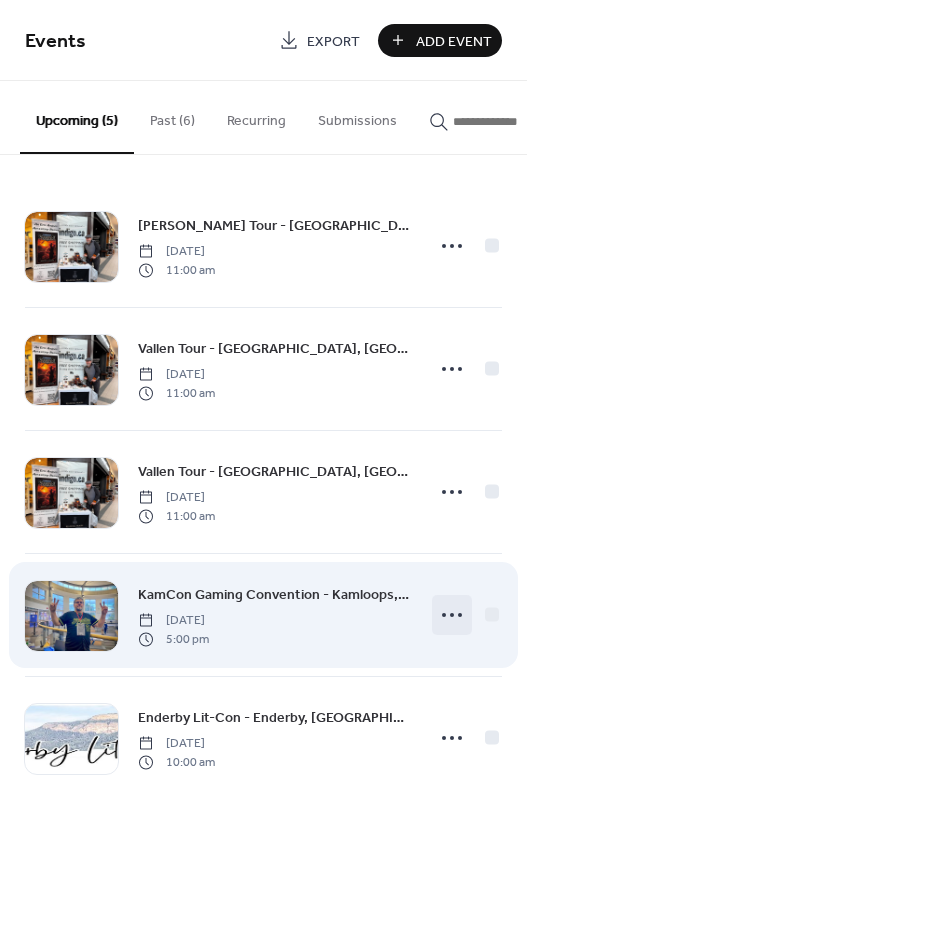 click 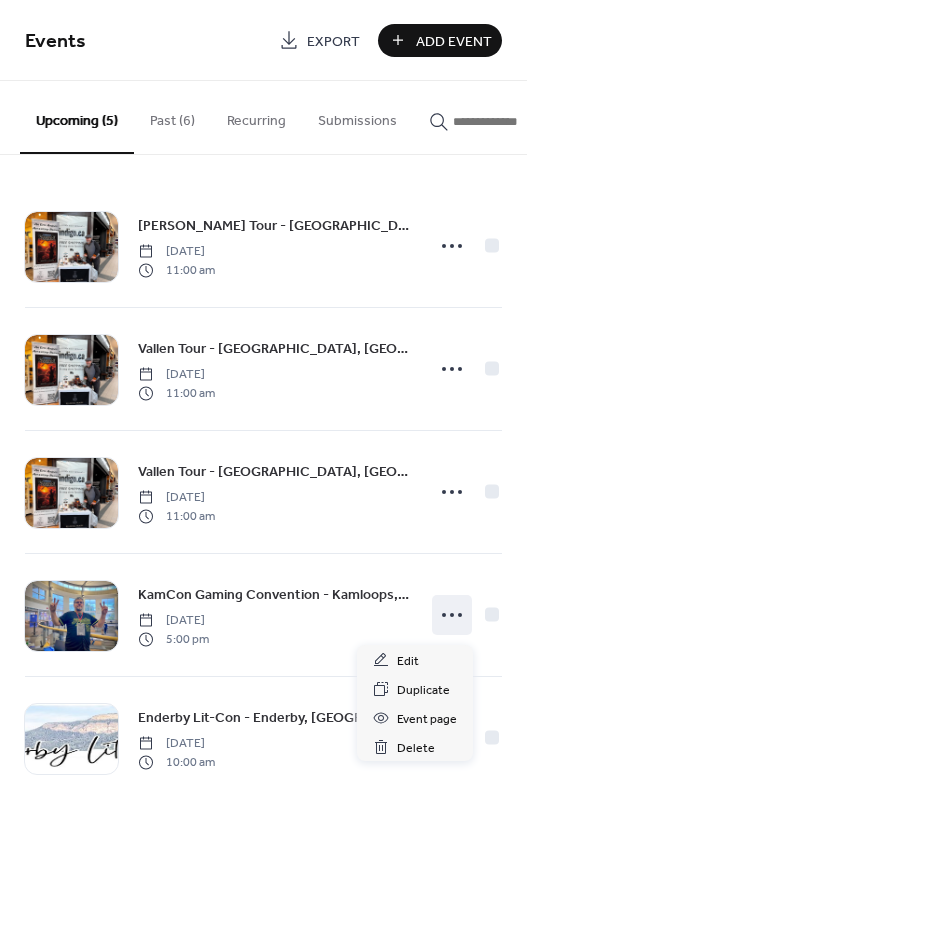 click on "Events Export Add Event Upcoming (5) Past (6) Recurring Submissions Vallen BC Tour - Kelowna, BC (updated) Saturday, August 9, 2025 11:00 am Vallen Tour - North Town Centre, Edmonton, AB Saturday, August 16, 2025 11:00 am Vallen Tour - West Edmonton Mall, Edmonton AB Sunday, August 17, 2025 11:00 am KamCon Gaming Convention - Kamloops, B.C. Friday, September 12, 2025 5:00 pm Enderby Lit-Con - Enderby, BC Saturday, September 13, 2025 10:00 am Vallen BC Tour - Kelowna, BC Saturday, June 14, 2025 11:00 am Vallen BC Tour - Penticton, BC Saturday, May 17, 2025 11:00 am Vallen BC Tour - Kamloops, BC Saturday, April 26, 2025 11:00 am Vallen BC Tour - Vernon, BC Saturday, April 12, 2025 12:00 pm Enderby Lit-Con Saturday, November 16, 2024 10:00 am KamCon Gaming Convention Friday, October 4, 2024 Cancel" at bounding box center [463, 469] 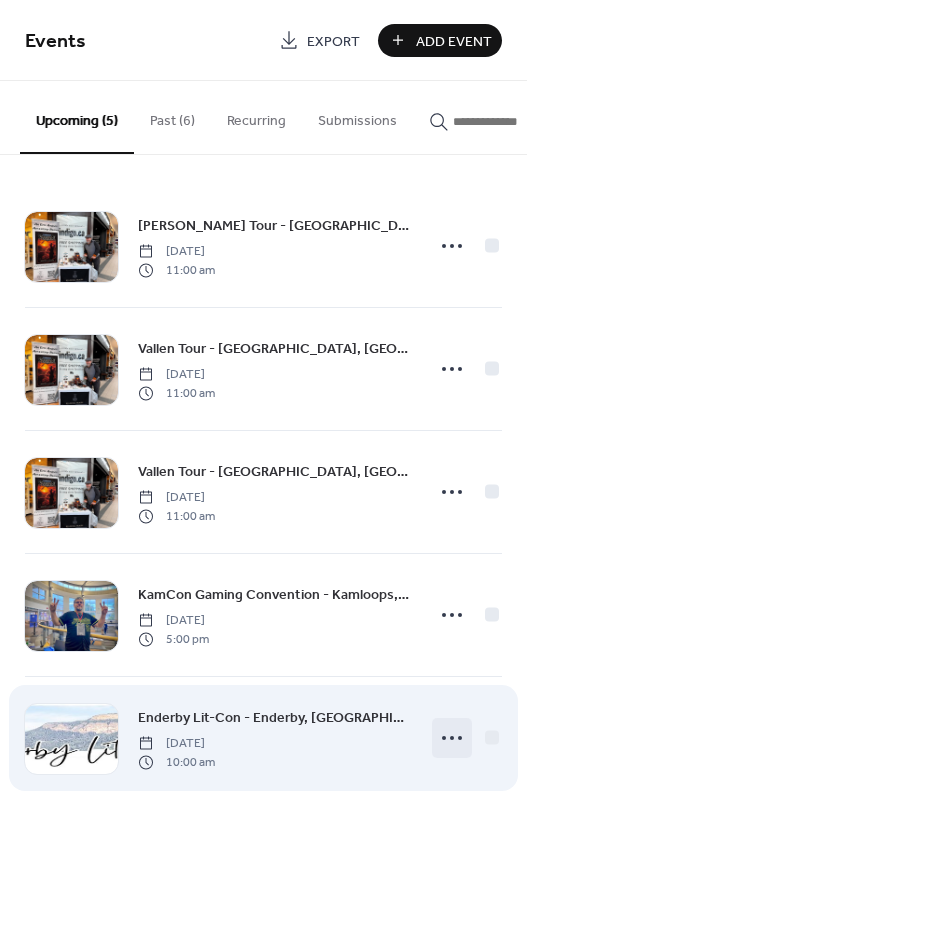 click 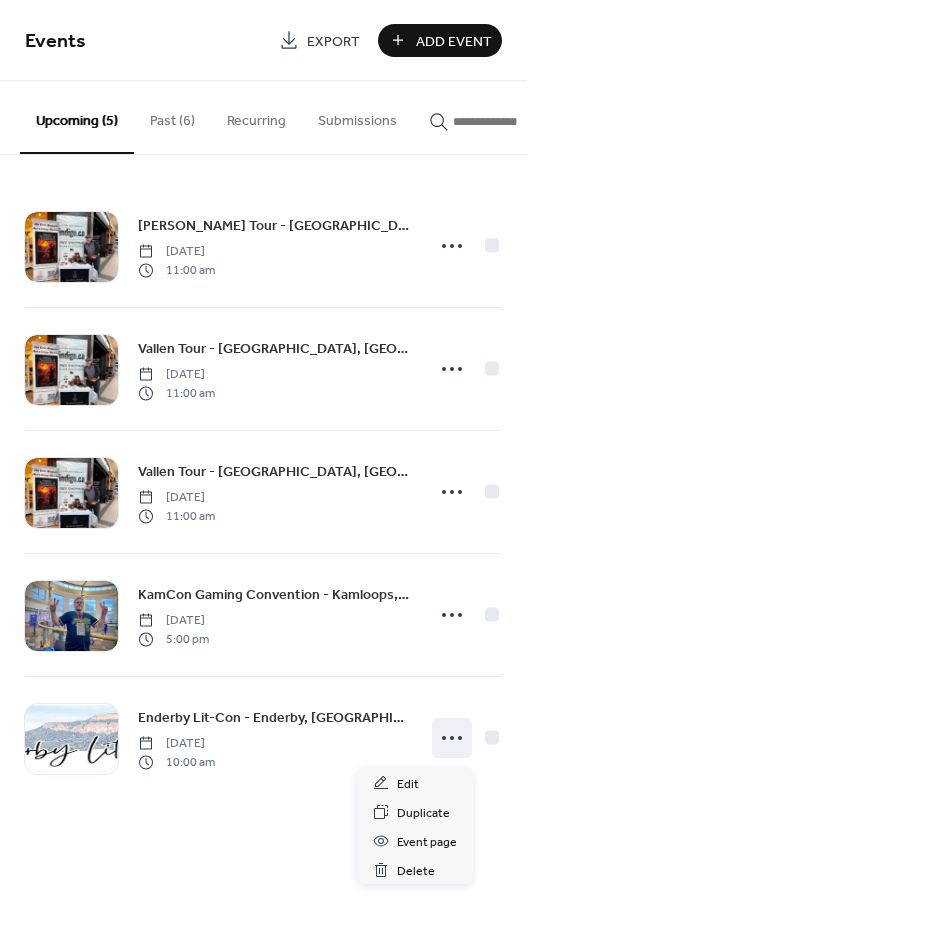 click on "Events Export Add Event Upcoming (5) Past (6) Recurring Submissions Vallen BC Tour - Kelowna, BC (updated) Saturday, August 9, 2025 11:00 am Vallen Tour - North Town Centre, Edmonton, AB Saturday, August 16, 2025 11:00 am Vallen Tour - West Edmonton Mall, Edmonton AB Sunday, August 17, 2025 11:00 am KamCon Gaming Convention - Kamloops, B.C. Friday, September 12, 2025 5:00 pm Enderby Lit-Con - Enderby, BC Saturday, September 13, 2025 10:00 am Vallen BC Tour - Kelowna, BC Saturday, June 14, 2025 11:00 am Vallen BC Tour - Penticton, BC Saturday, May 17, 2025 11:00 am Vallen BC Tour - Kamloops, BC Saturday, April 26, 2025 11:00 am Vallen BC Tour - Vernon, BC Saturday, April 12, 2025 12:00 pm Enderby Lit-Con Saturday, November 16, 2024 10:00 am KamCon Gaming Convention Friday, October 4, 2024 Cancel" at bounding box center (463, 469) 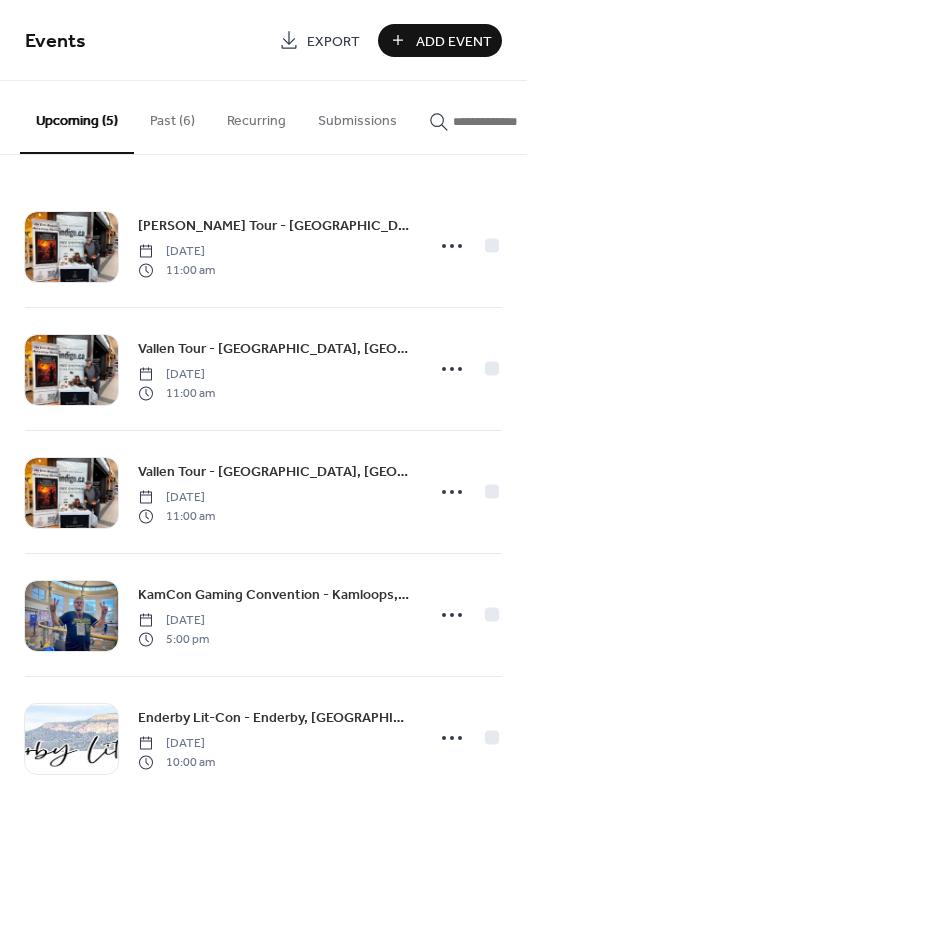 scroll, scrollTop: 0, scrollLeft: 0, axis: both 